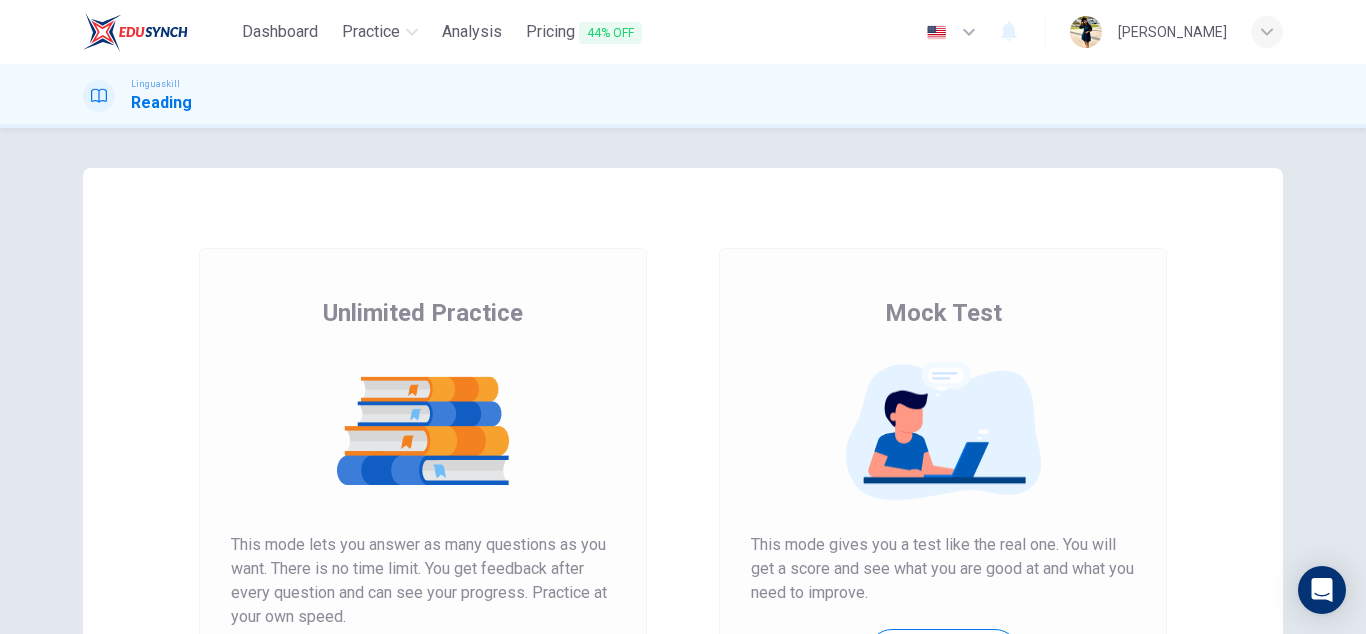 scroll, scrollTop: 0, scrollLeft: 0, axis: both 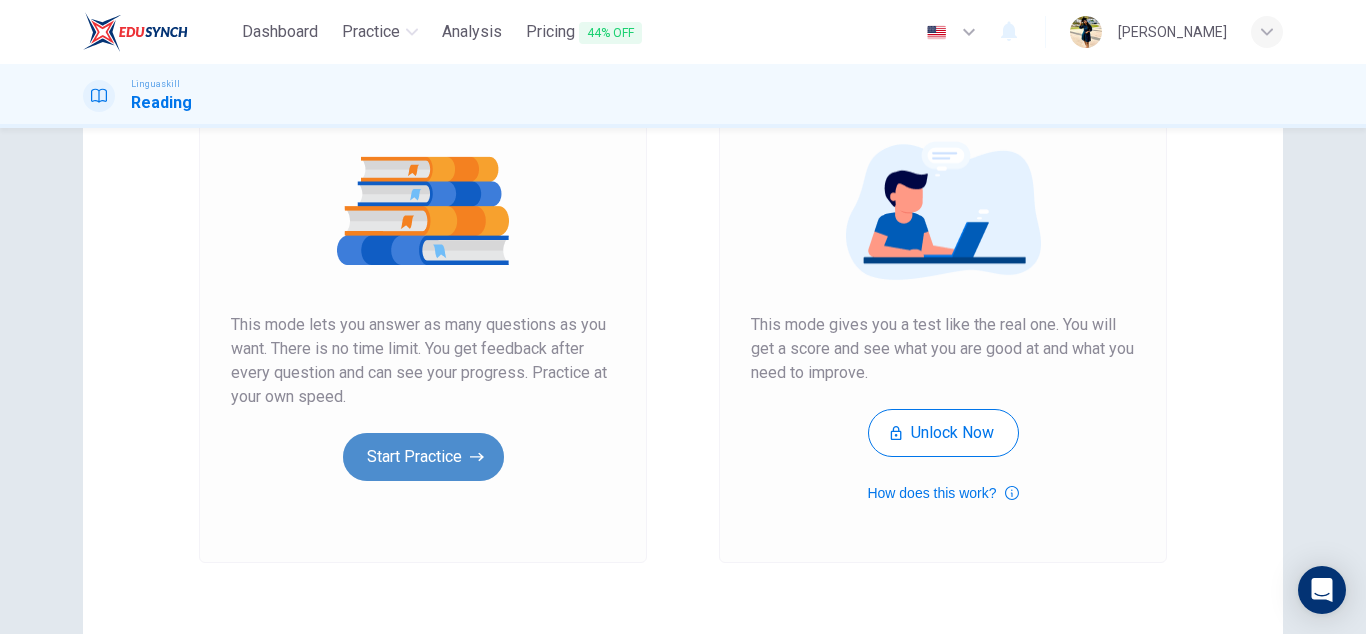 click on "Start Practice" at bounding box center (423, 457) 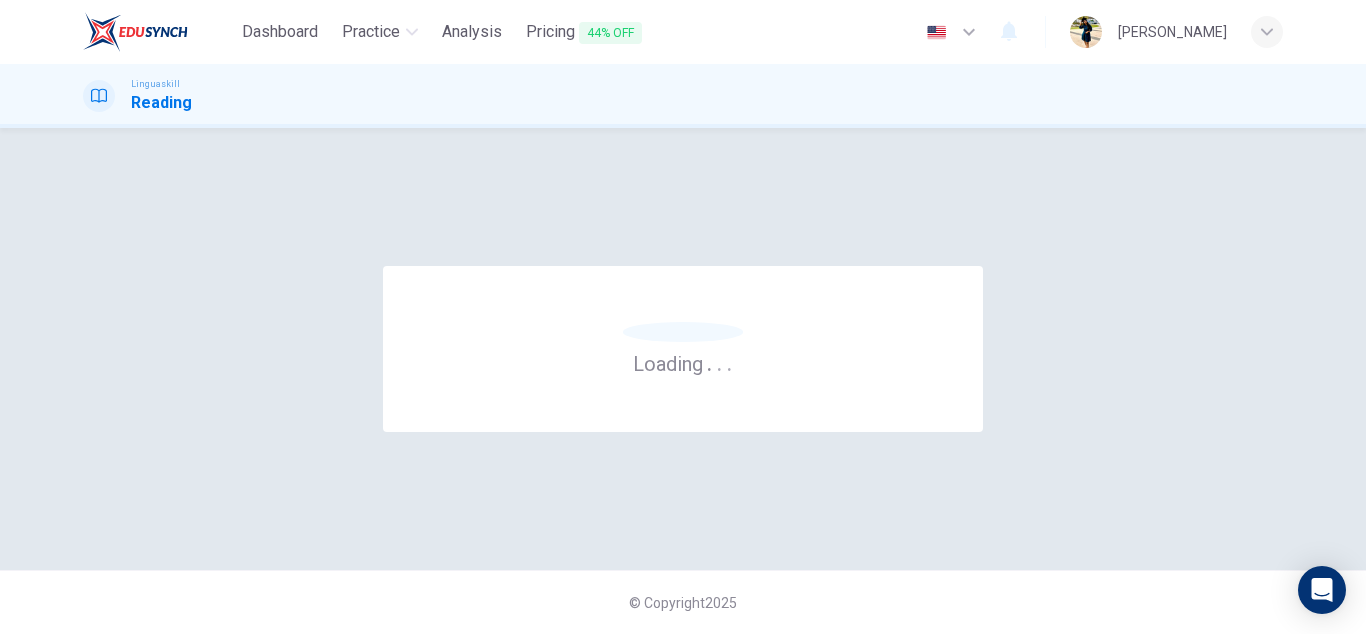 scroll, scrollTop: 0, scrollLeft: 0, axis: both 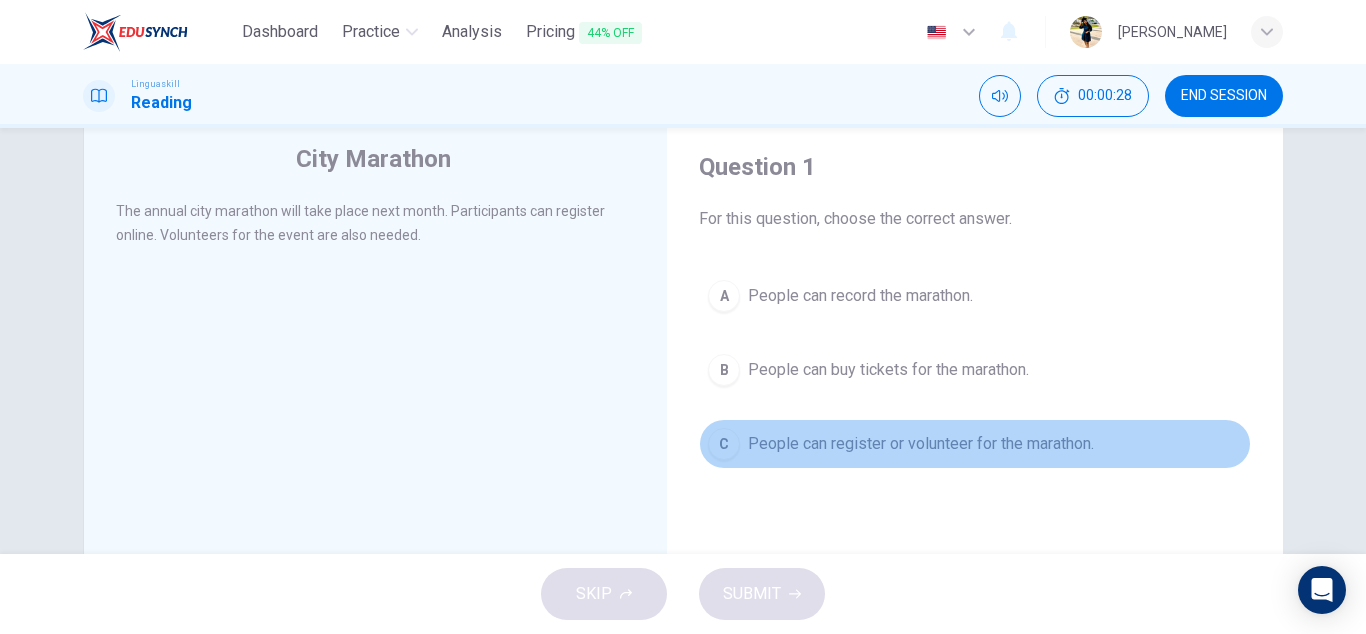 click on "People can register or volunteer for the marathon." at bounding box center [921, 444] 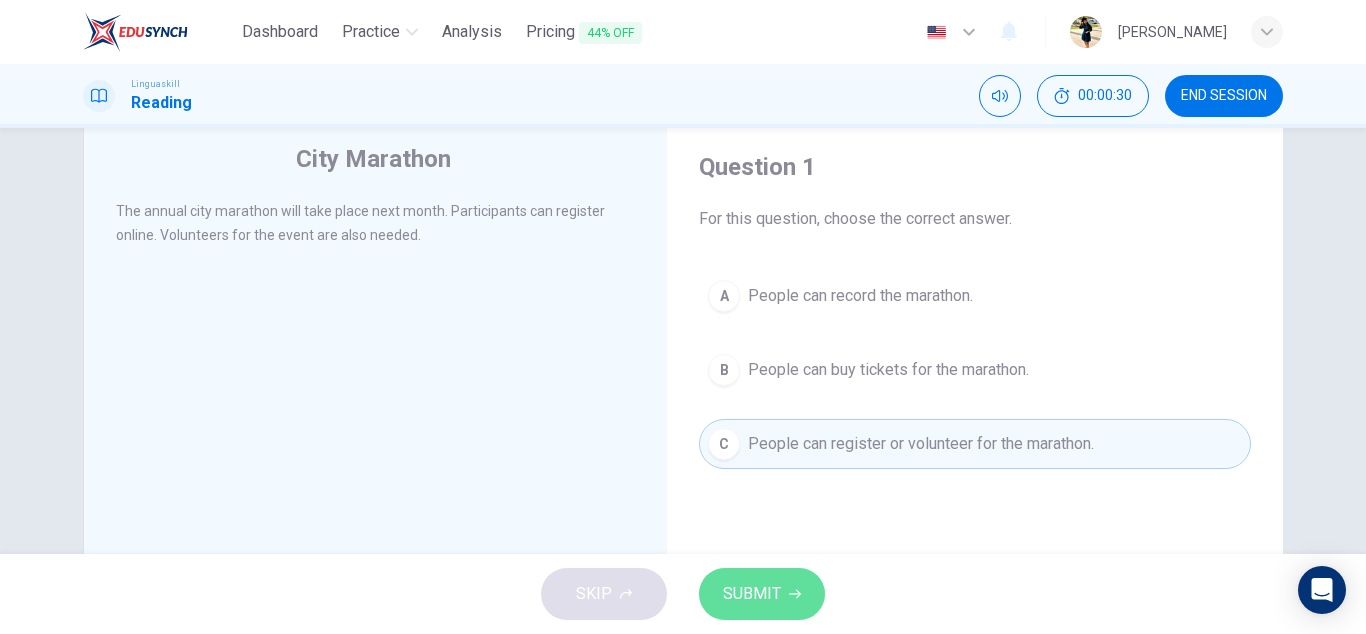 click on "SUBMIT" at bounding box center [752, 594] 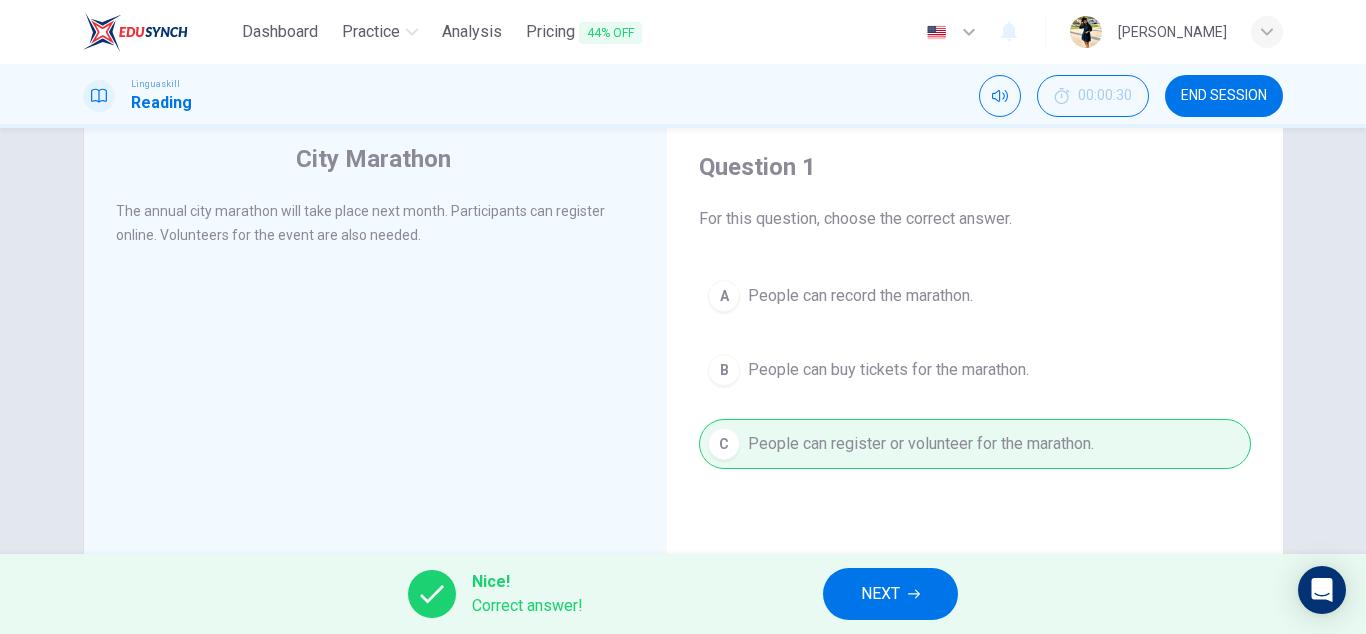 click on "NEXT" at bounding box center [880, 594] 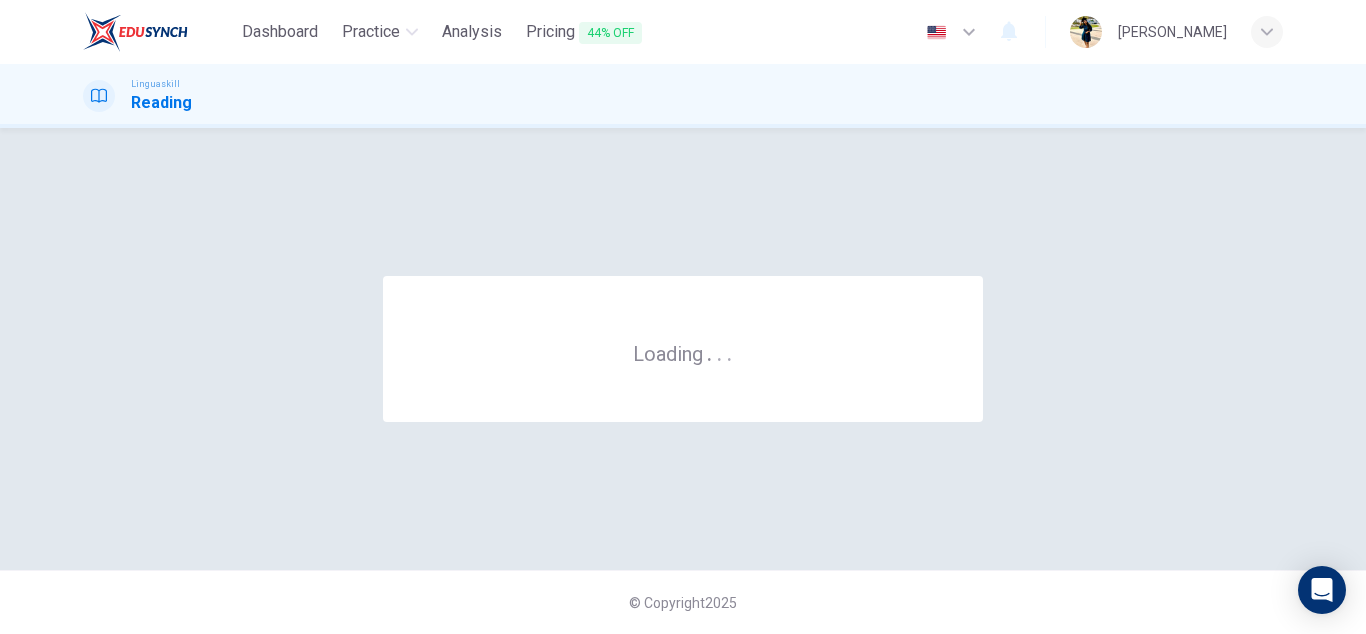 scroll, scrollTop: 0, scrollLeft: 0, axis: both 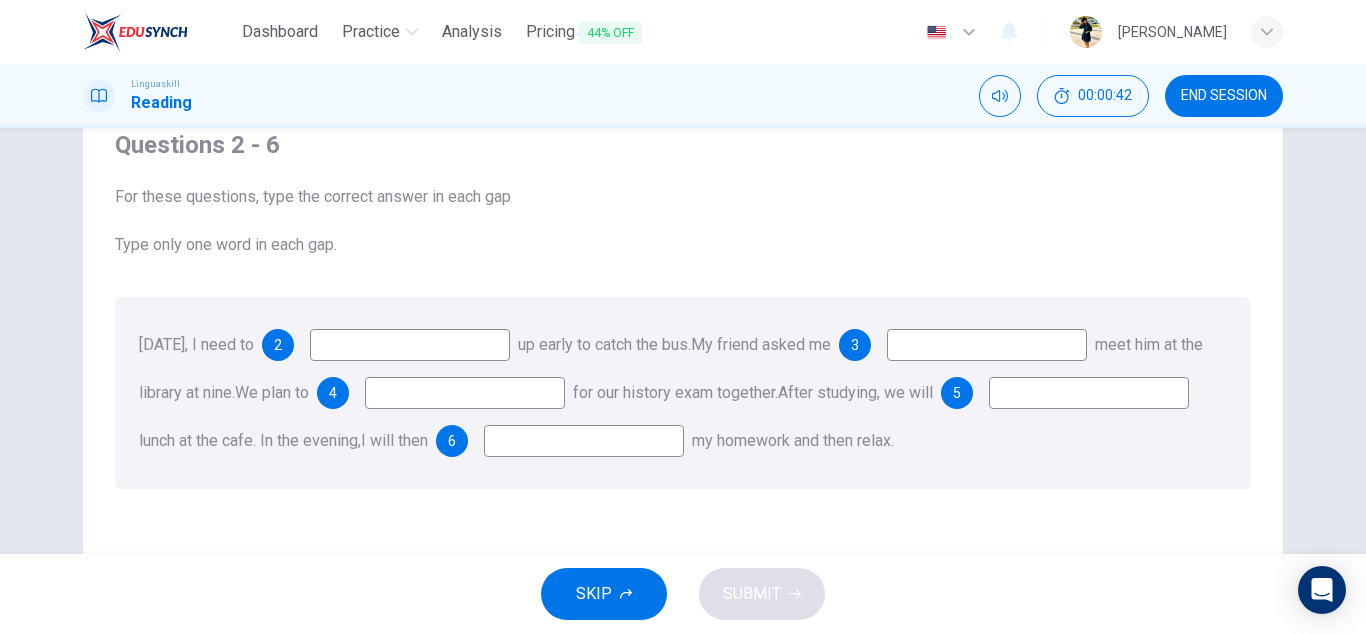 click at bounding box center (410, 345) 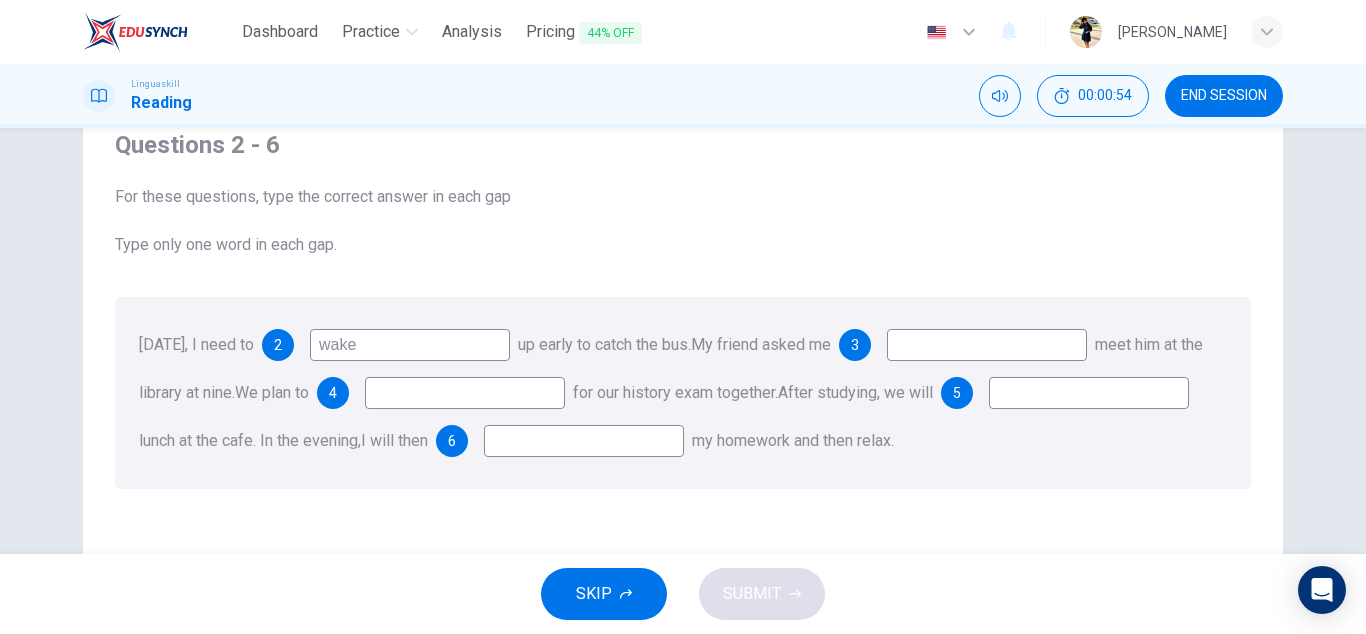 type on "wake" 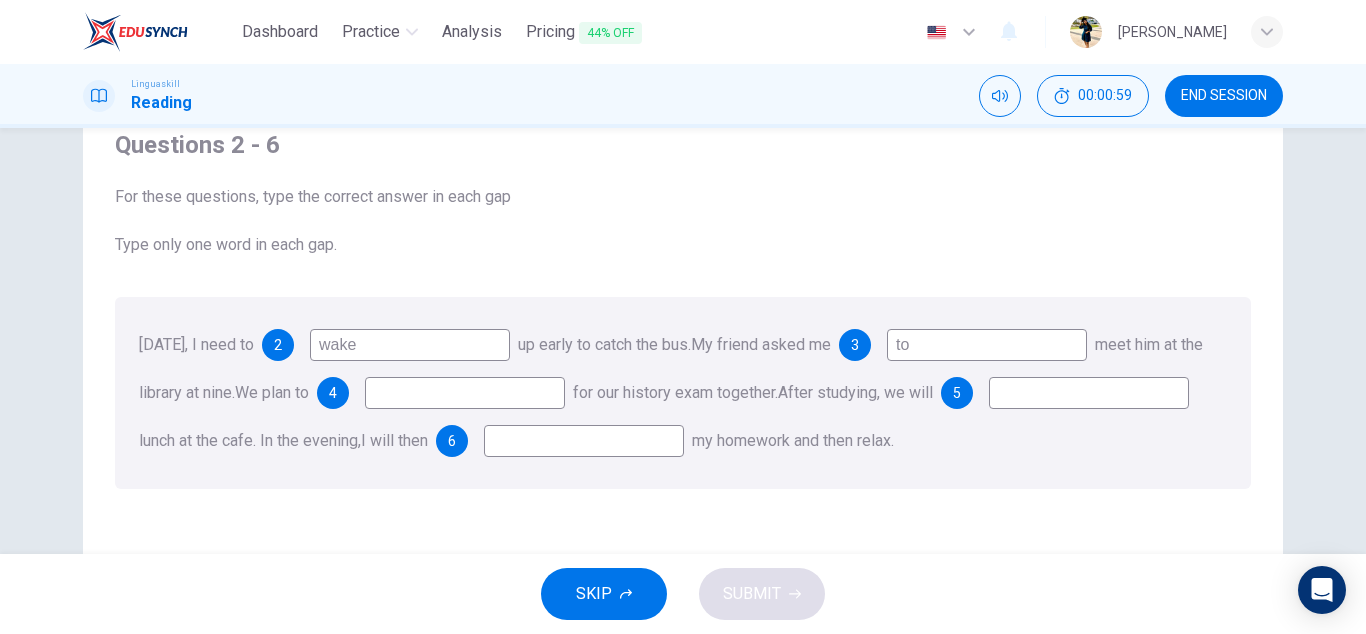 type on "to" 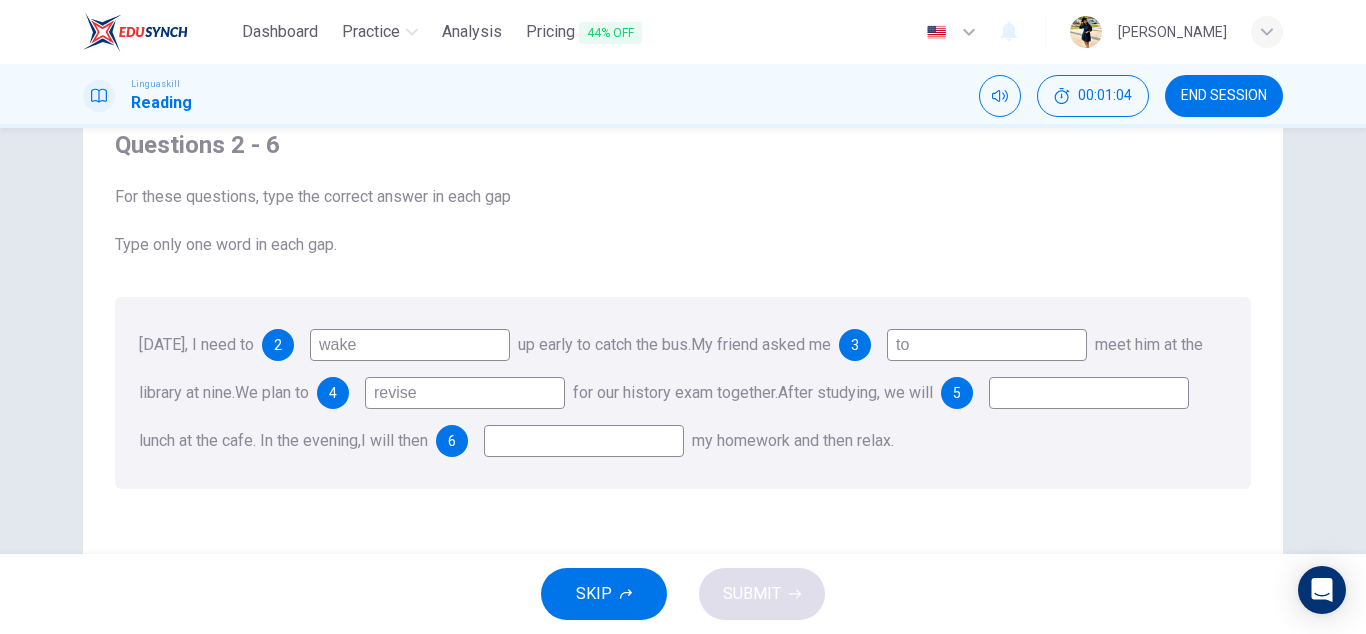 type on "revise" 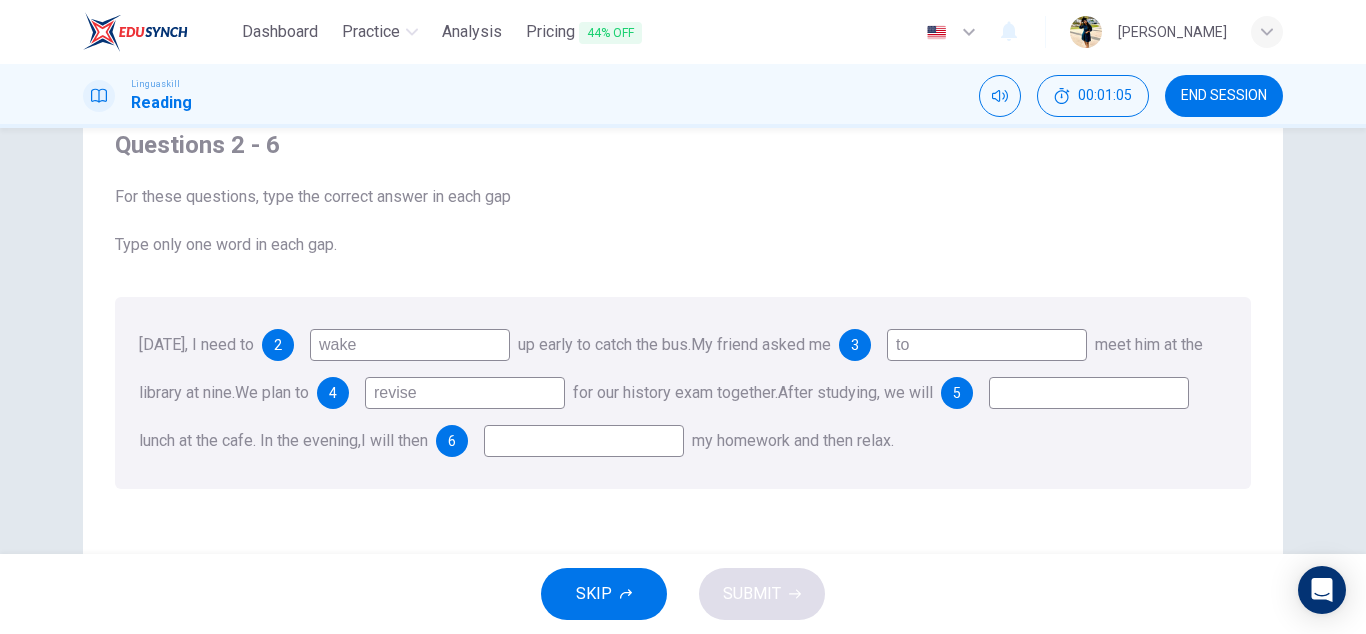 click at bounding box center [1089, 393] 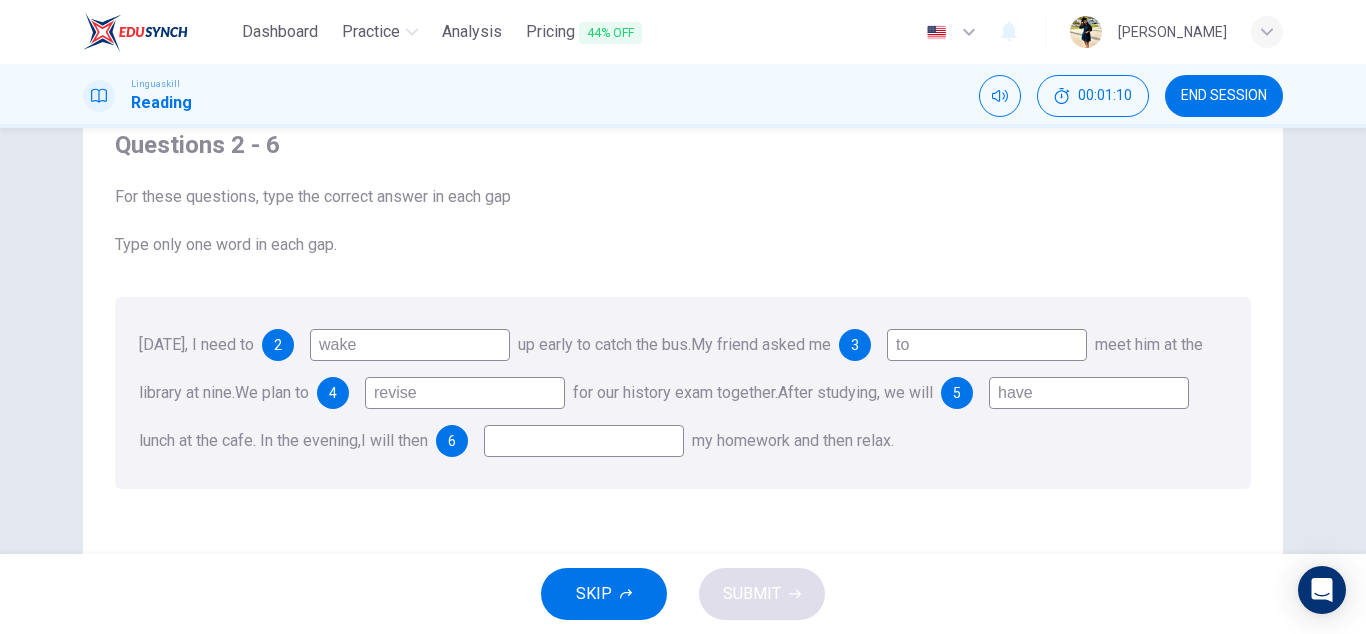 type on "have" 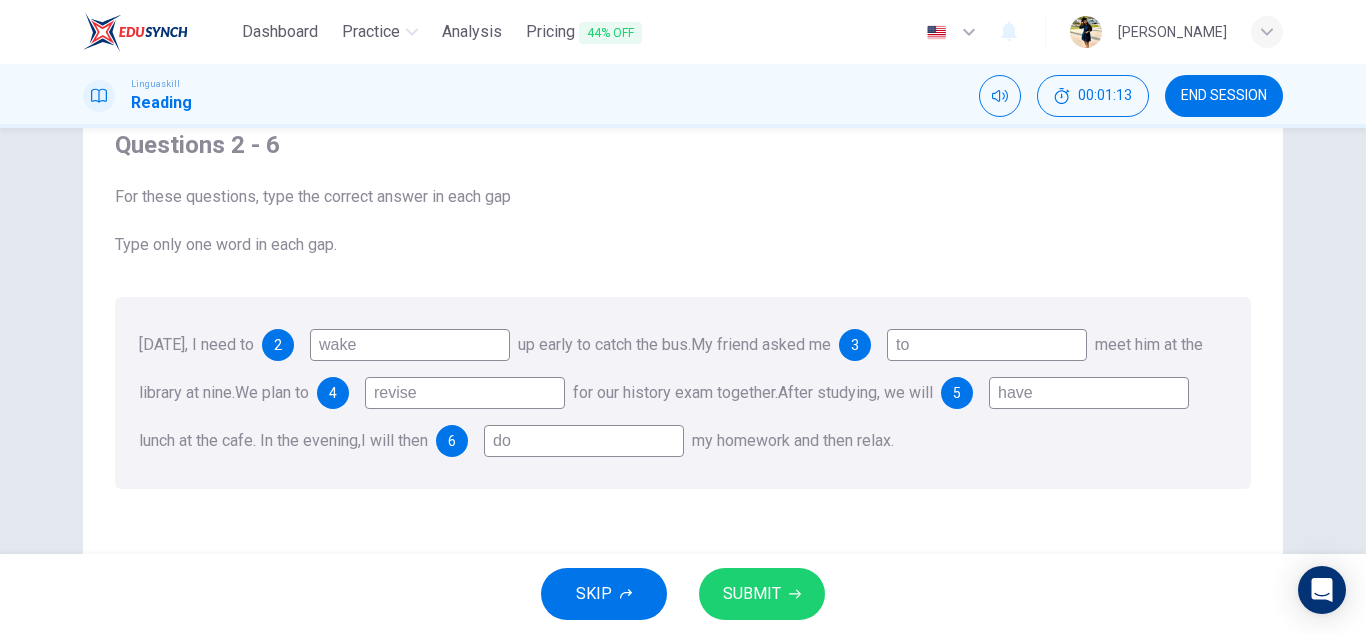 type on "do" 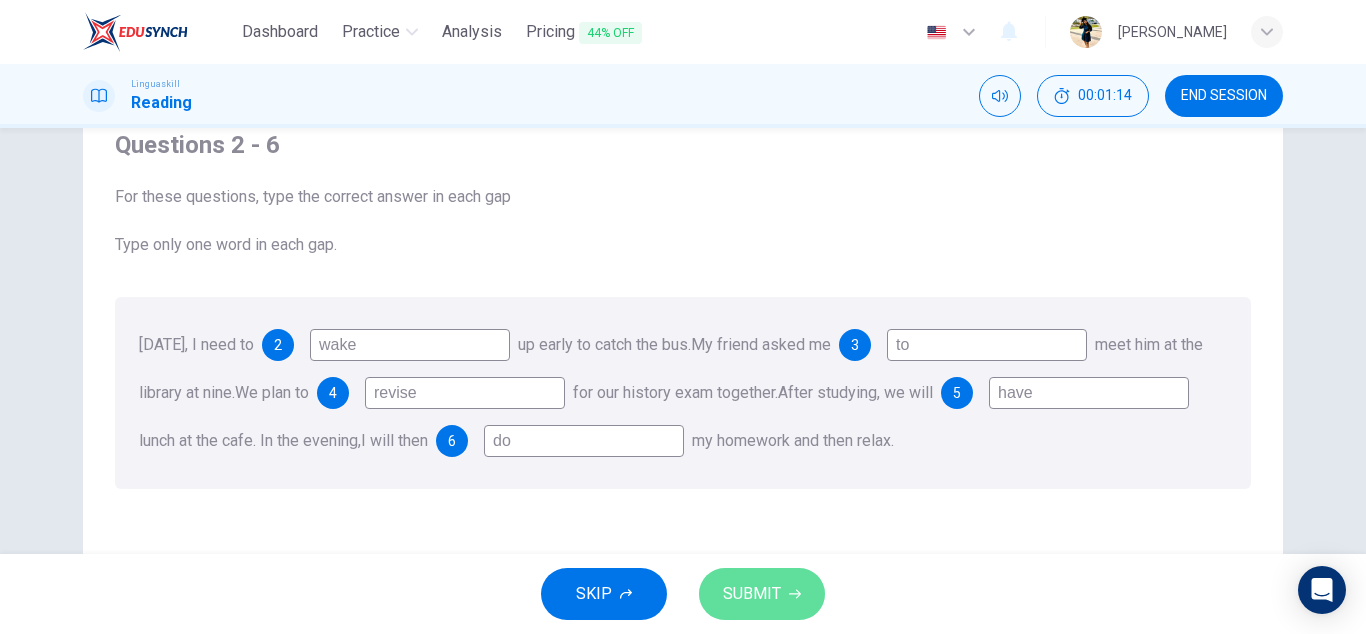 click 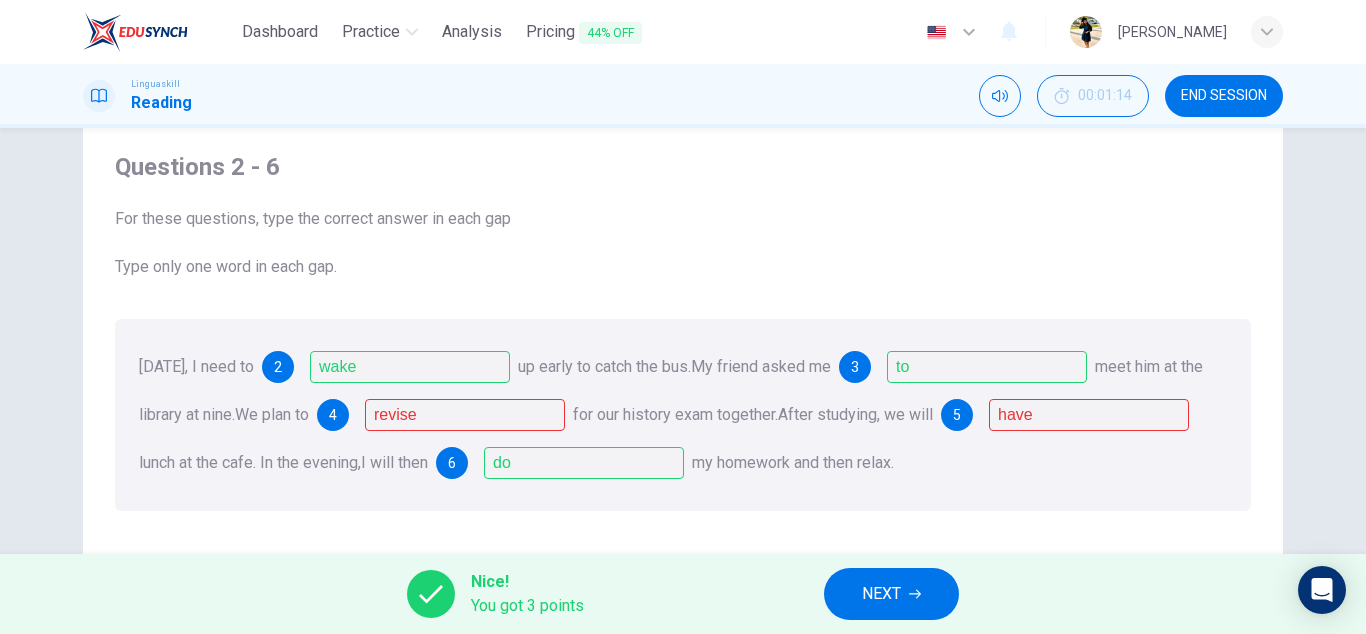 scroll, scrollTop: 56, scrollLeft: 0, axis: vertical 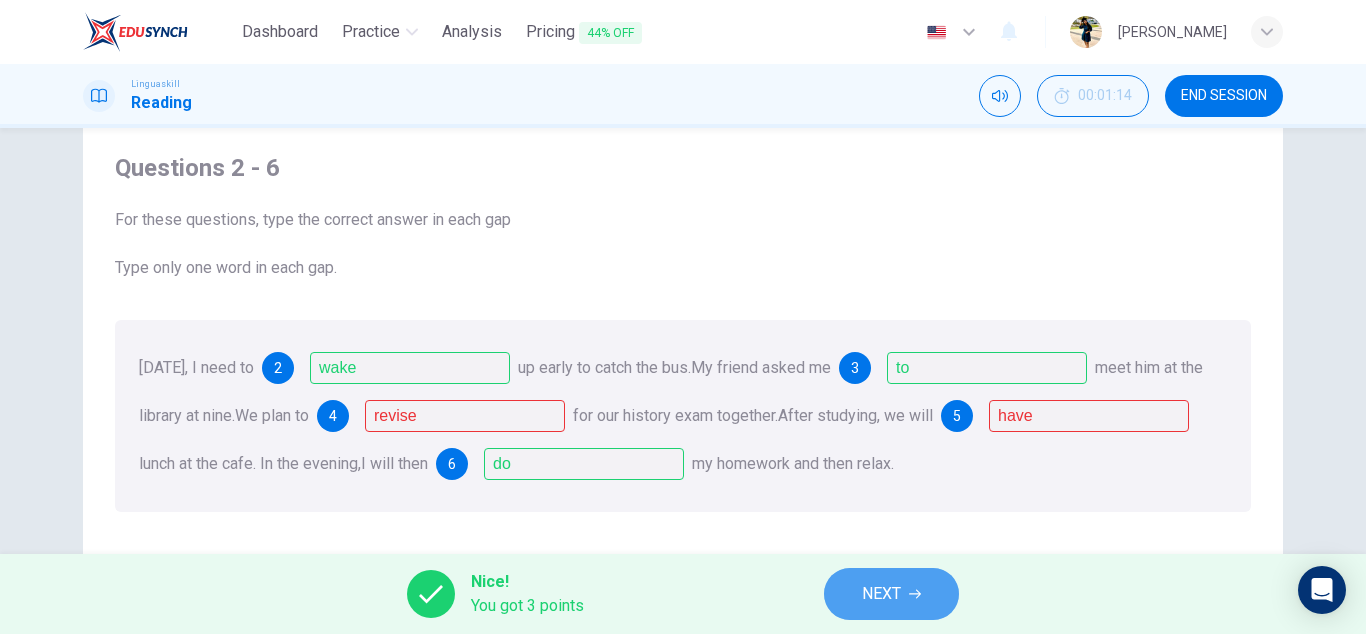 click on "NEXT" at bounding box center (881, 594) 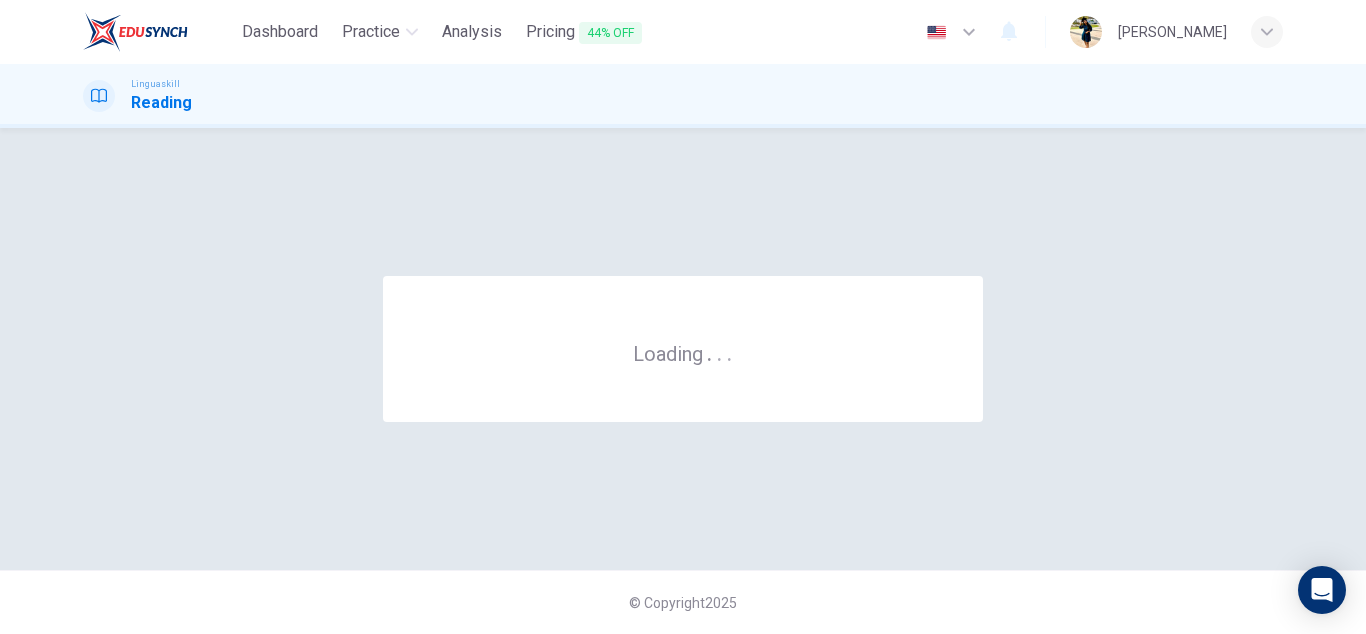 scroll, scrollTop: 0, scrollLeft: 0, axis: both 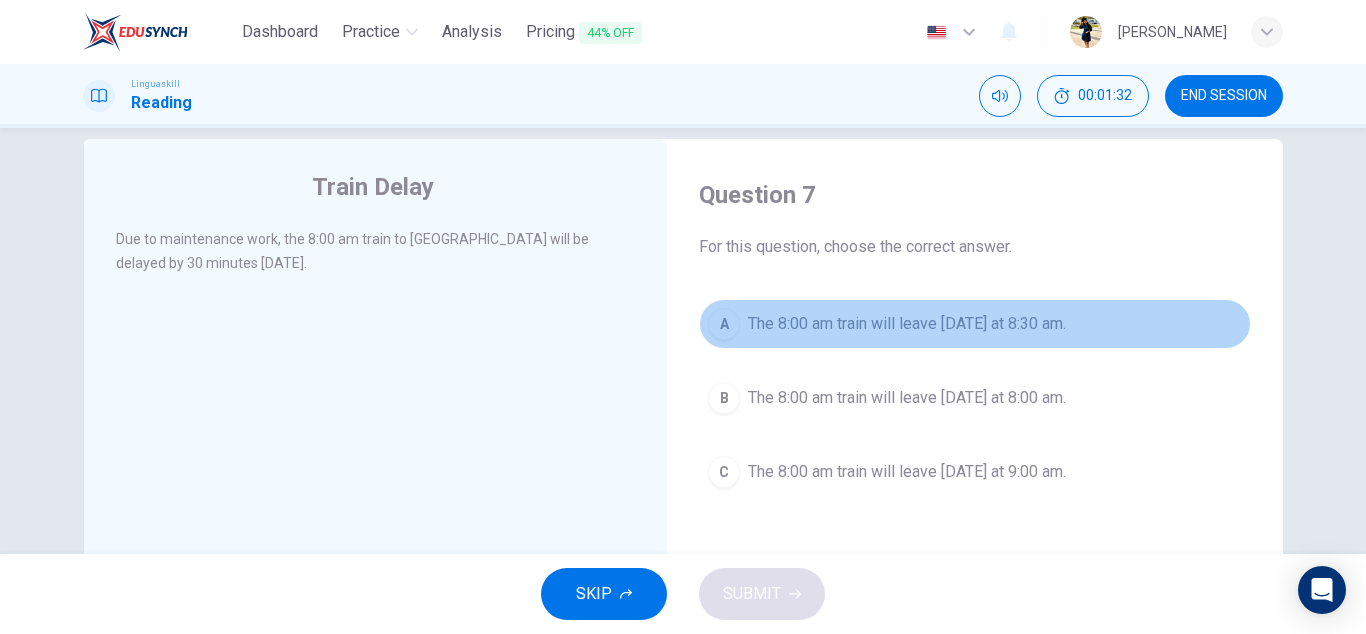 click on "The 8:00 am train will leave [DATE] at 8:30 am." at bounding box center (907, 324) 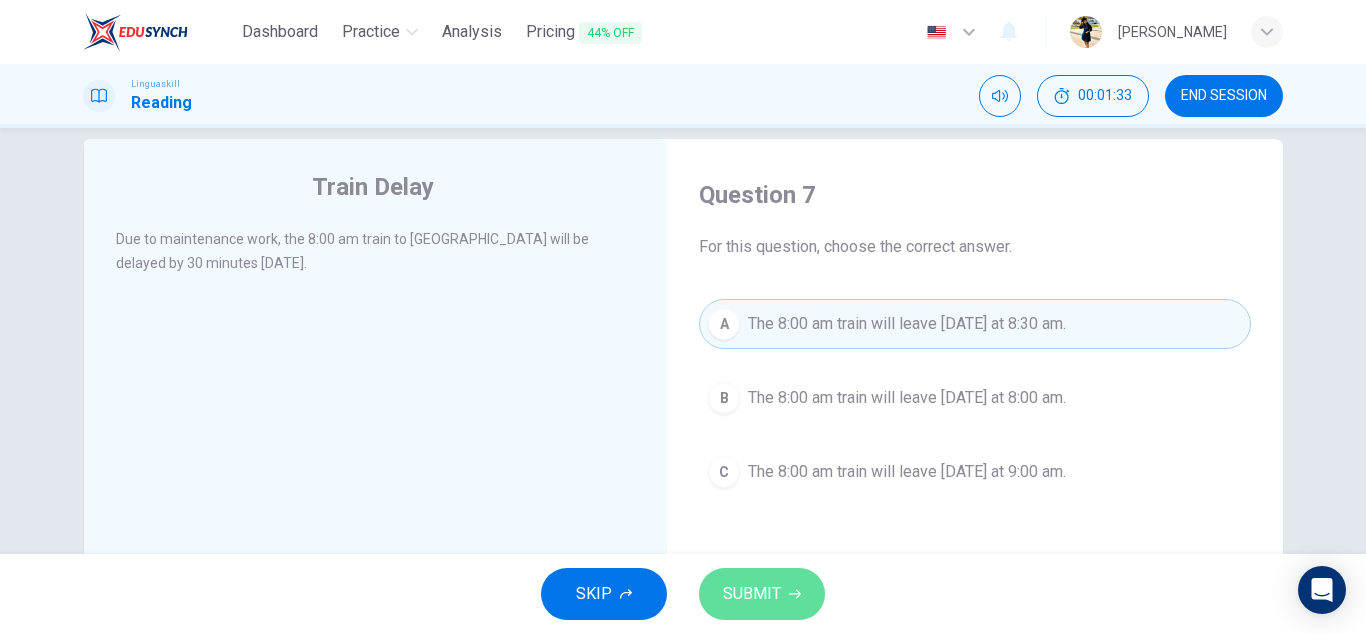 click on "SUBMIT" at bounding box center (762, 594) 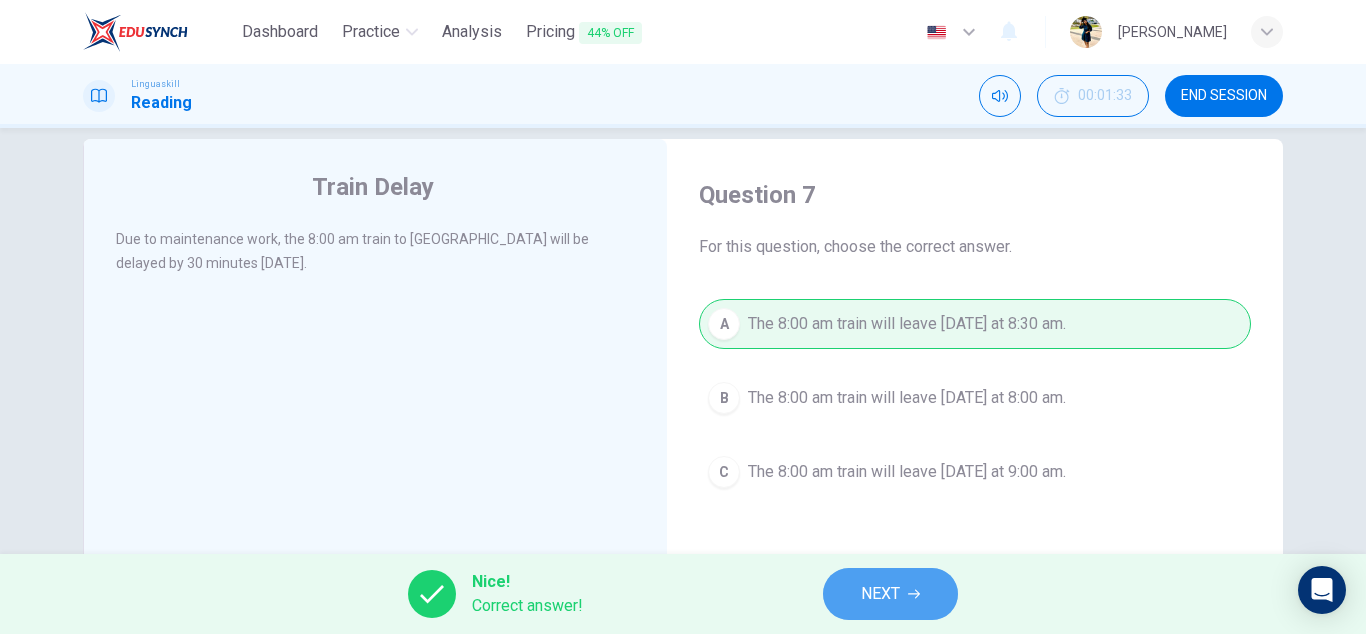 click on "NEXT" at bounding box center [890, 594] 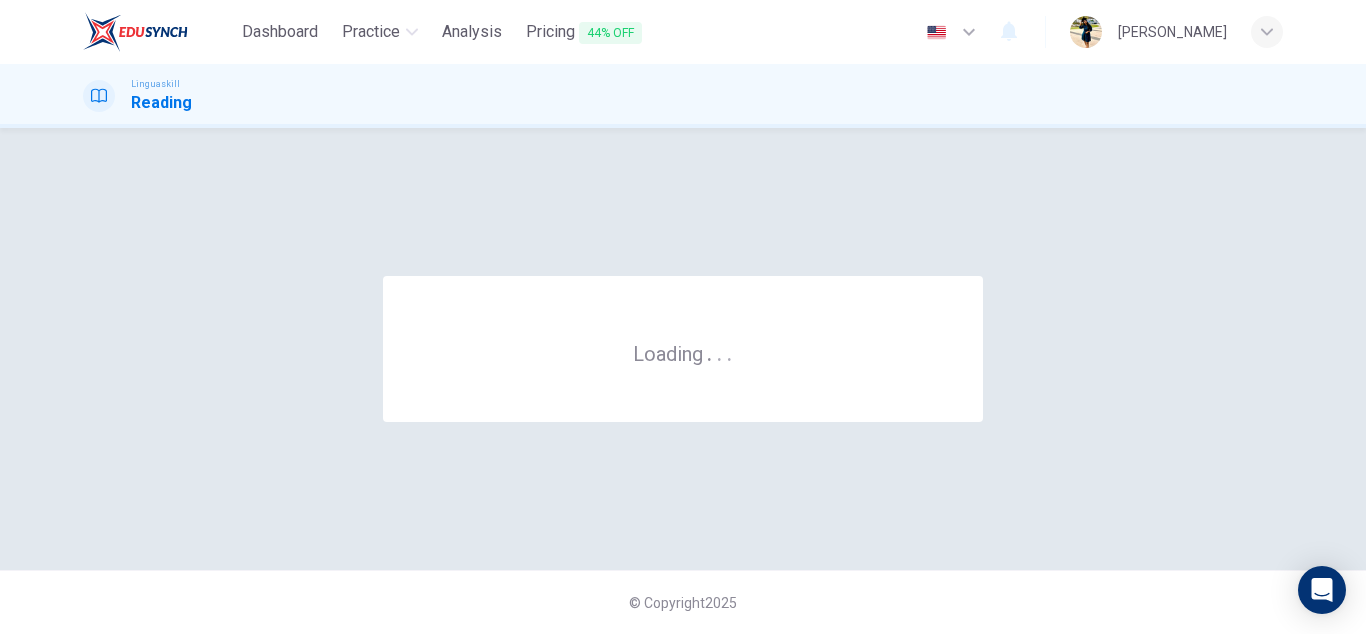 scroll, scrollTop: 0, scrollLeft: 0, axis: both 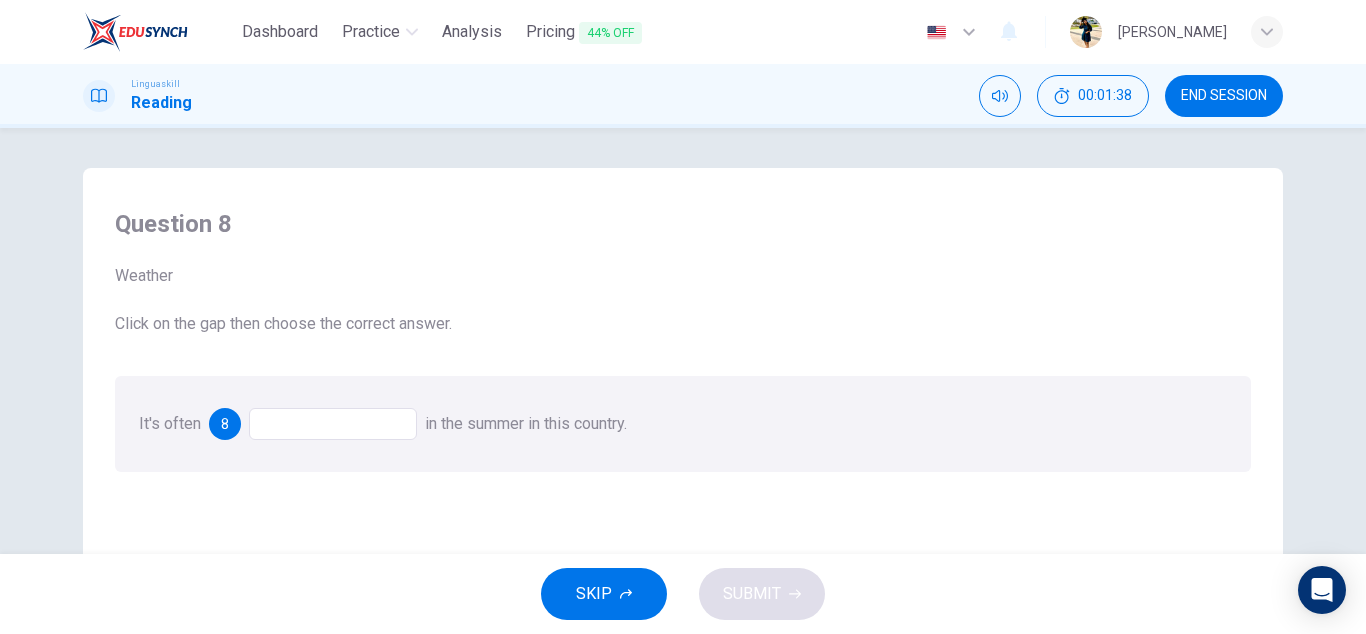 click at bounding box center [333, 424] 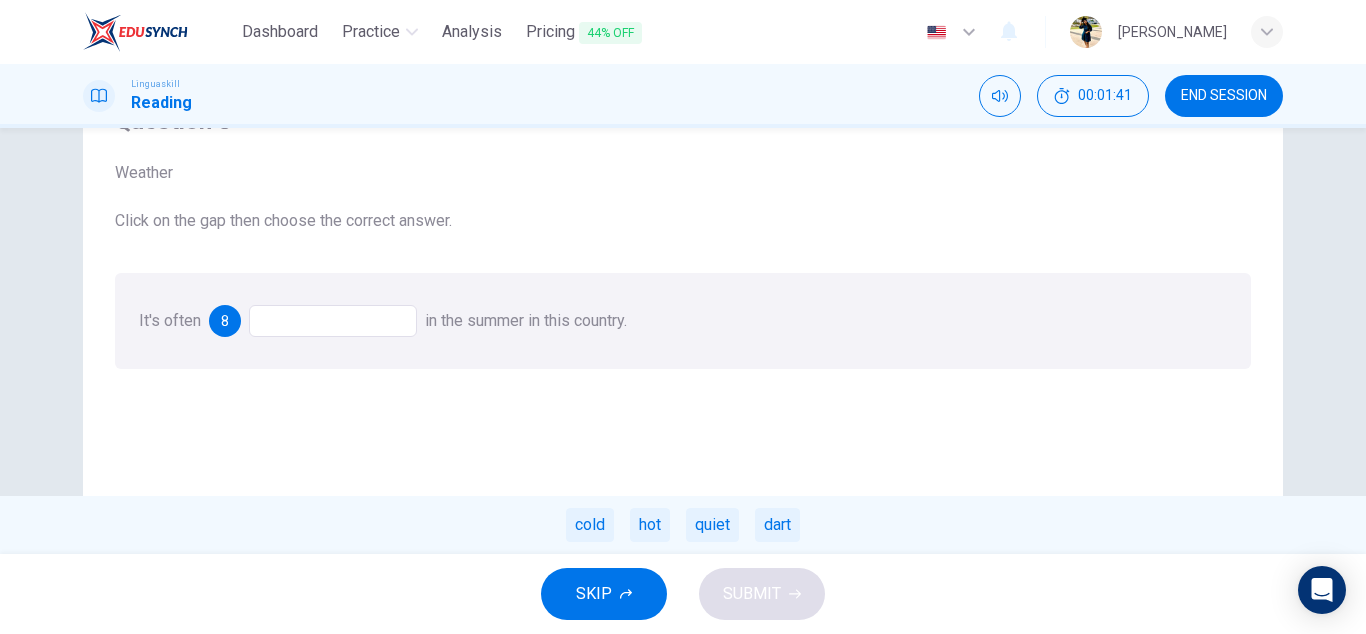 scroll, scrollTop: 99, scrollLeft: 0, axis: vertical 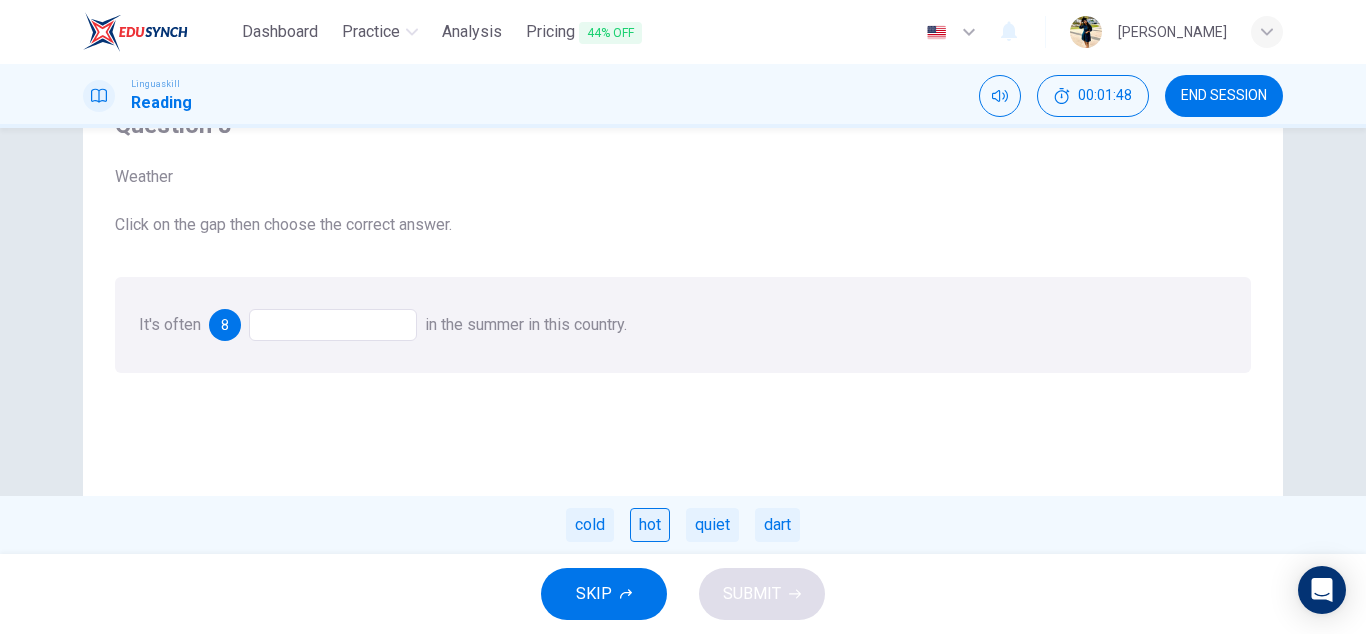click on "hot" at bounding box center (650, 525) 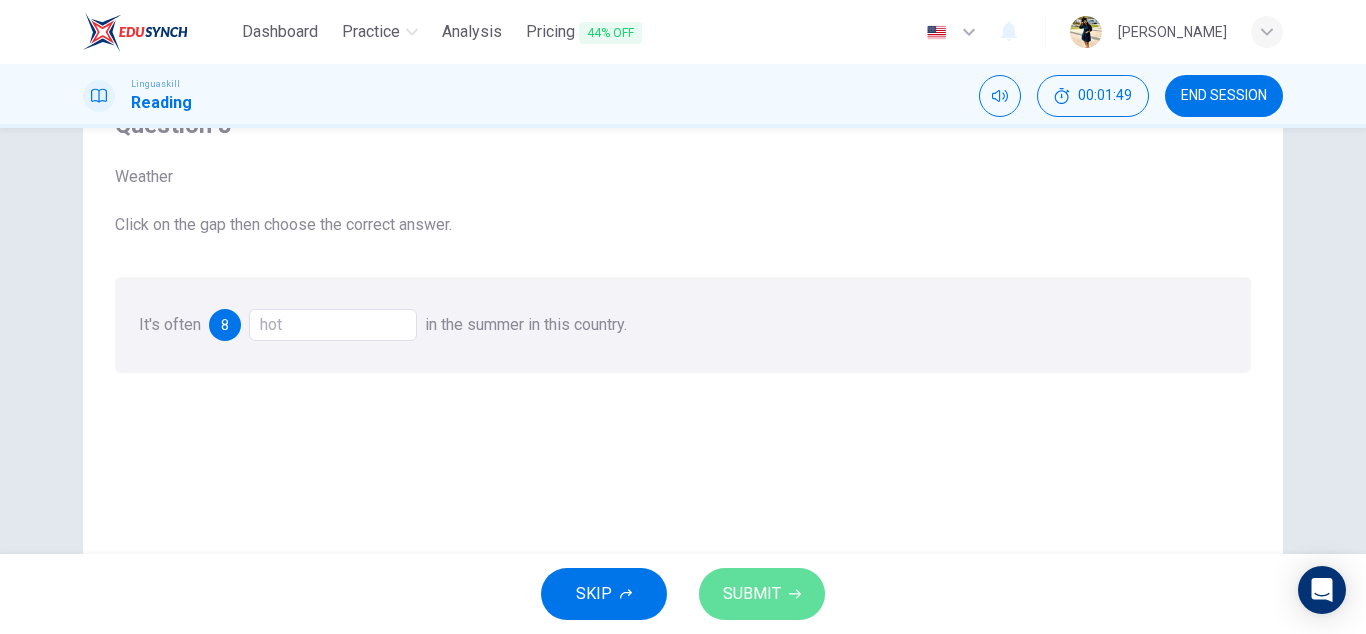 click on "SUBMIT" at bounding box center [752, 594] 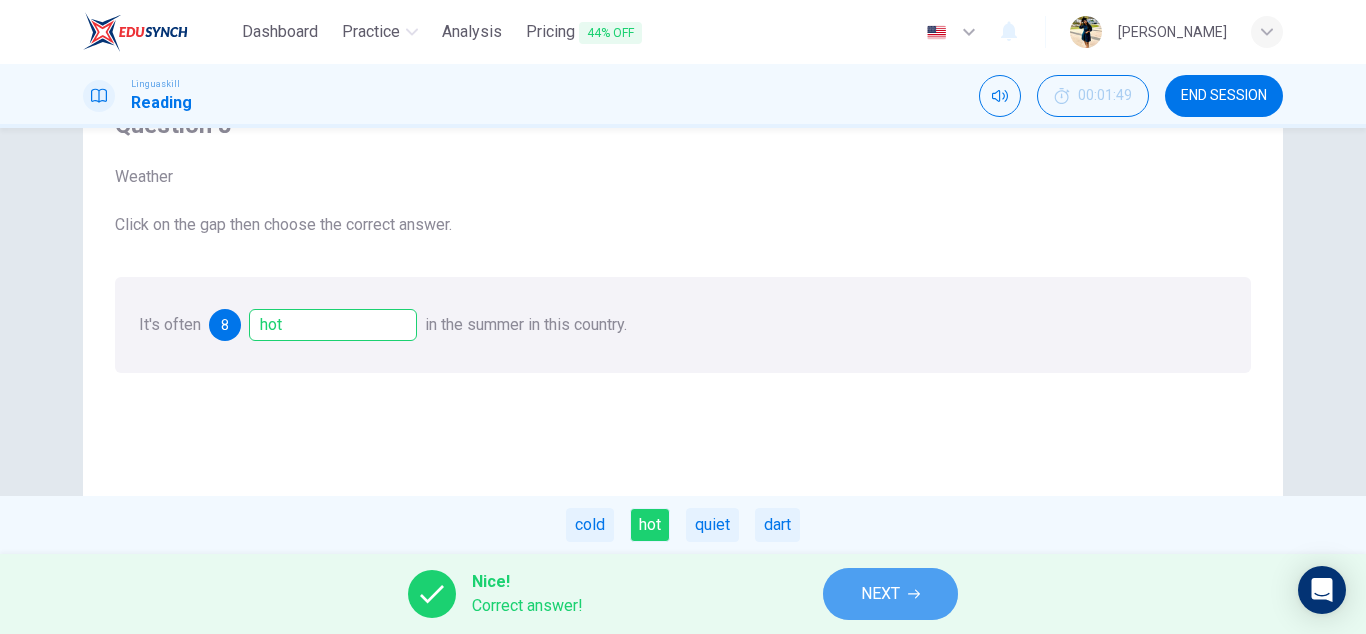 click on "NEXT" at bounding box center (890, 594) 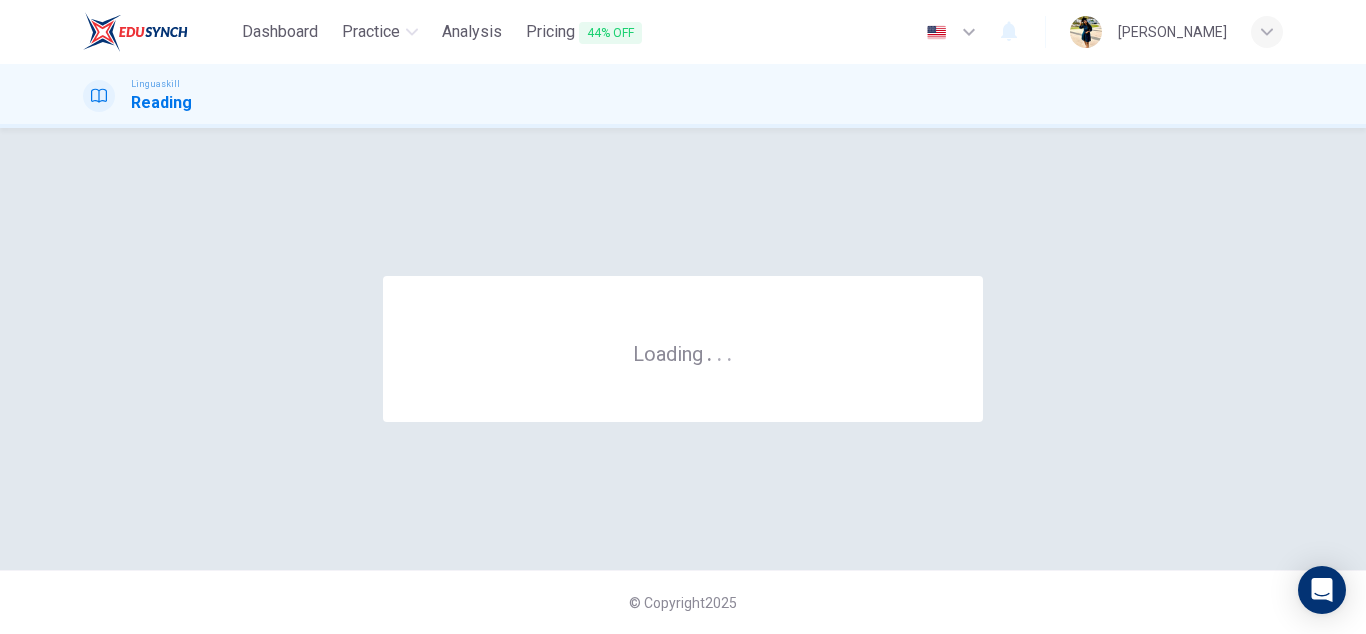 scroll, scrollTop: 0, scrollLeft: 0, axis: both 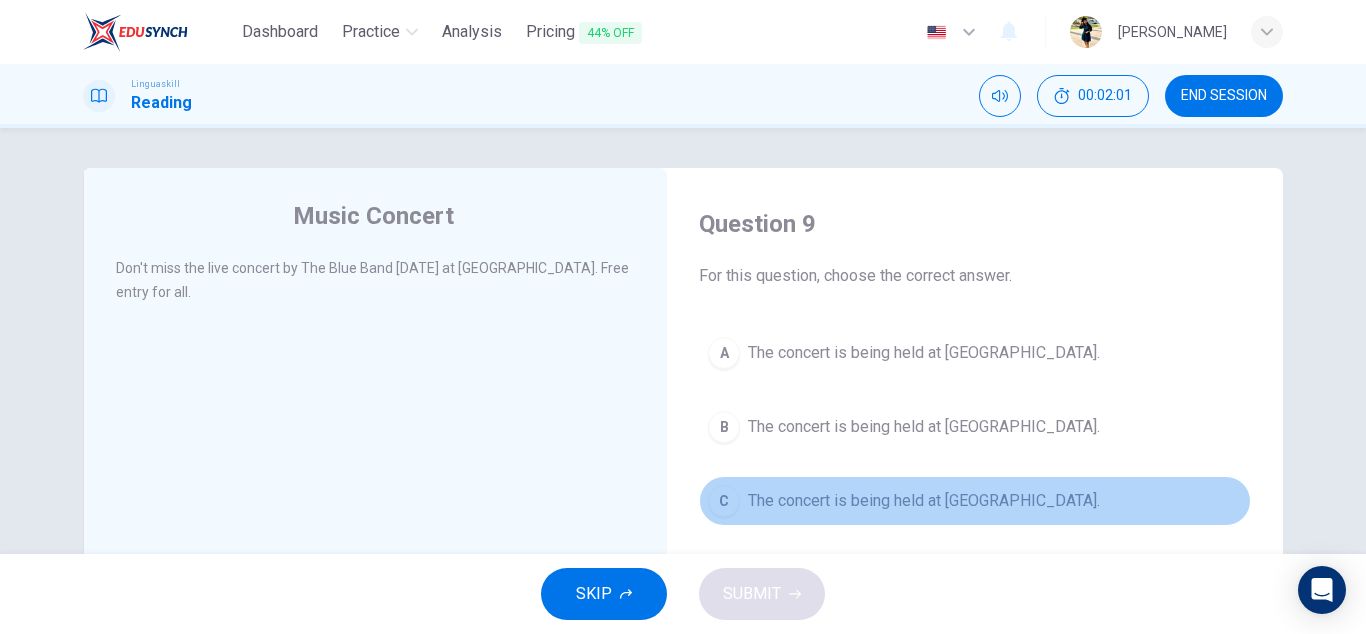 click on "The concert is being held at [GEOGRAPHIC_DATA]." at bounding box center [924, 501] 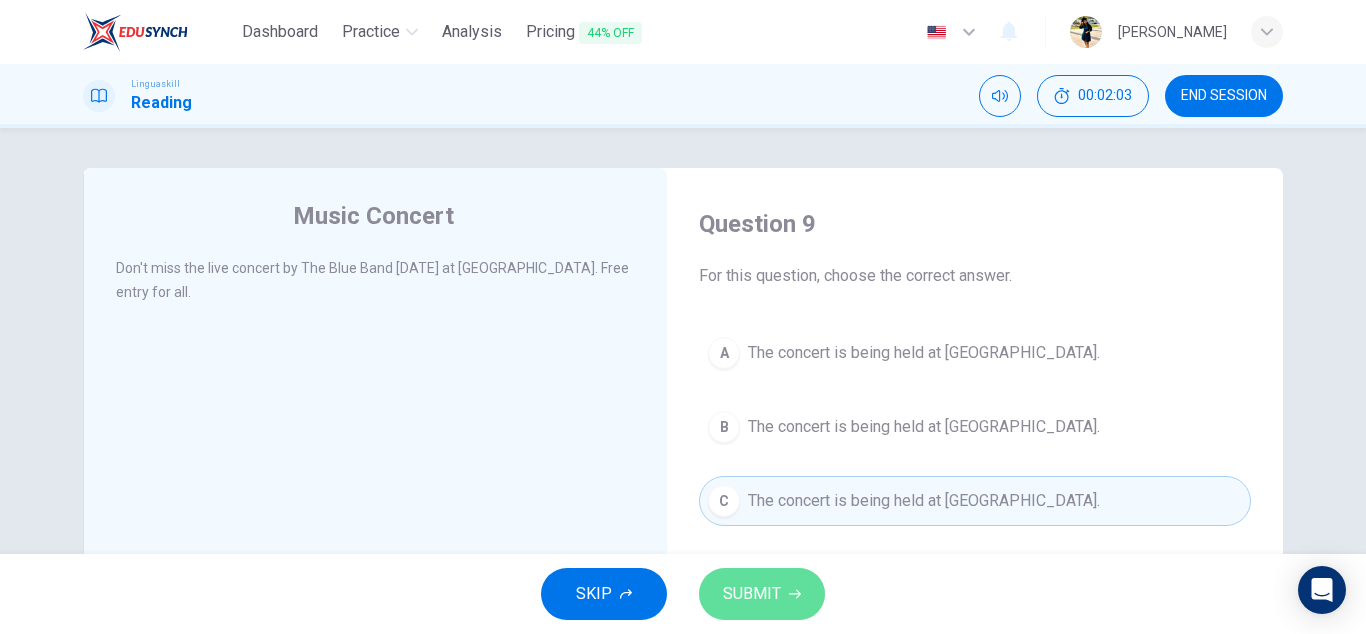 click on "SUBMIT" at bounding box center (762, 594) 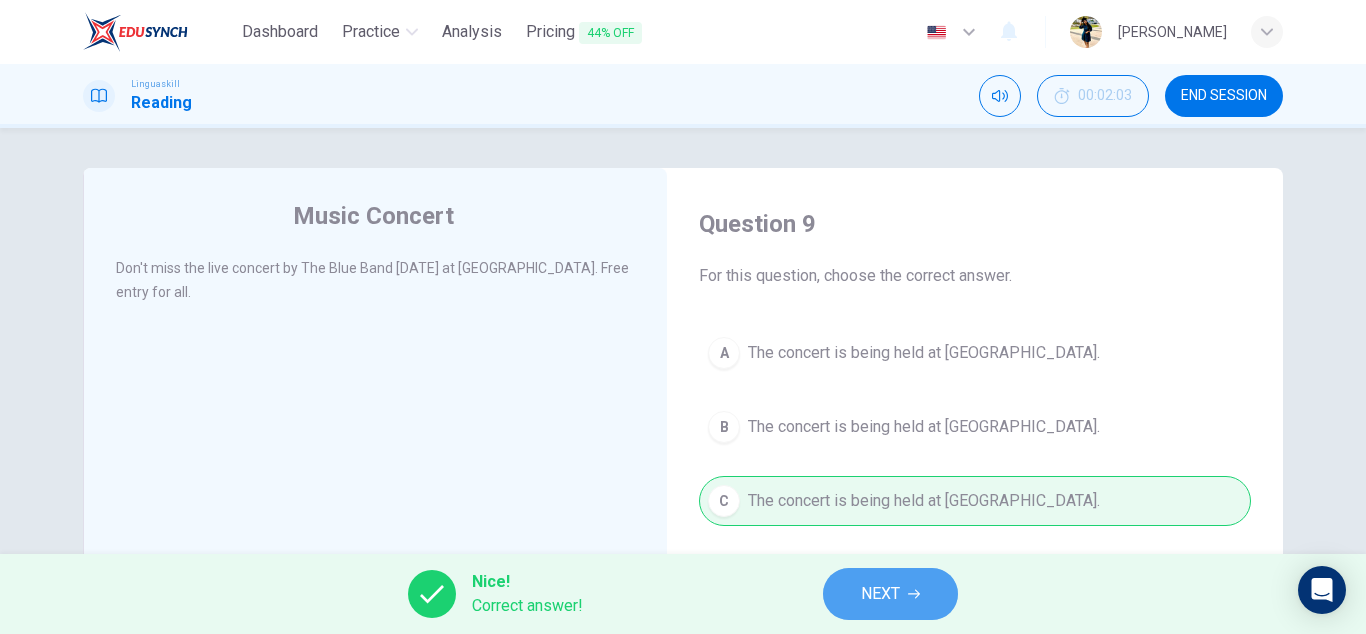 click on "NEXT" at bounding box center (880, 594) 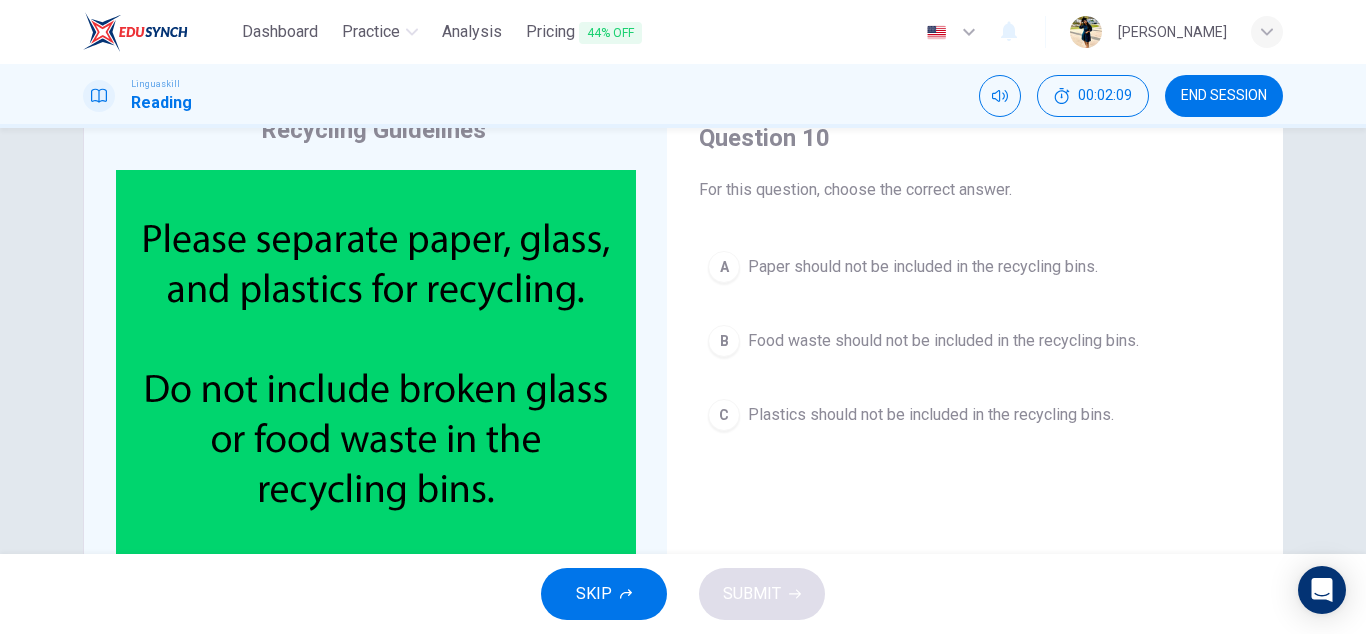 scroll, scrollTop: 83, scrollLeft: 0, axis: vertical 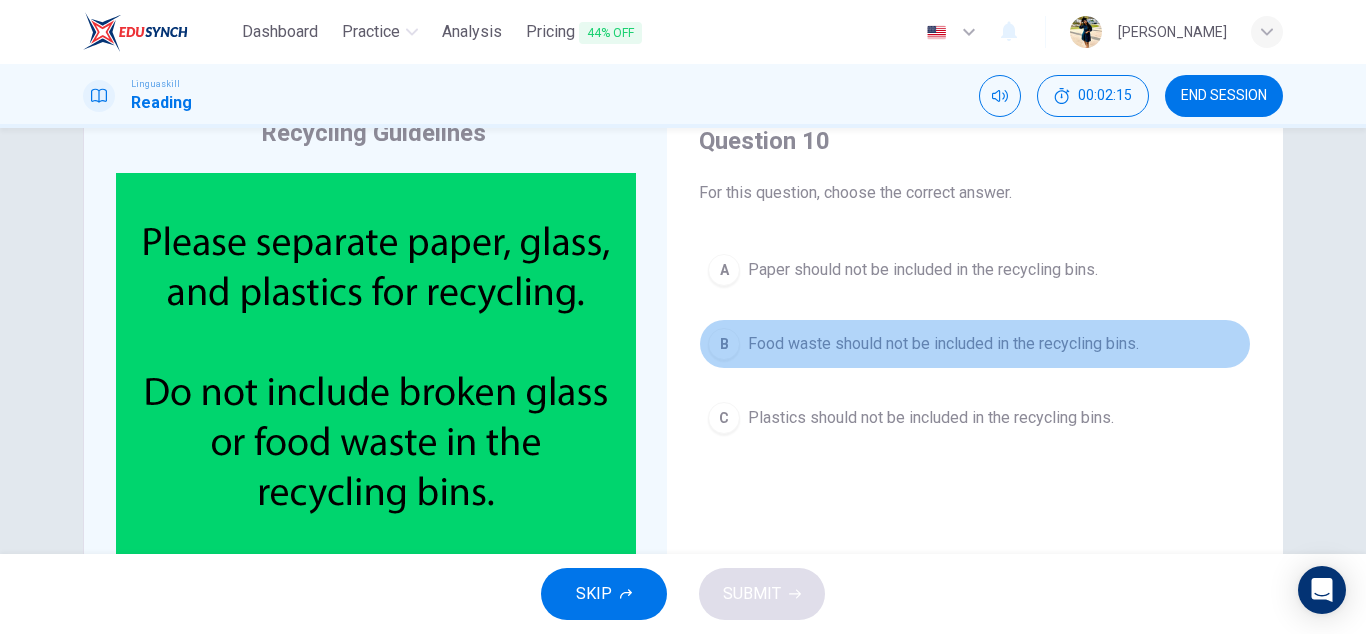 click on "Food waste should not be included in the recycling bins." at bounding box center [943, 344] 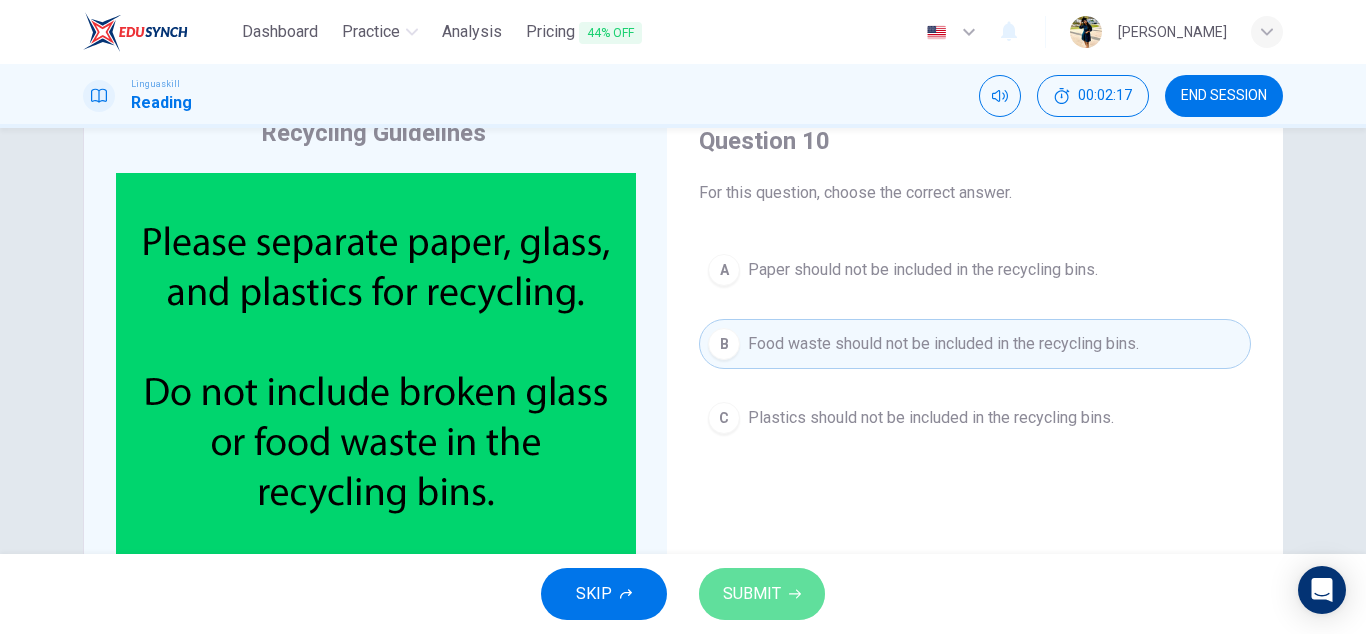 click on "SUBMIT" at bounding box center [752, 594] 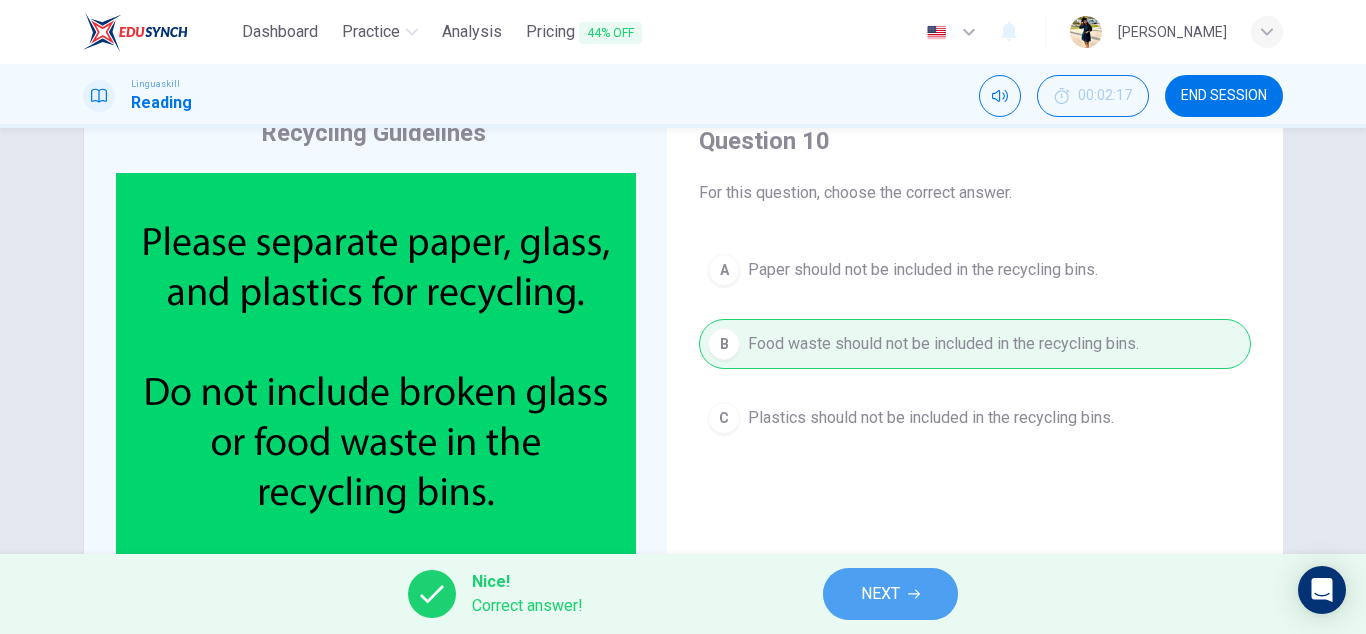 click on "NEXT" at bounding box center [890, 594] 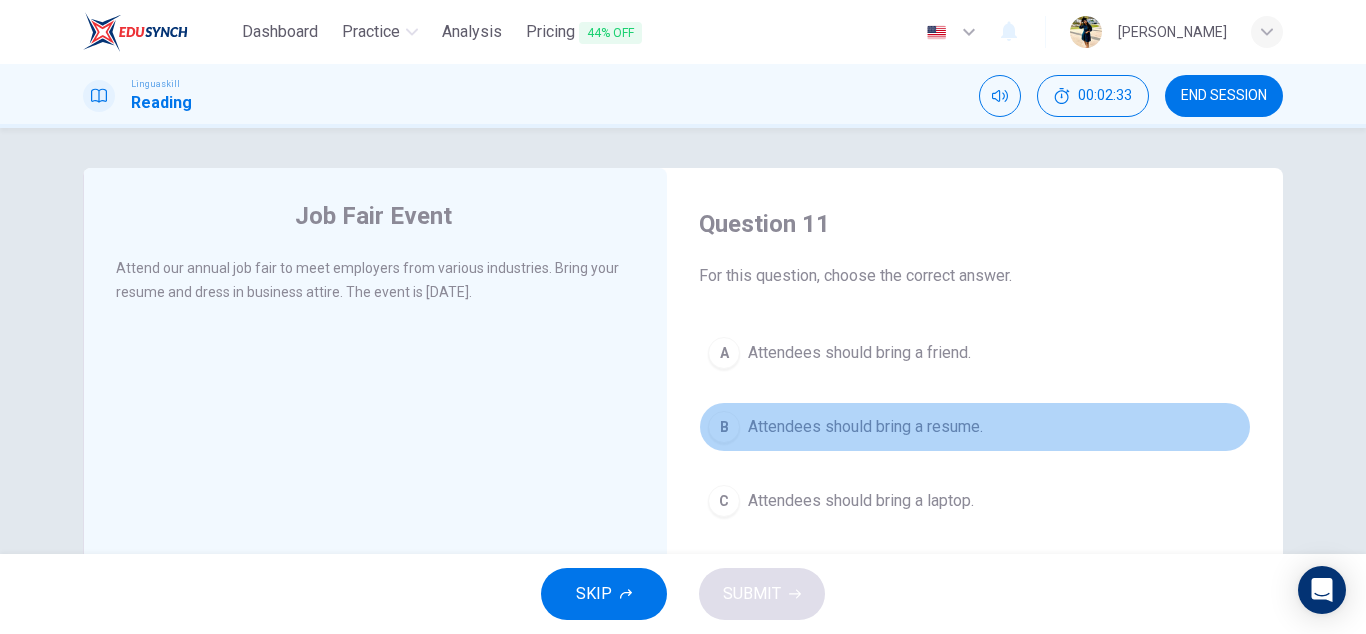 click on "Attendees should bring a resume." at bounding box center (865, 427) 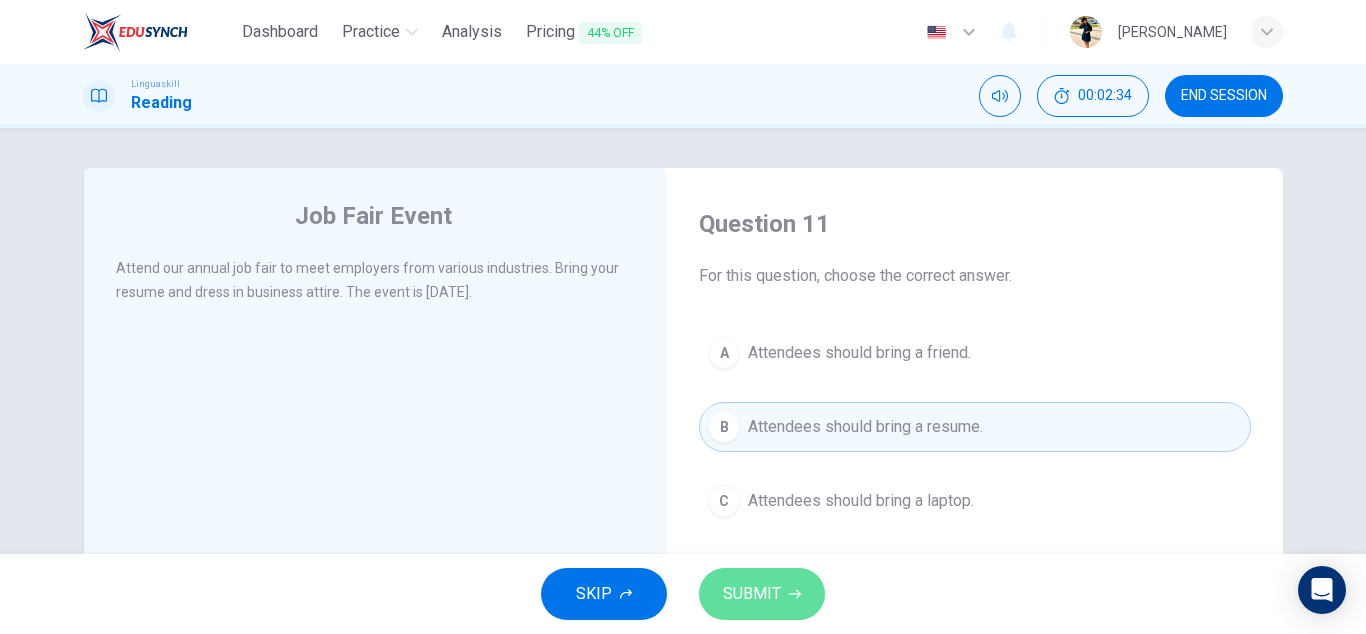 click 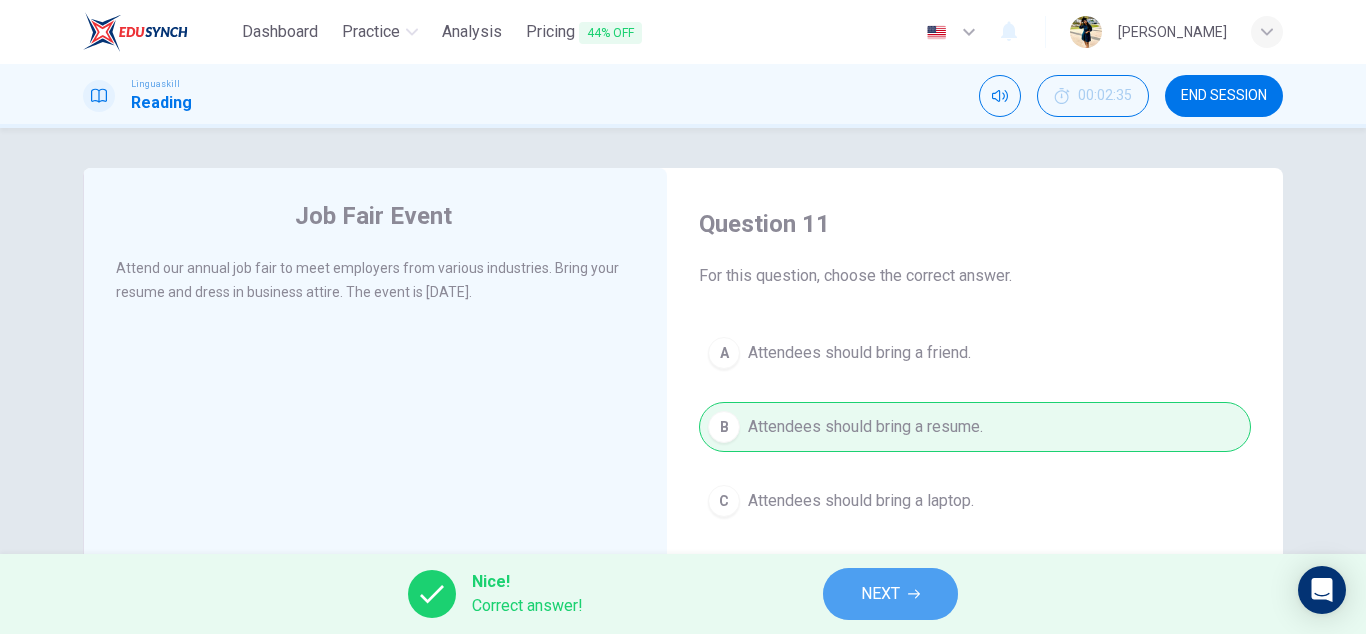 click on "NEXT" at bounding box center (890, 594) 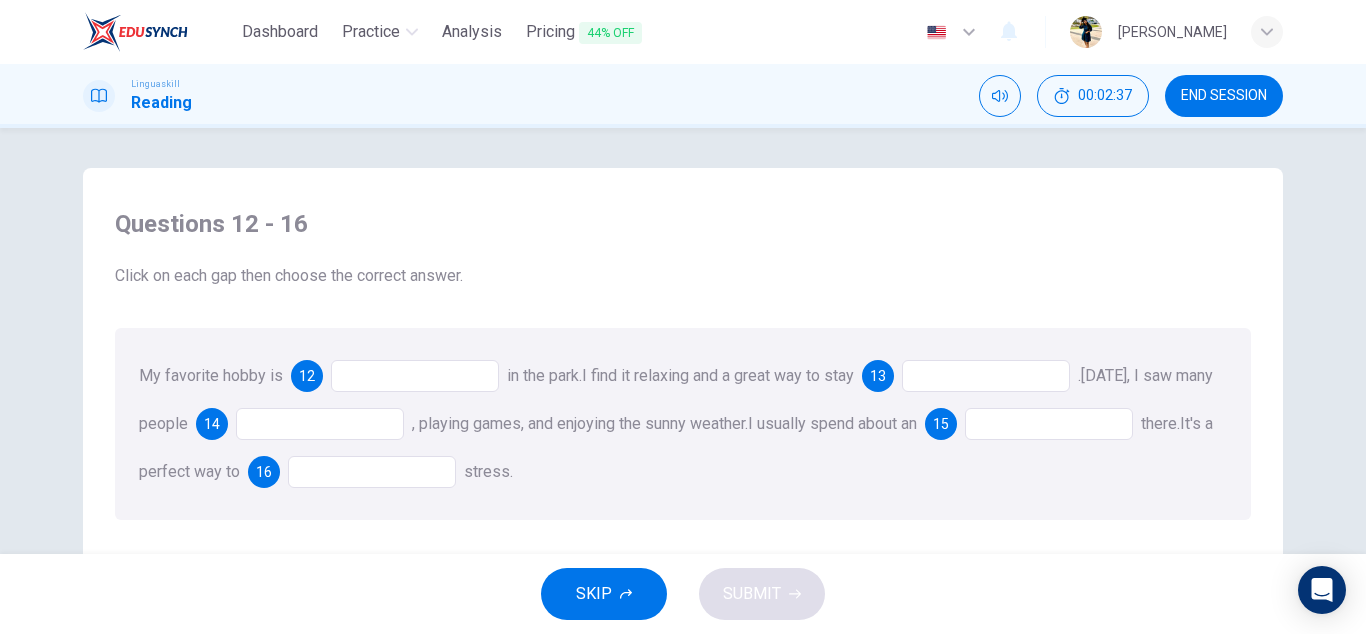 click at bounding box center [415, 376] 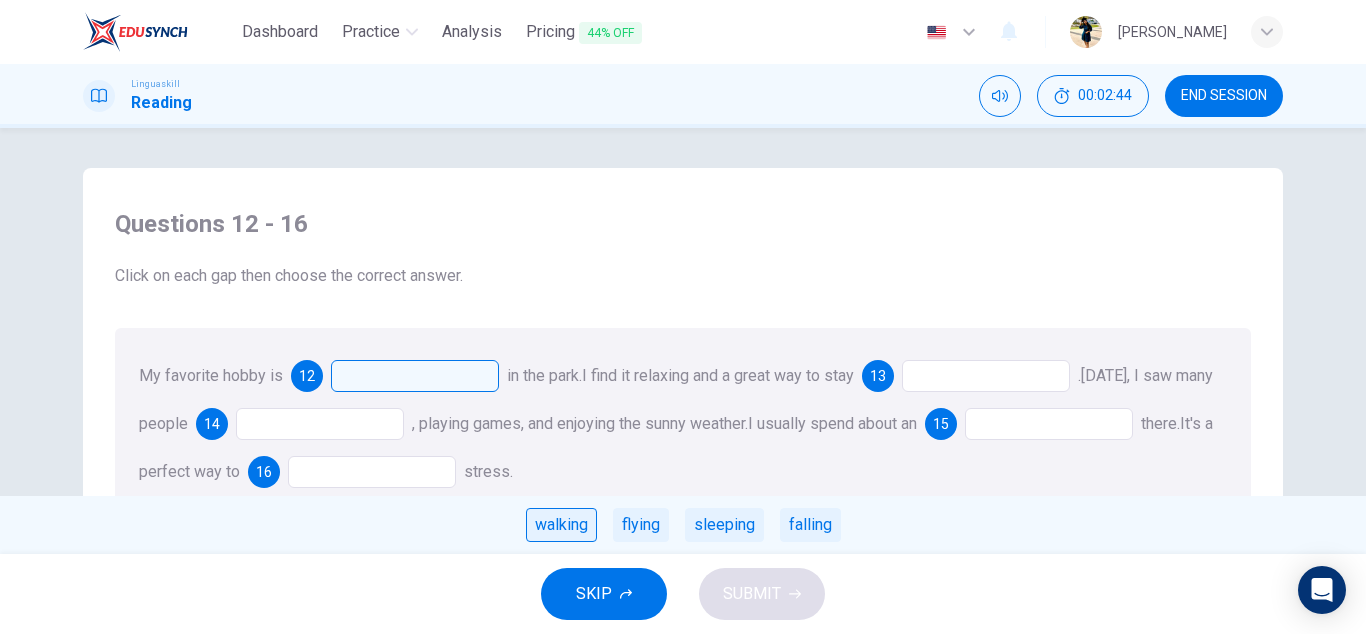 click on "walking" at bounding box center (561, 525) 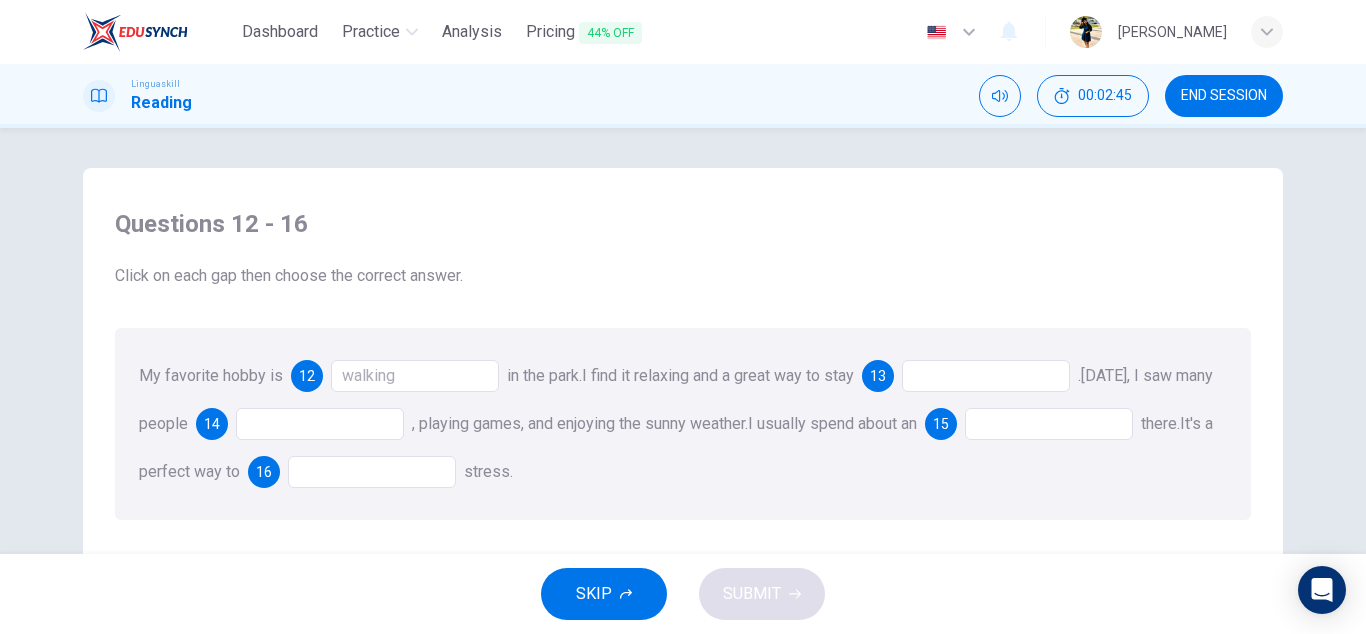 click at bounding box center [986, 376] 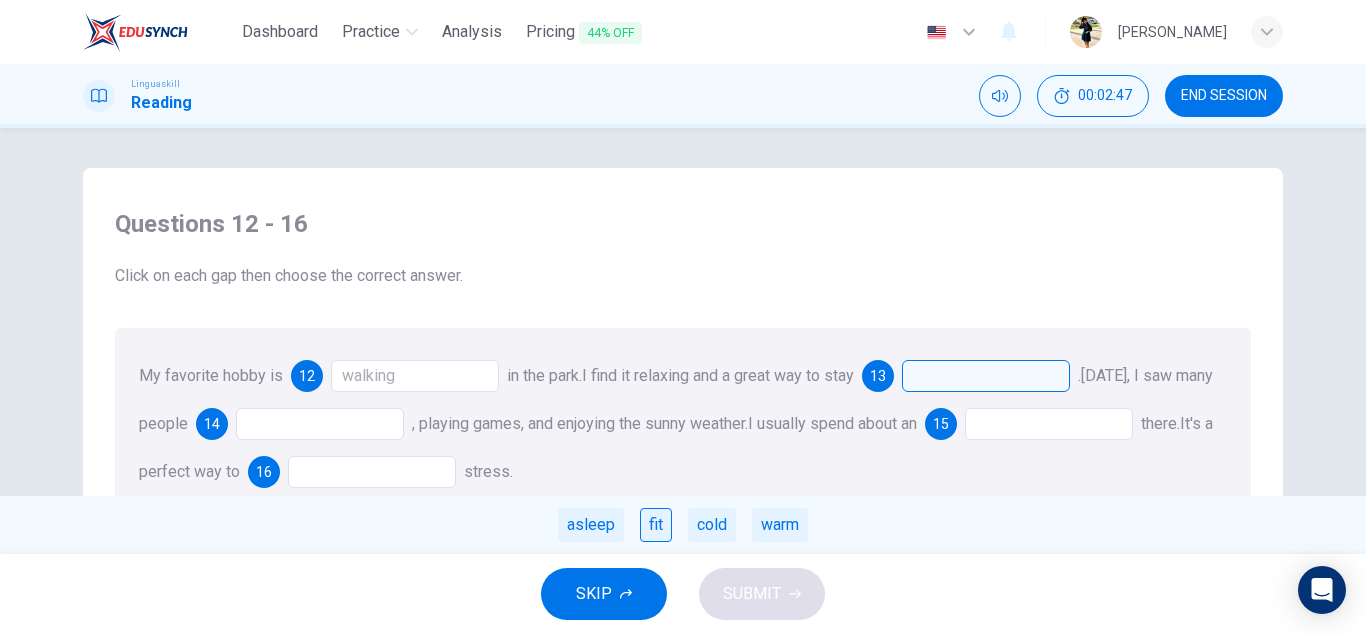 click on "fit" at bounding box center [656, 525] 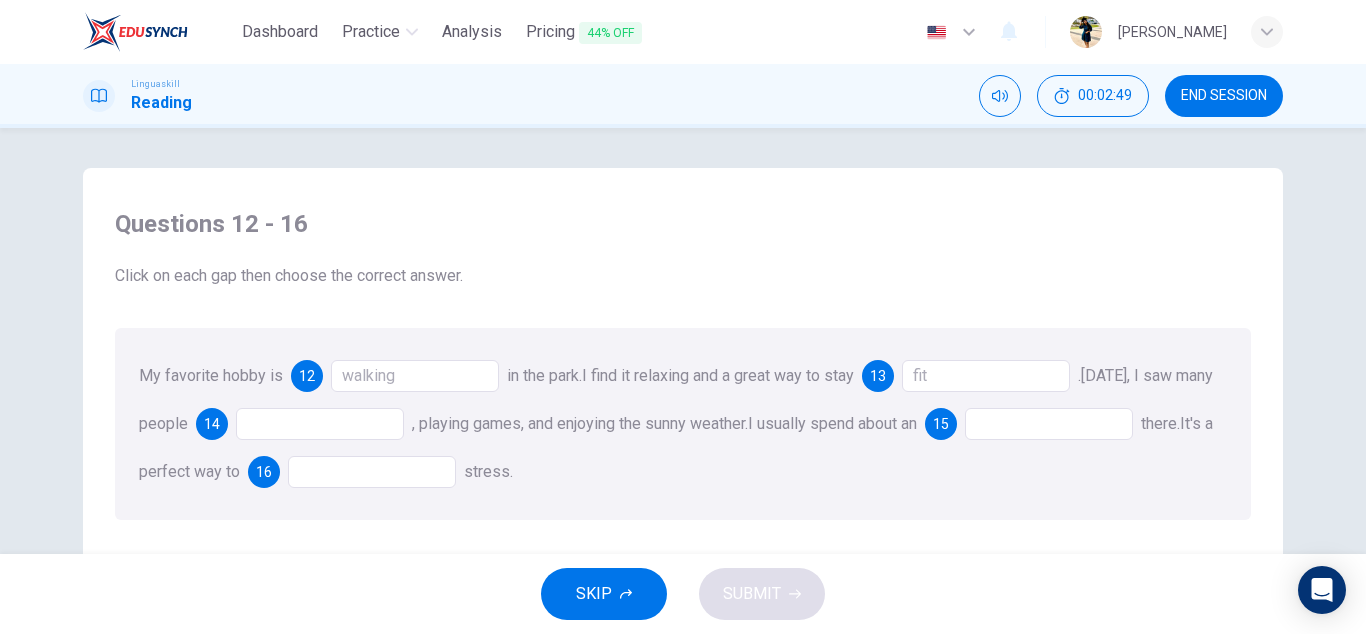click at bounding box center (320, 424) 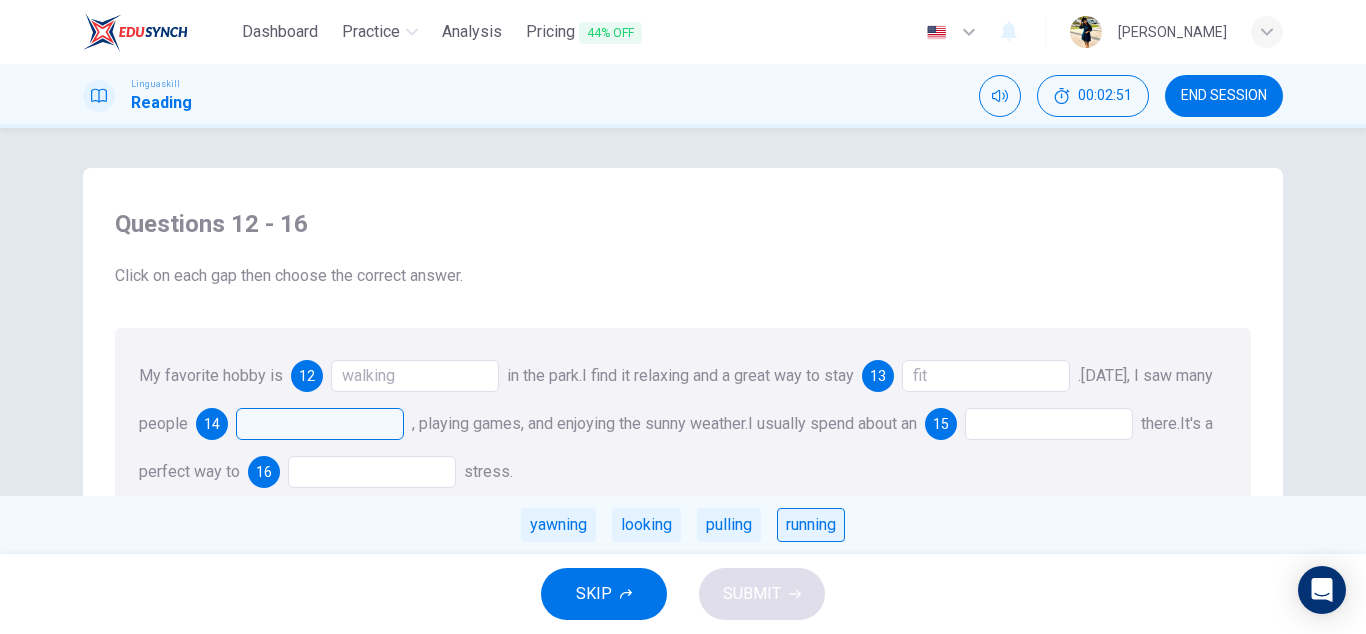 click on "running" at bounding box center (811, 525) 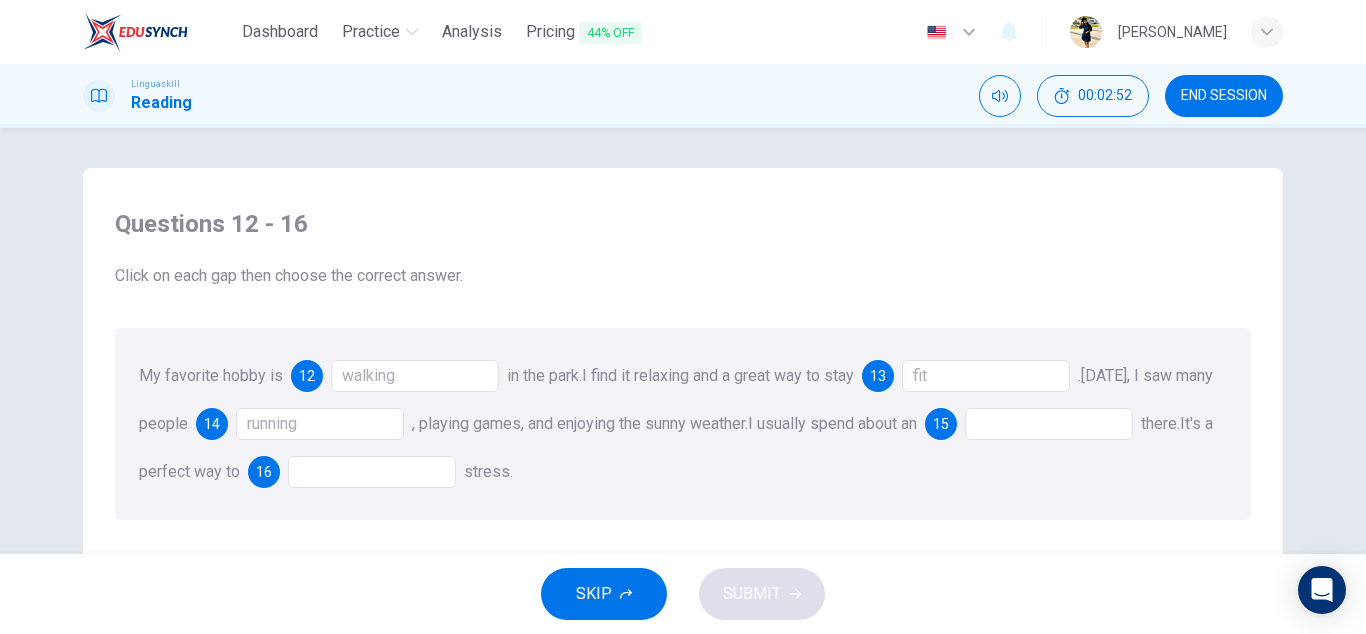 click at bounding box center (1049, 424) 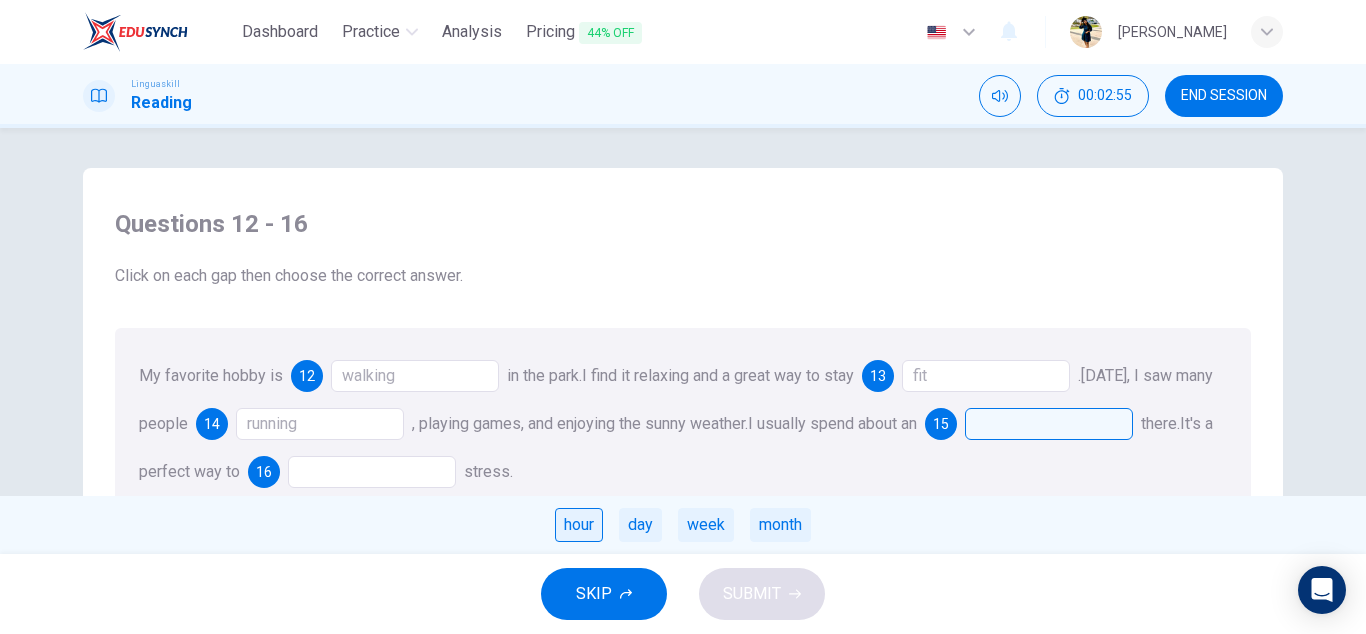 click on "hour" at bounding box center (579, 525) 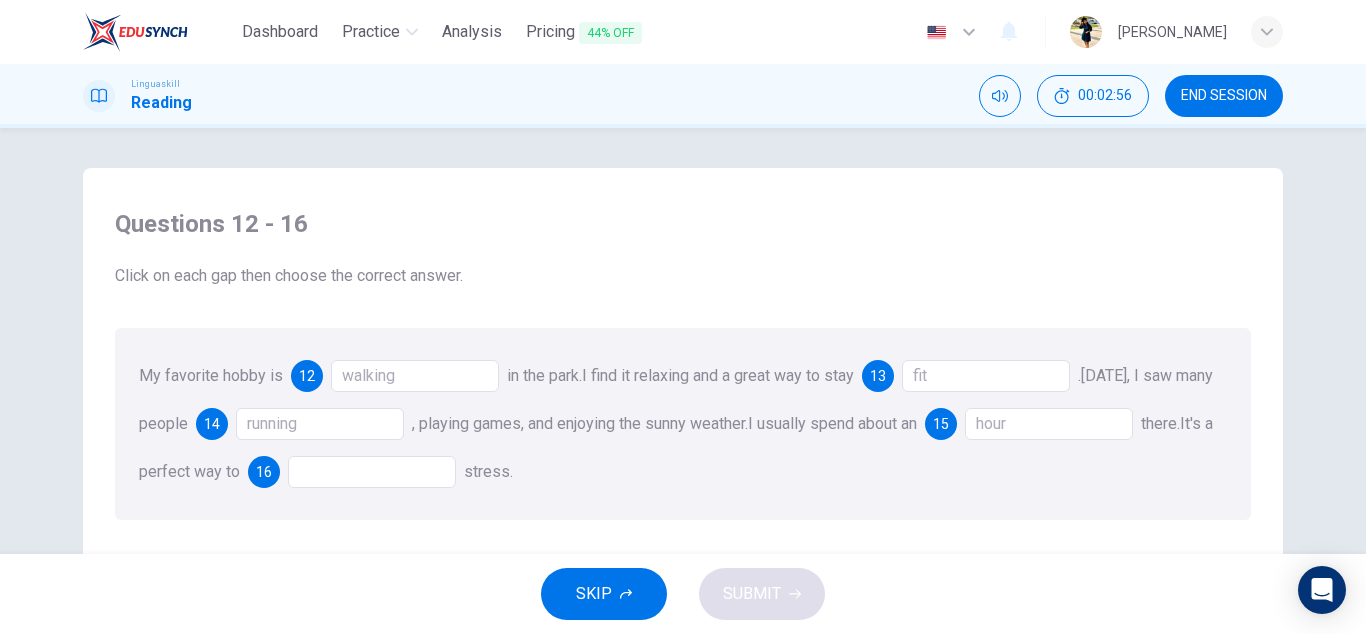 click at bounding box center (372, 472) 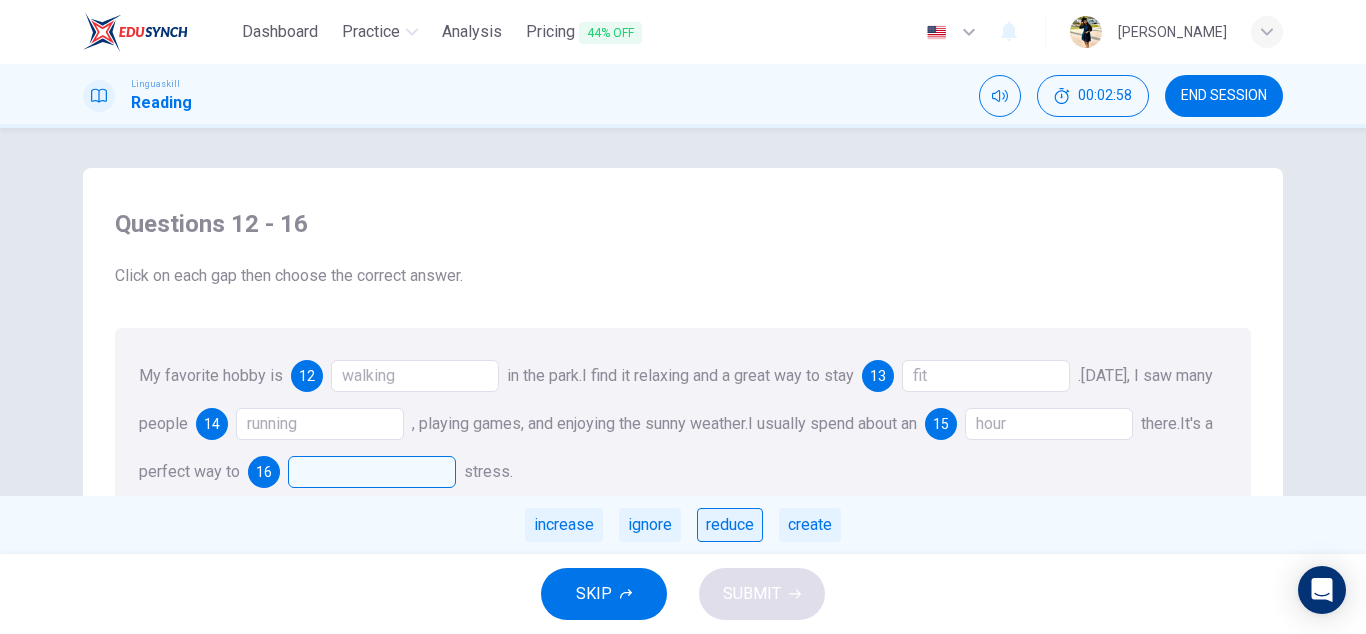 click on "reduce" at bounding box center (730, 525) 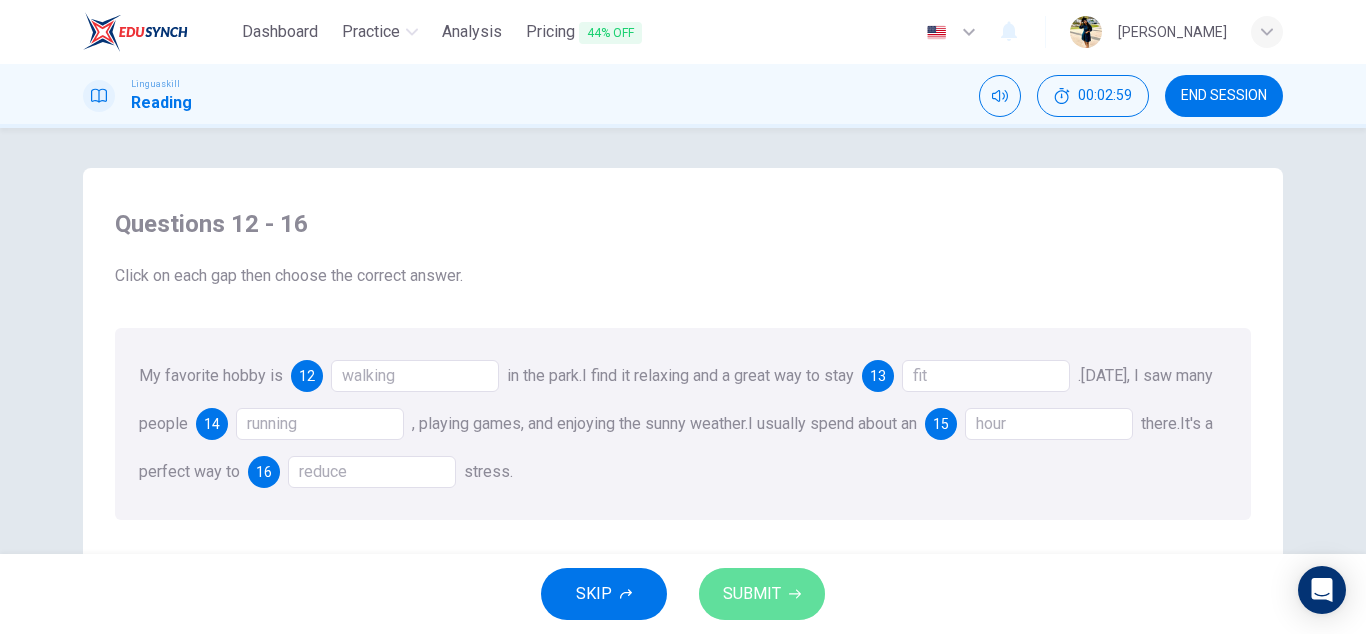 click on "SUBMIT" at bounding box center (762, 594) 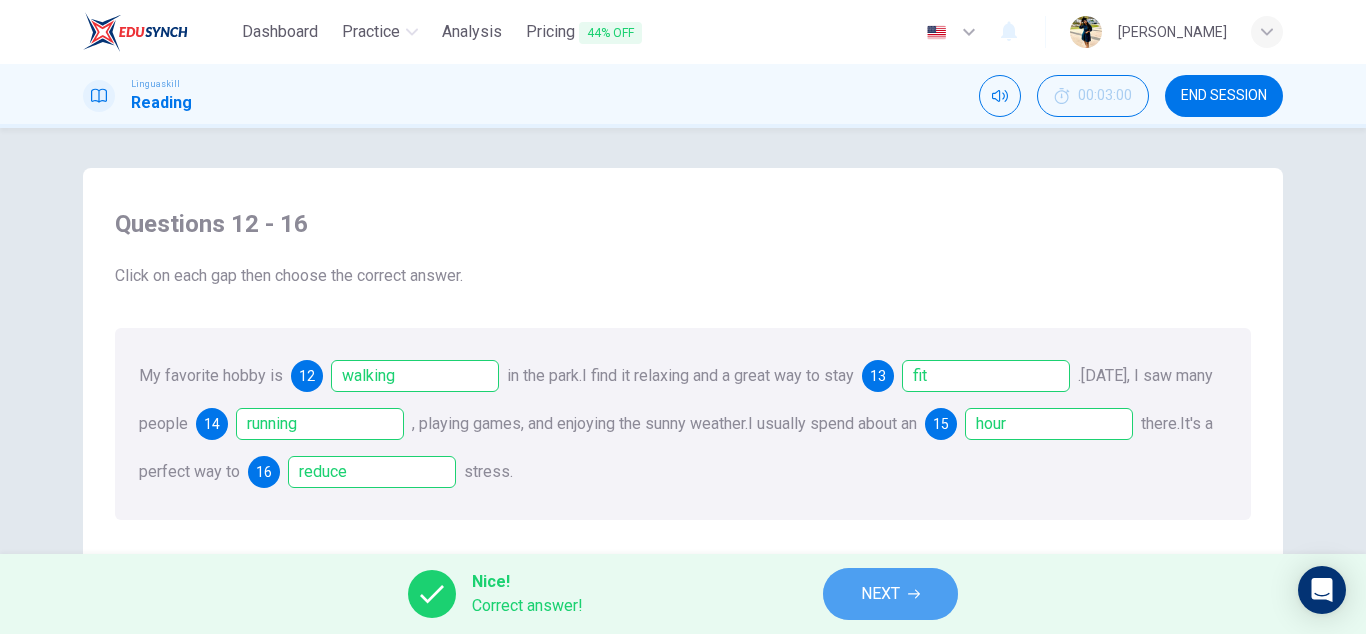 click on "NEXT" at bounding box center (880, 594) 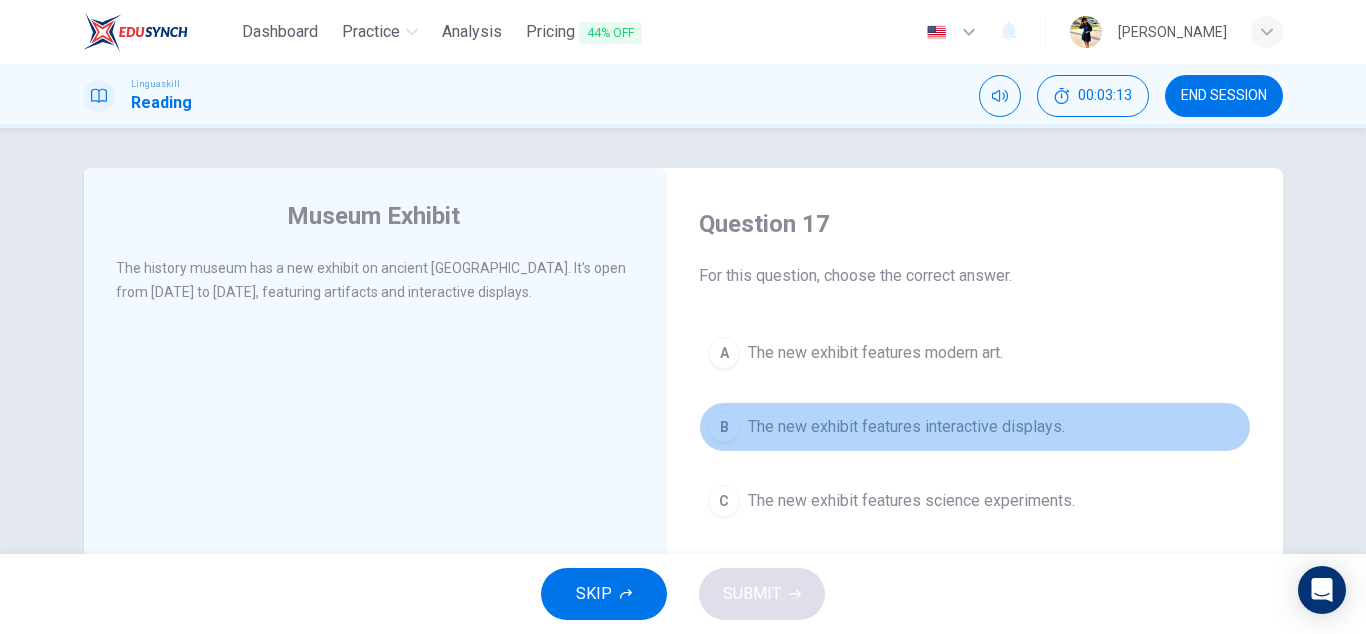 click on "The new exhibit features interactive displays." at bounding box center (906, 427) 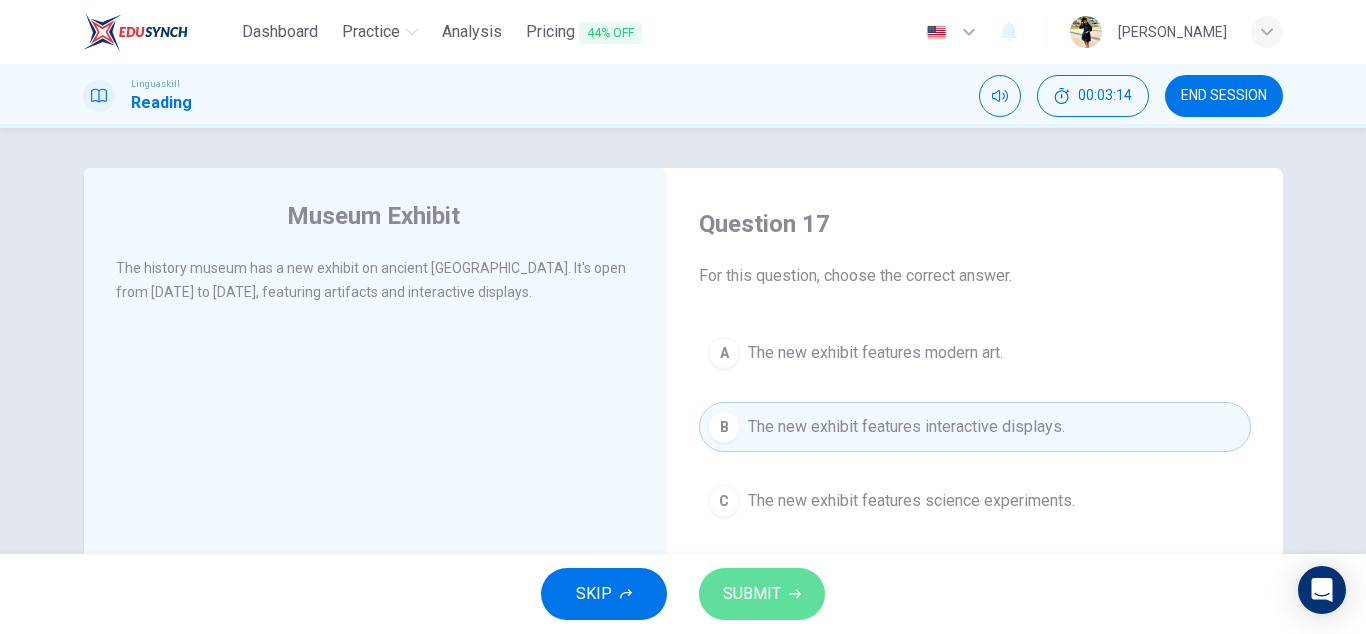 click on "SUBMIT" at bounding box center (762, 594) 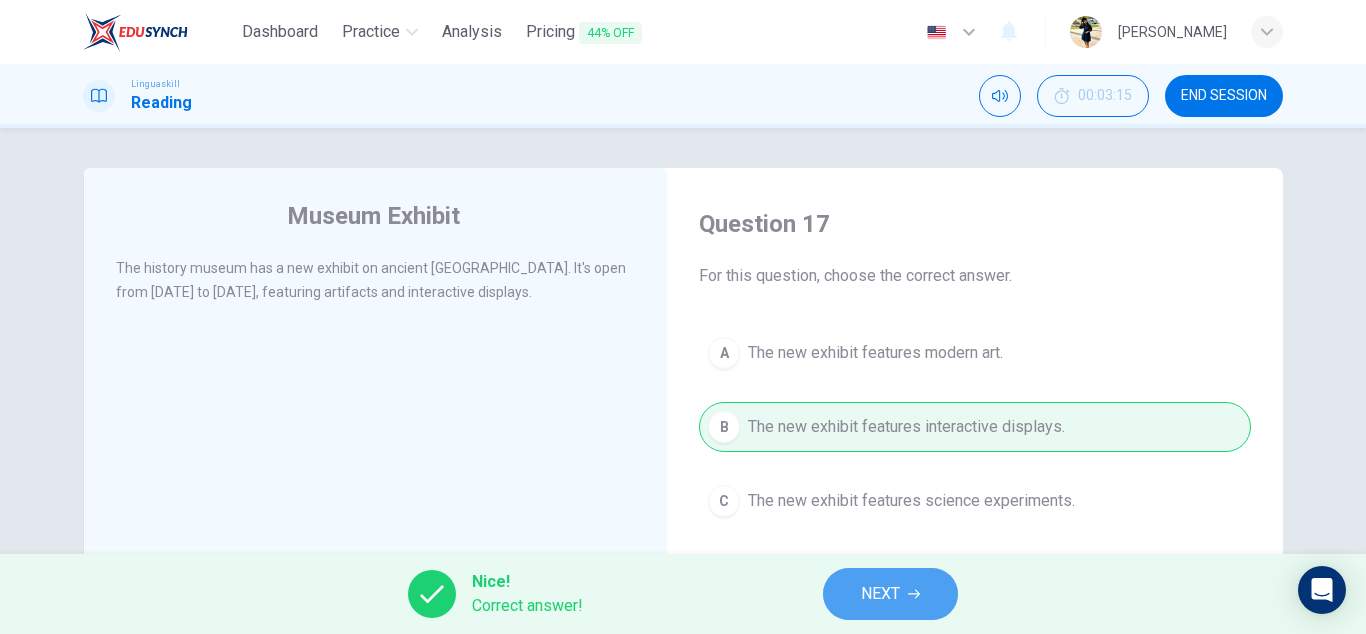 click on "NEXT" at bounding box center (890, 594) 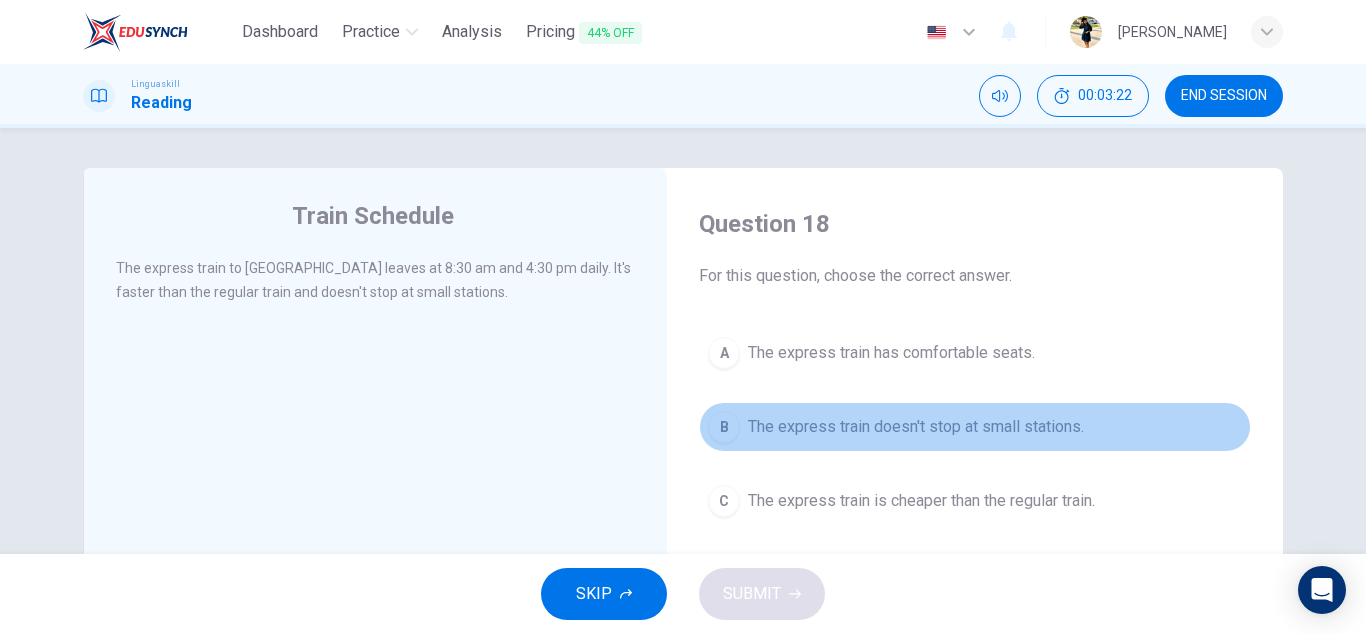 click on "B The express train doesn't stop at small stations." at bounding box center (975, 427) 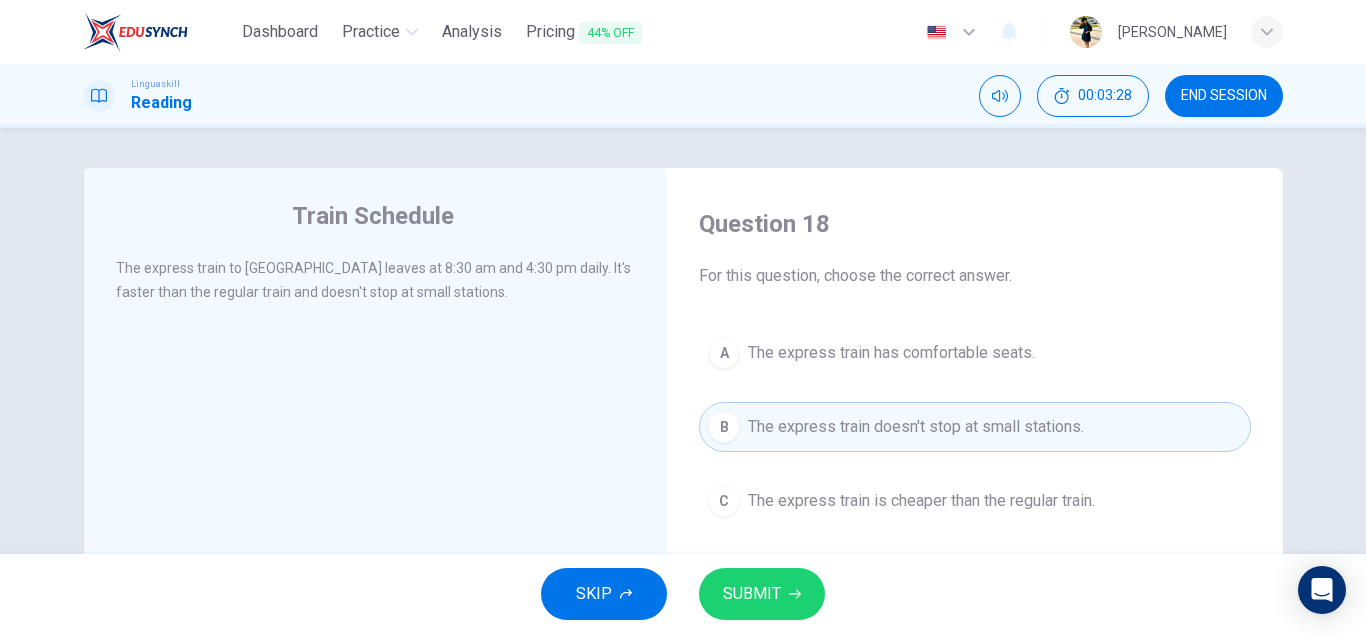 click on "SUBMIT" at bounding box center [762, 594] 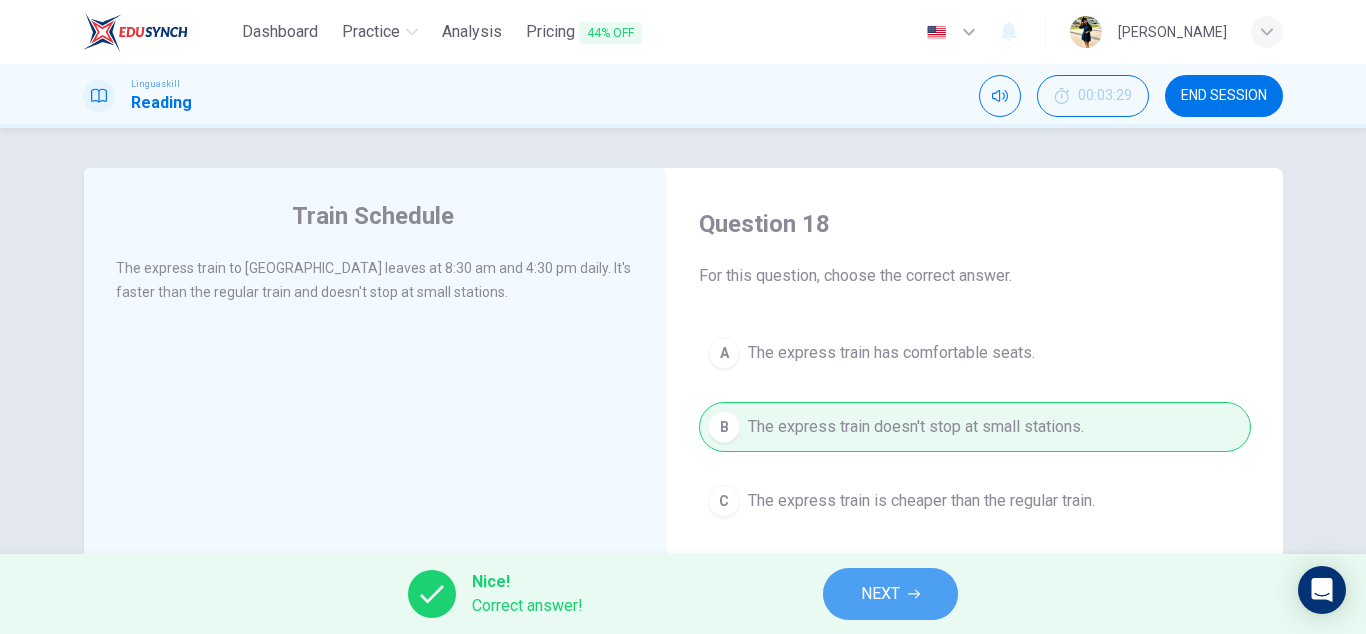 click on "NEXT" at bounding box center [890, 594] 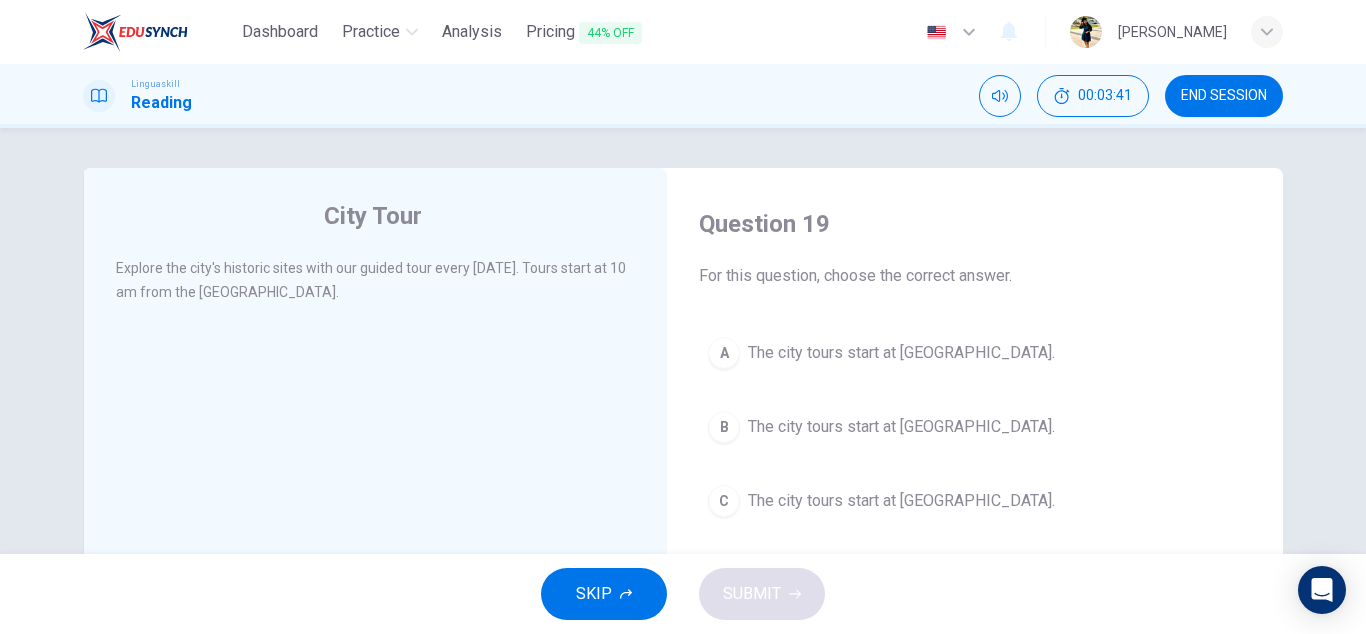 click on "The city tours start at [GEOGRAPHIC_DATA]." at bounding box center [901, 427] 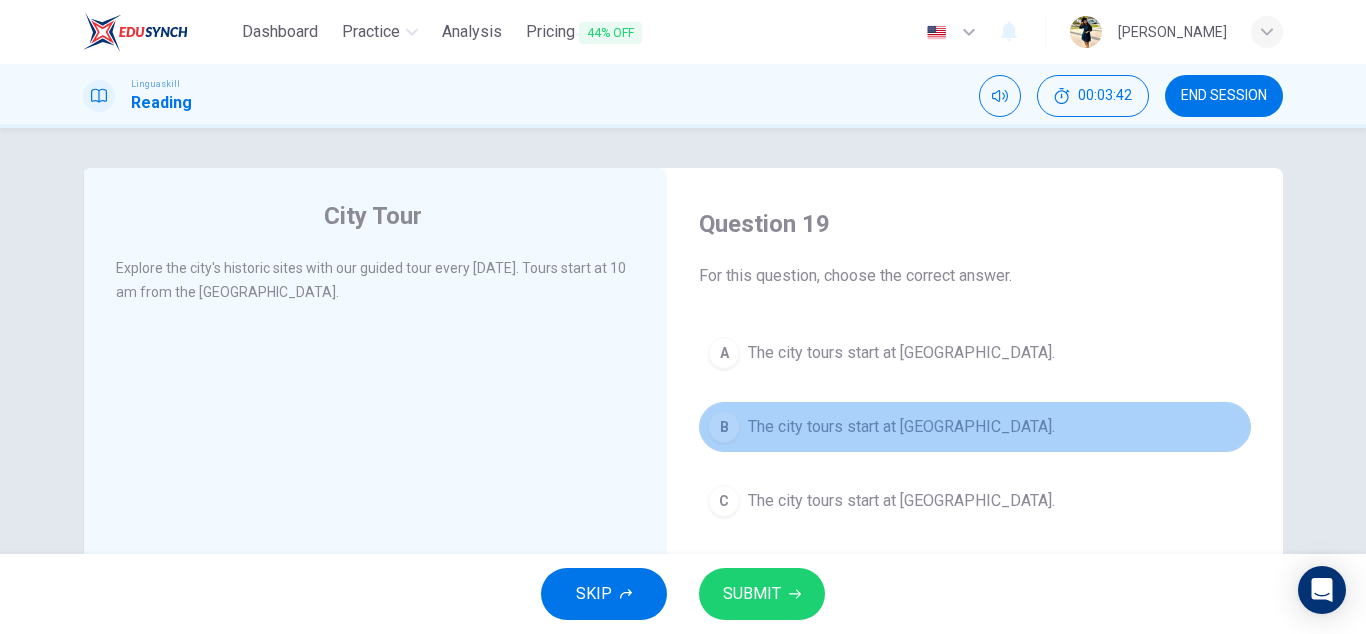 click on "The city tours start at [GEOGRAPHIC_DATA]." at bounding box center [901, 427] 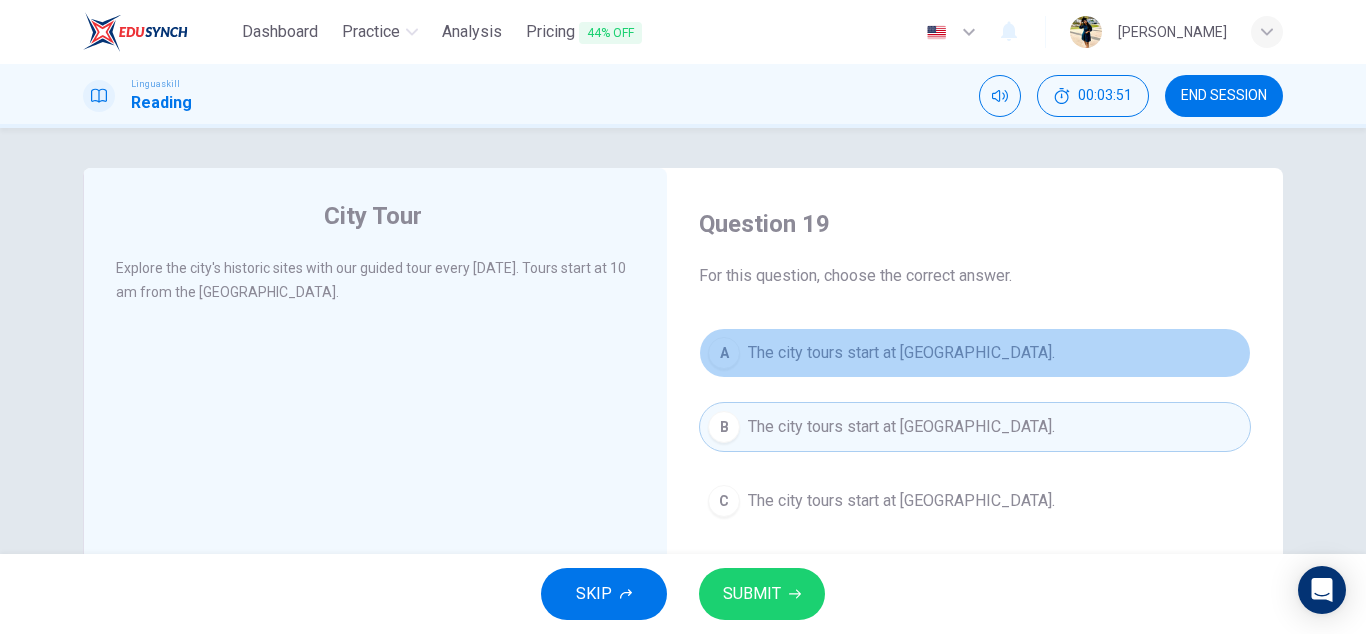 click on "The city tours start at [GEOGRAPHIC_DATA]." at bounding box center (901, 353) 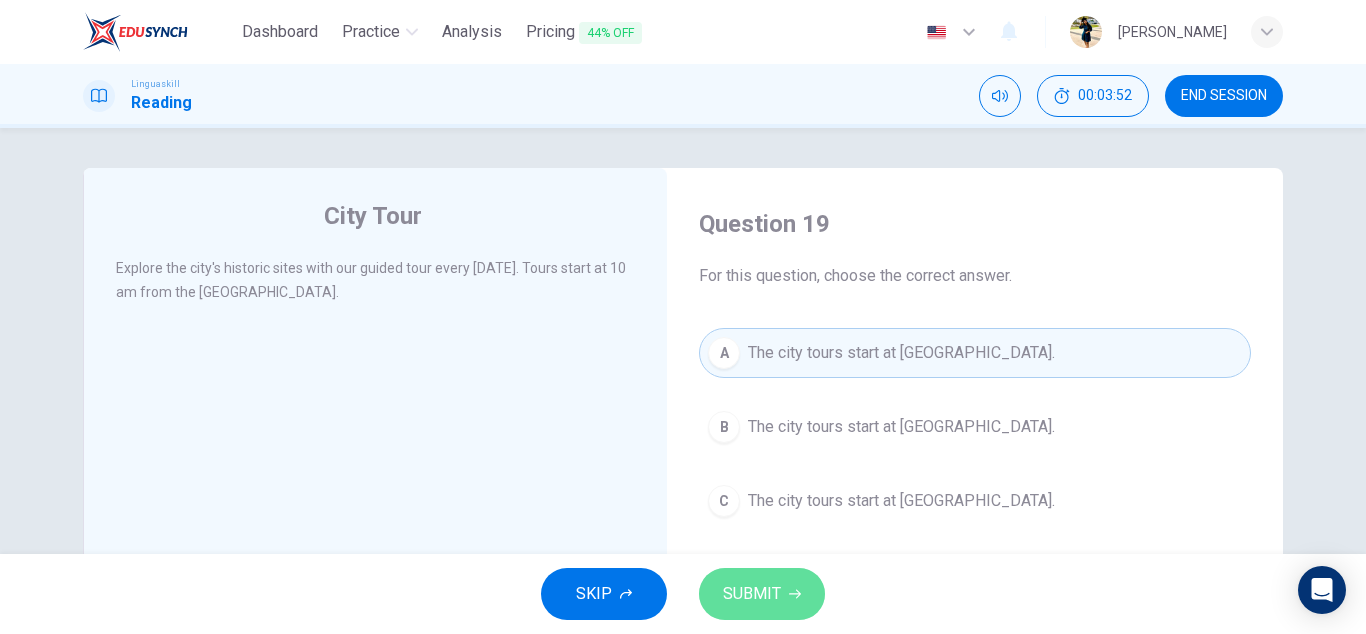 click on "SUBMIT" at bounding box center (762, 594) 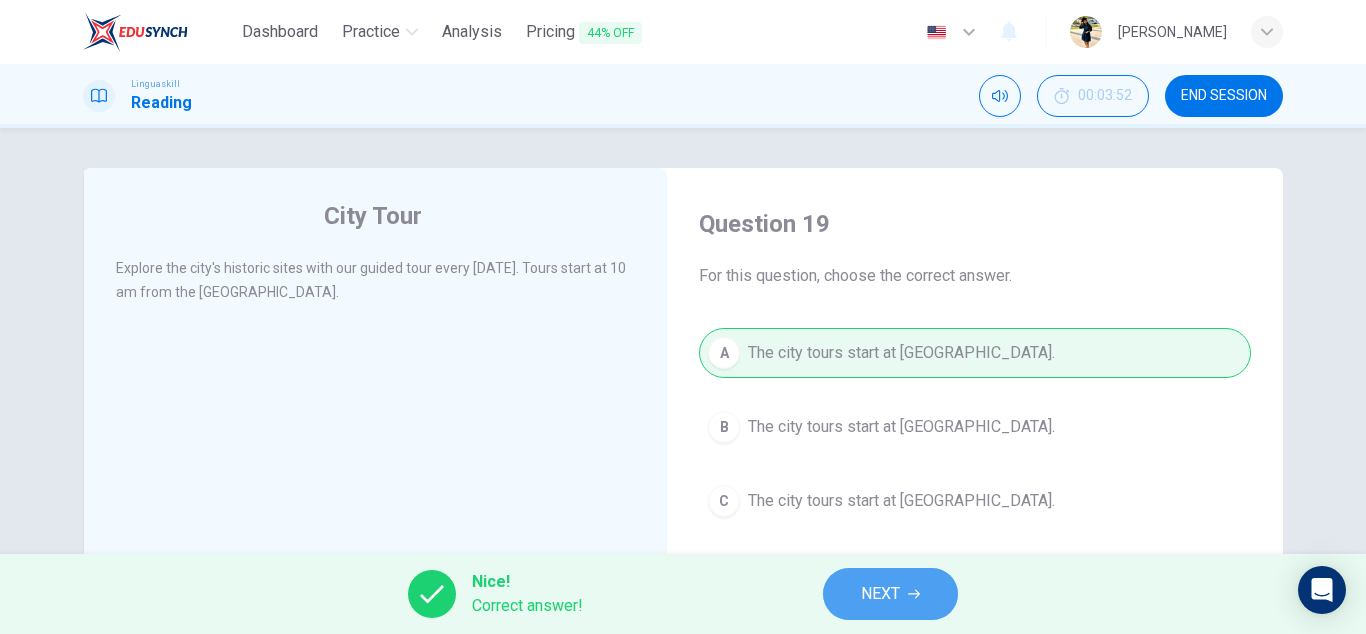 click on "NEXT" at bounding box center [890, 594] 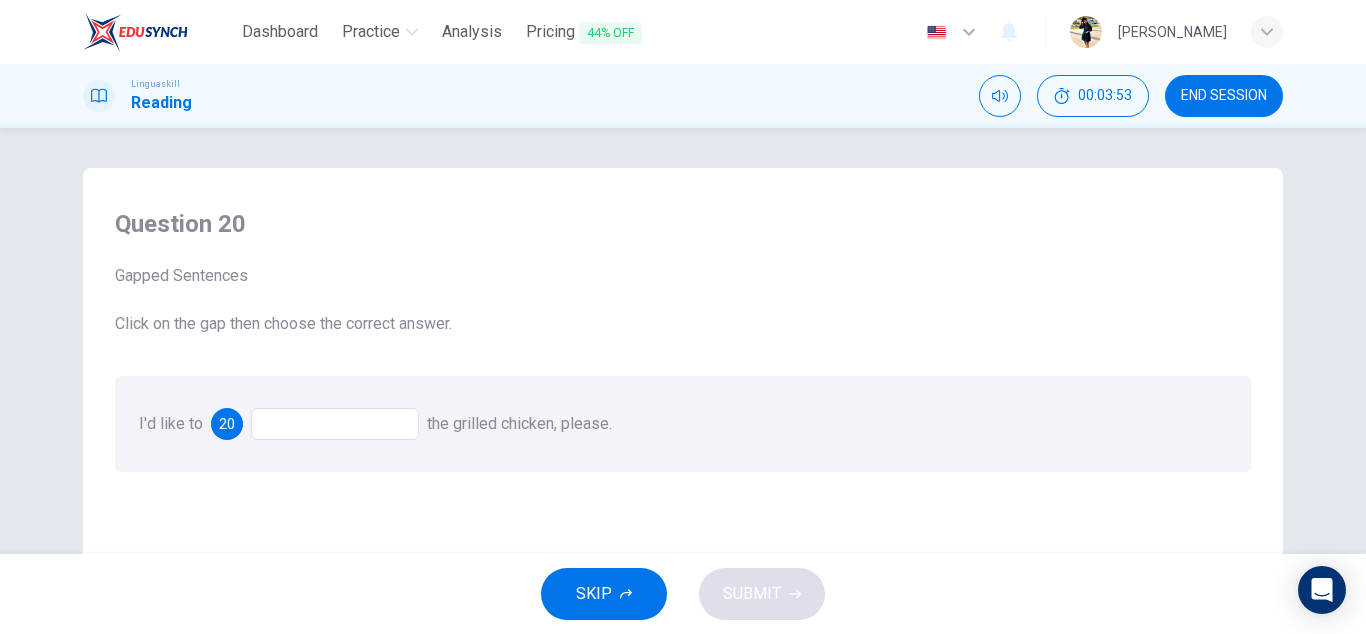 click at bounding box center (335, 424) 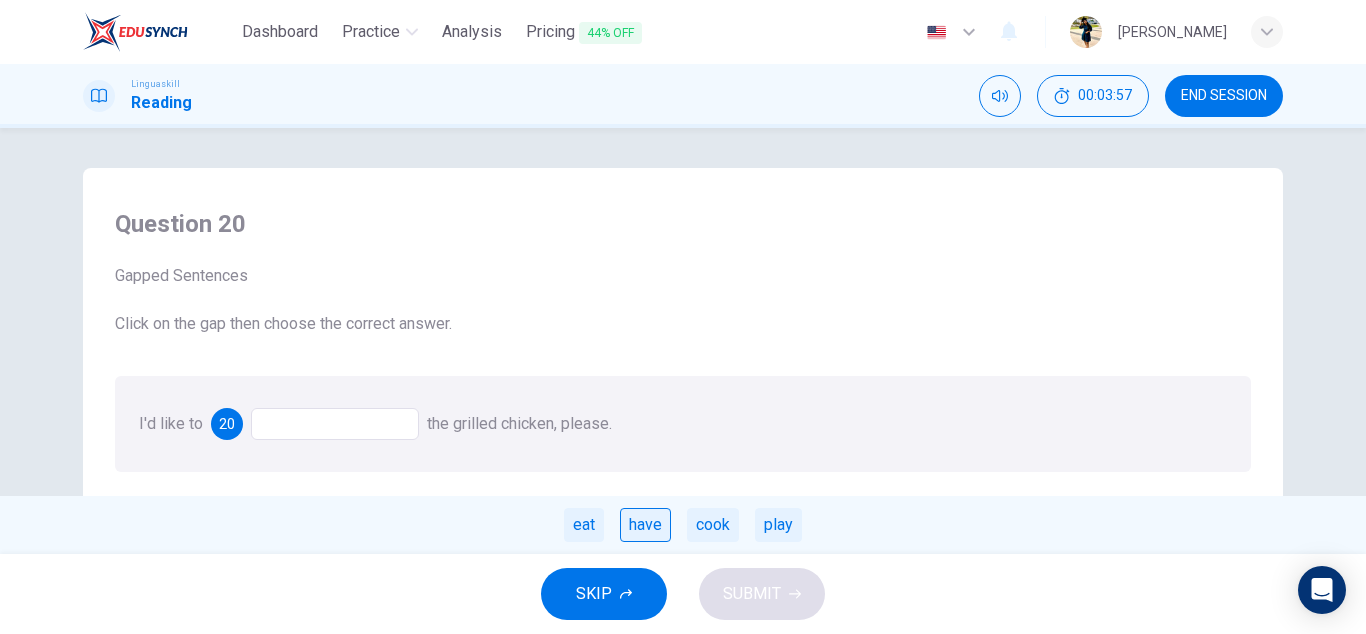 click on "have" at bounding box center (645, 525) 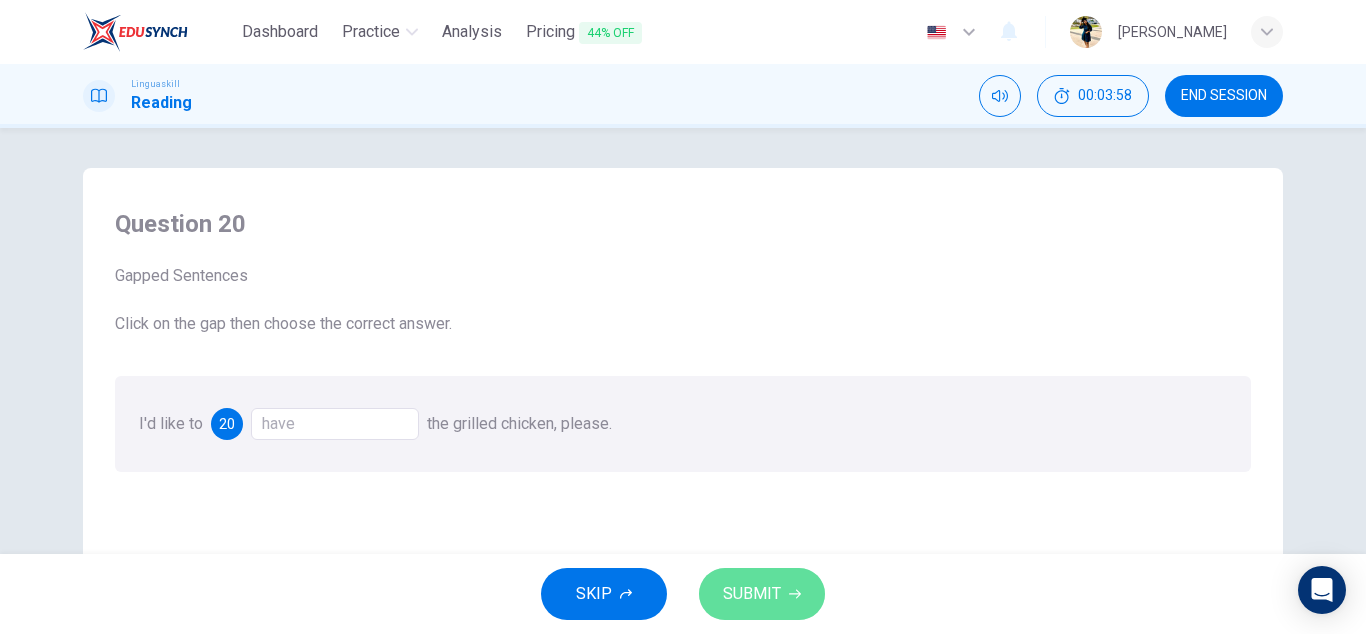 click on "SUBMIT" at bounding box center (752, 594) 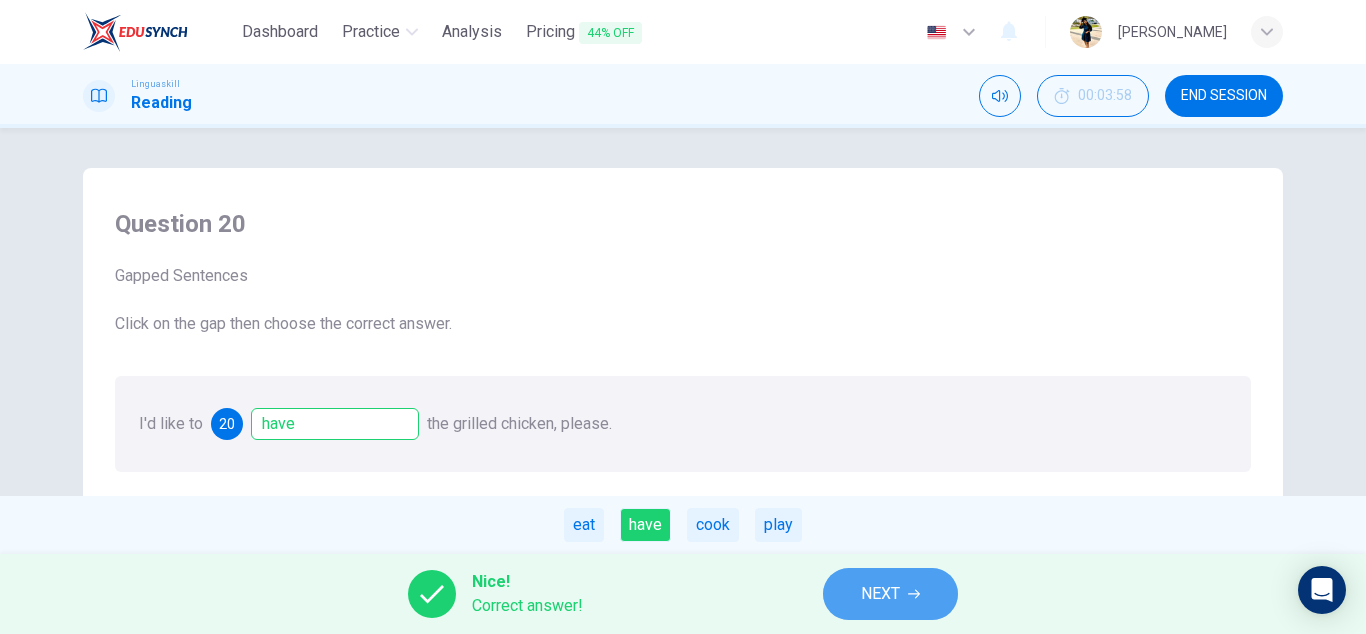 click on "NEXT" at bounding box center [890, 594] 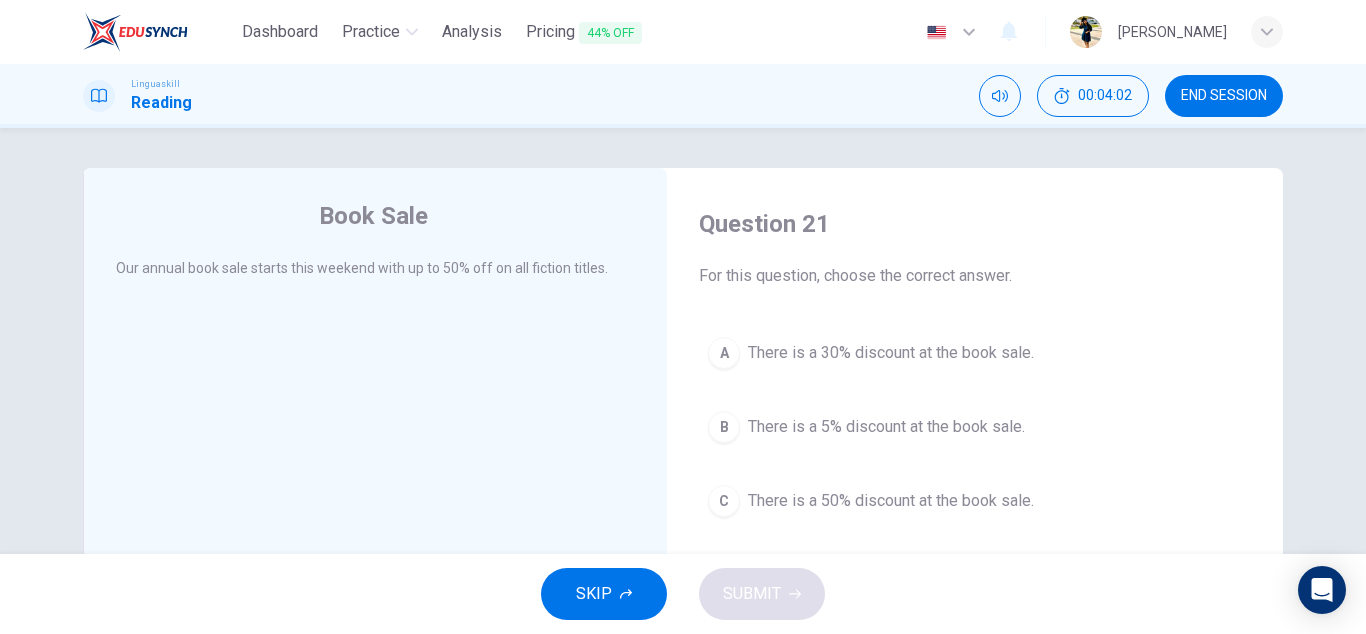 click on "C There is a 50% discount at the book sale." at bounding box center (975, 501) 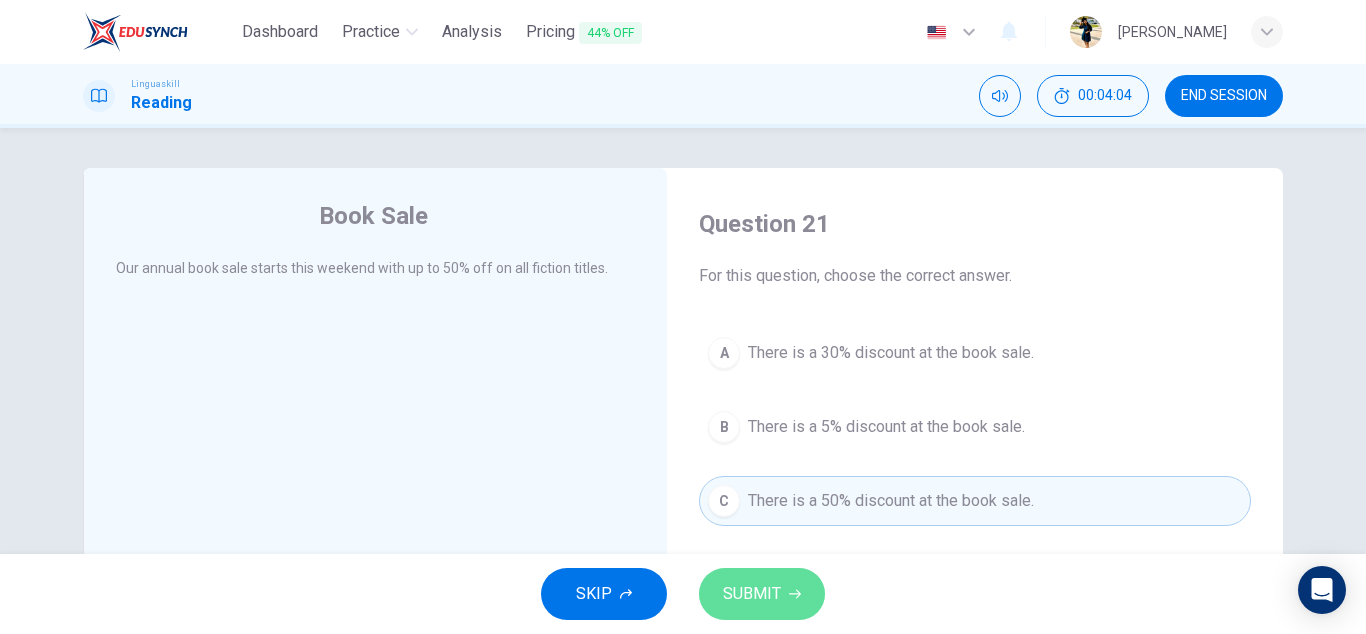 click on "SUBMIT" at bounding box center (762, 594) 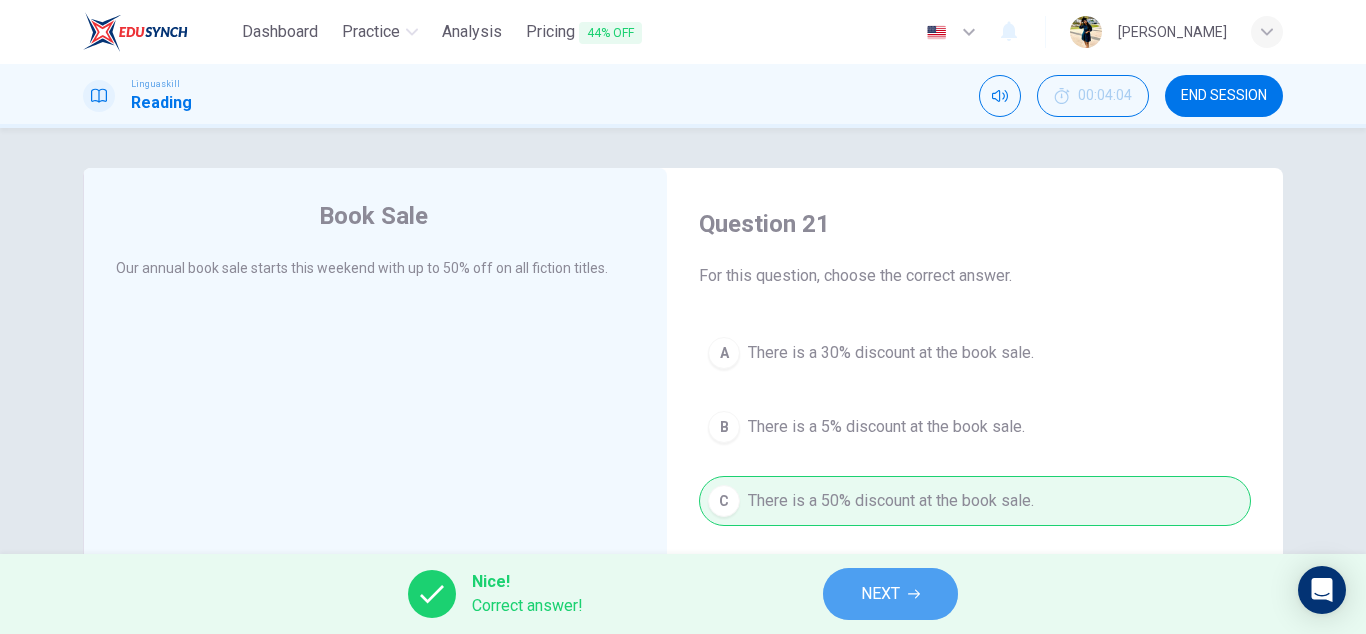 click on "NEXT" at bounding box center [880, 594] 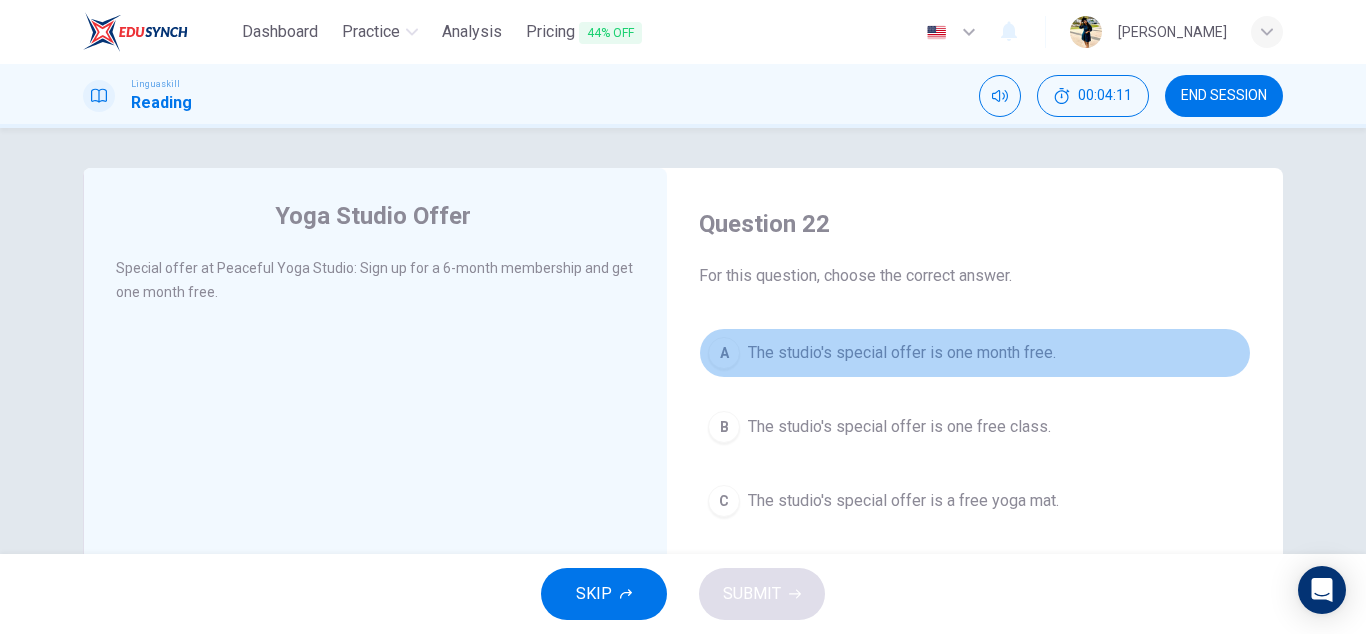 click on "The studio's special offer is one month free." at bounding box center [902, 353] 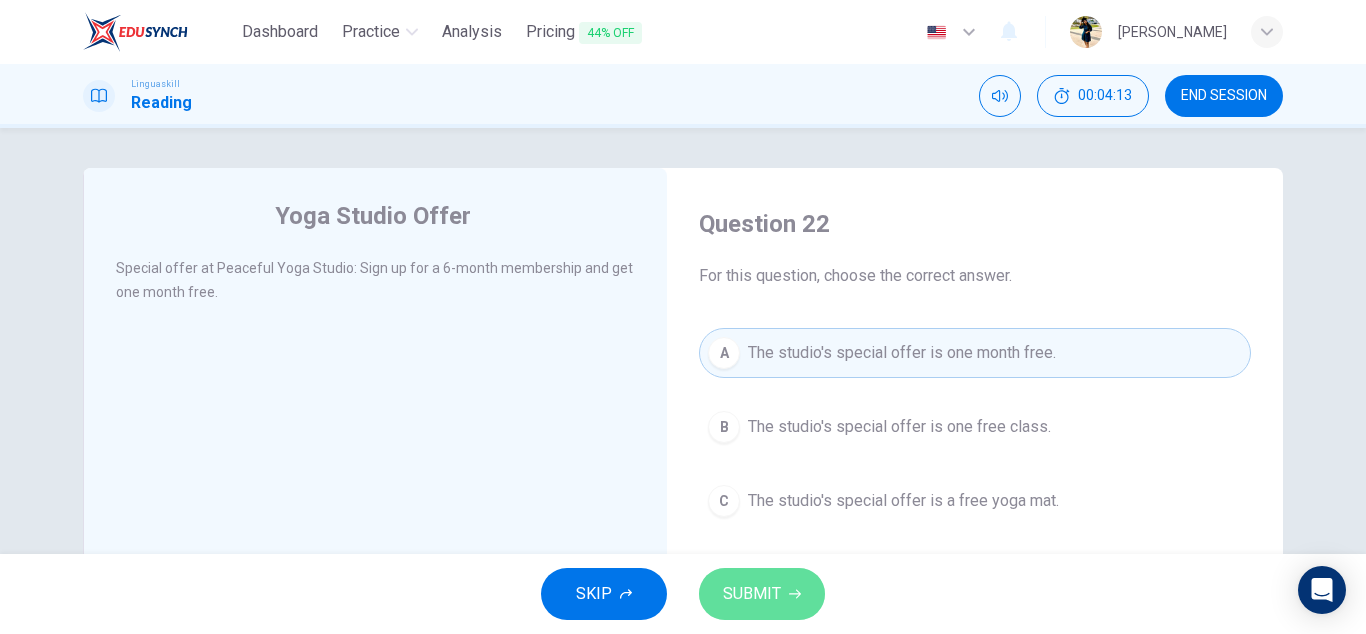 click on "SUBMIT" at bounding box center [762, 594] 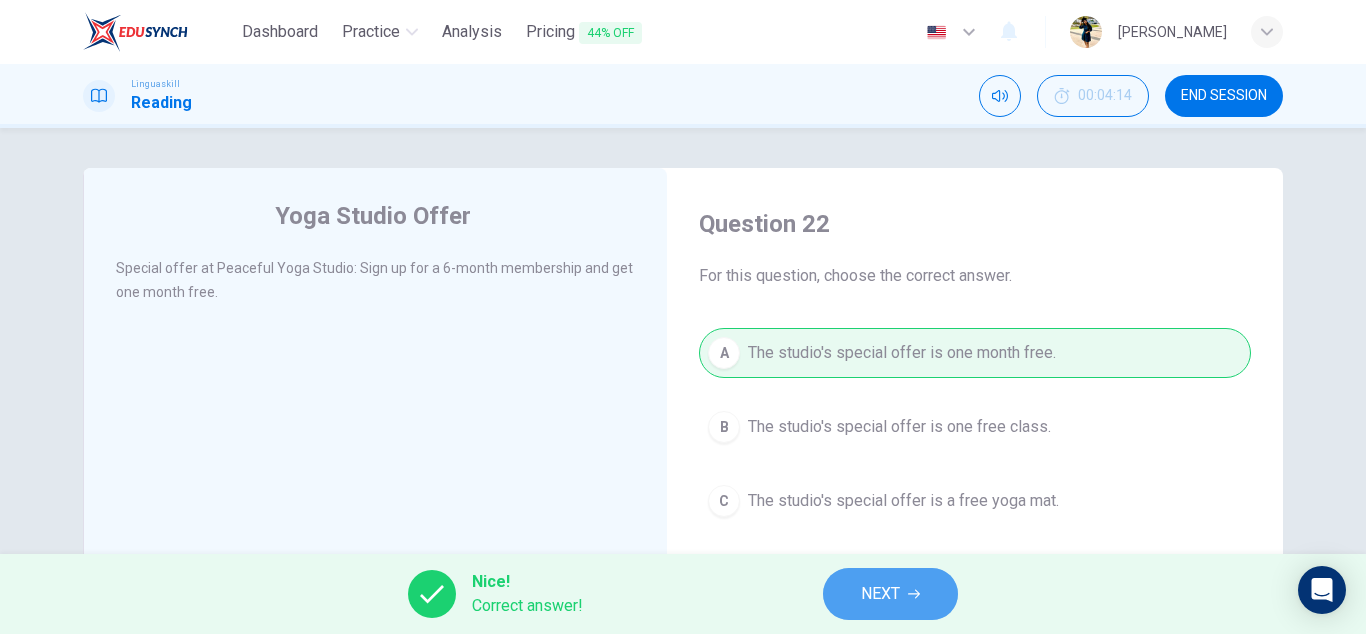 click on "NEXT" at bounding box center [890, 594] 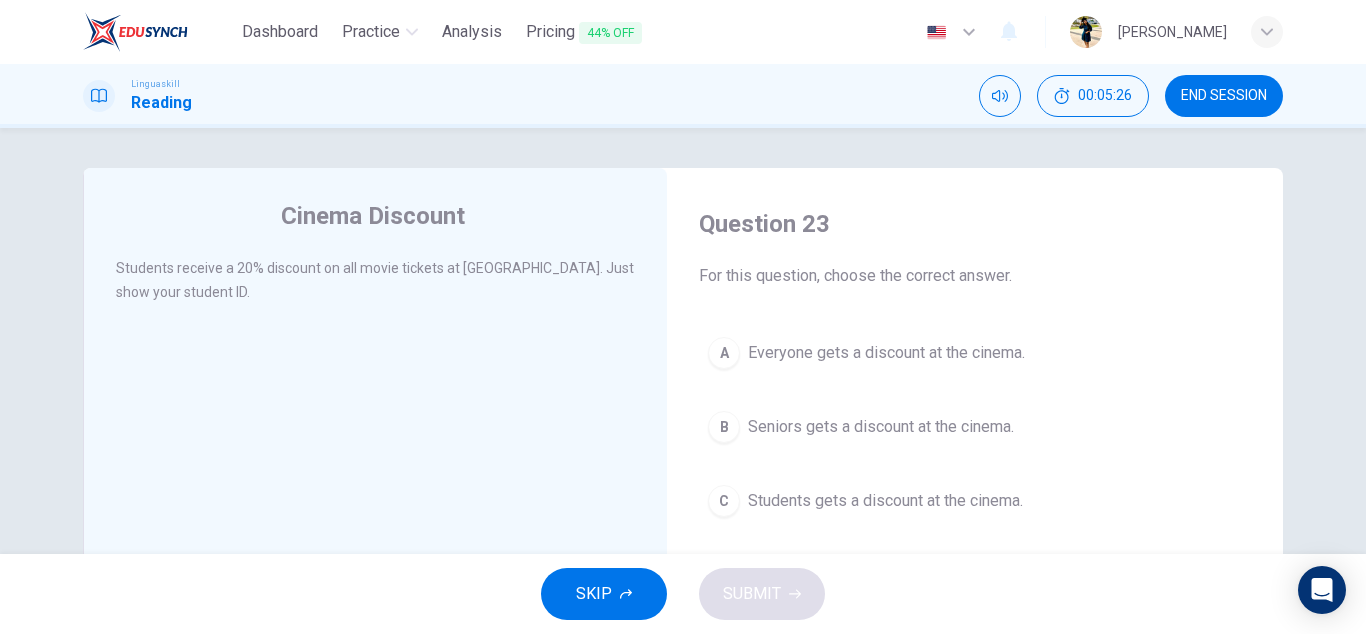 click on "Students gets a discount at the cinema." at bounding box center [885, 501] 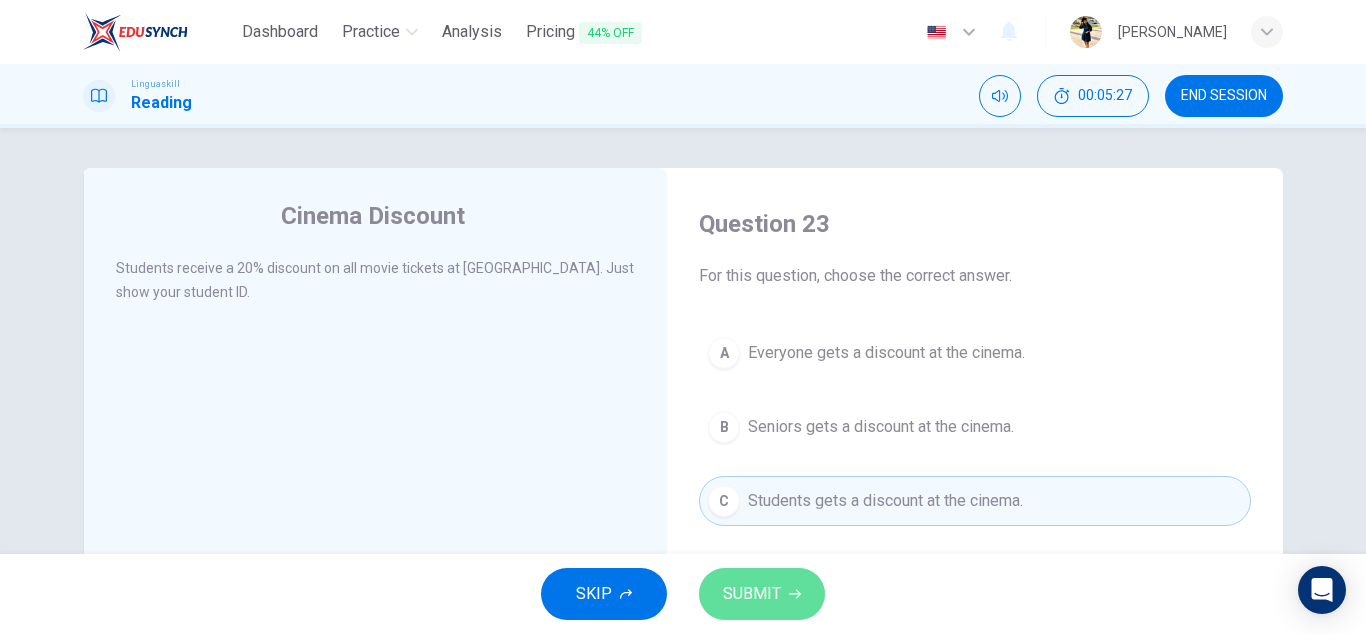 click on "SUBMIT" at bounding box center (762, 594) 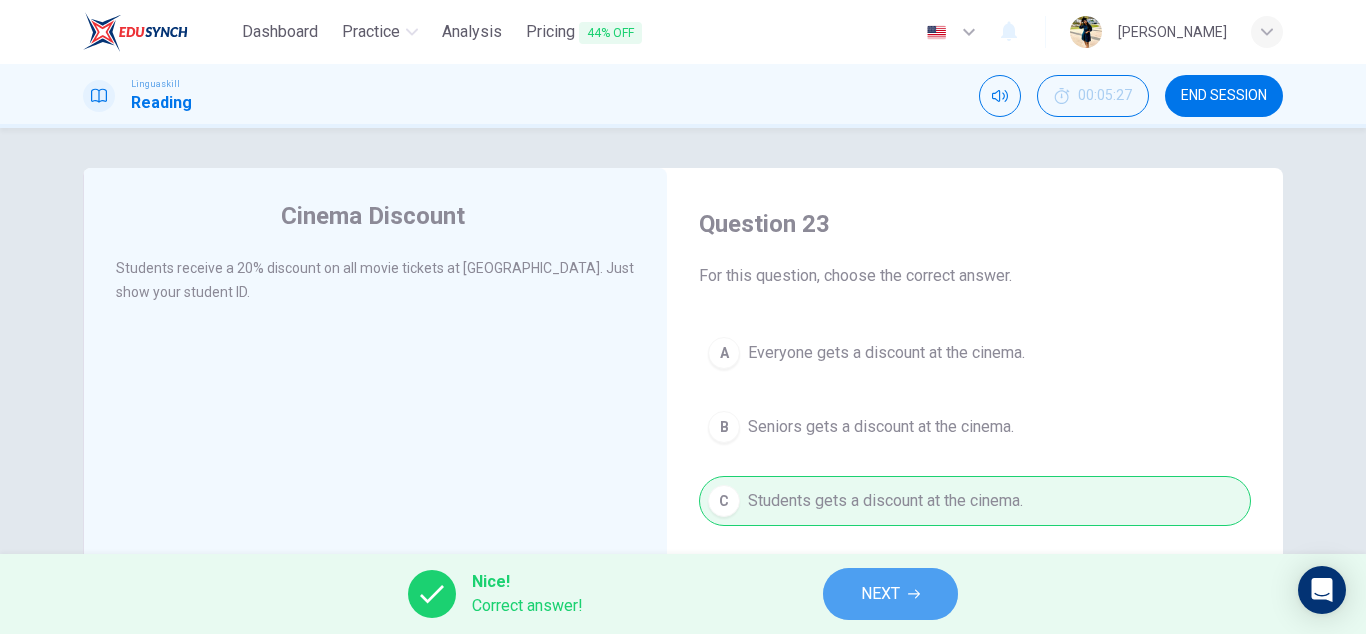 click on "NEXT" at bounding box center [890, 594] 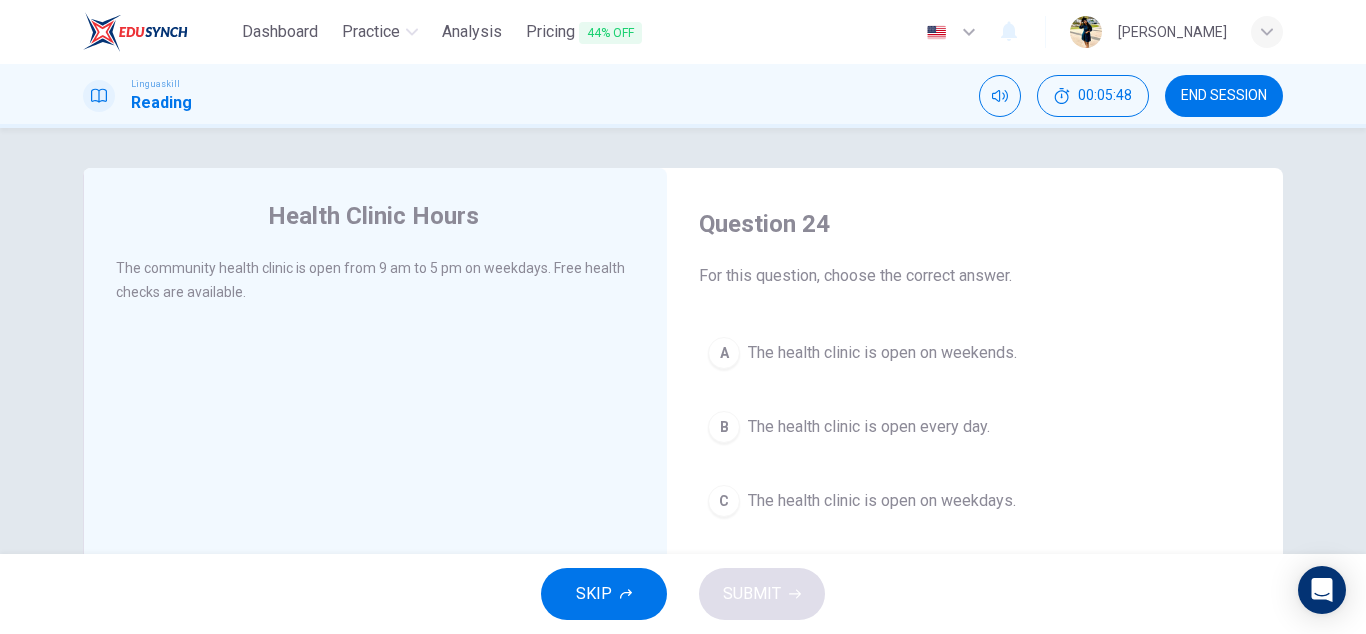 click on "The health clinic is open on weekends." at bounding box center [882, 353] 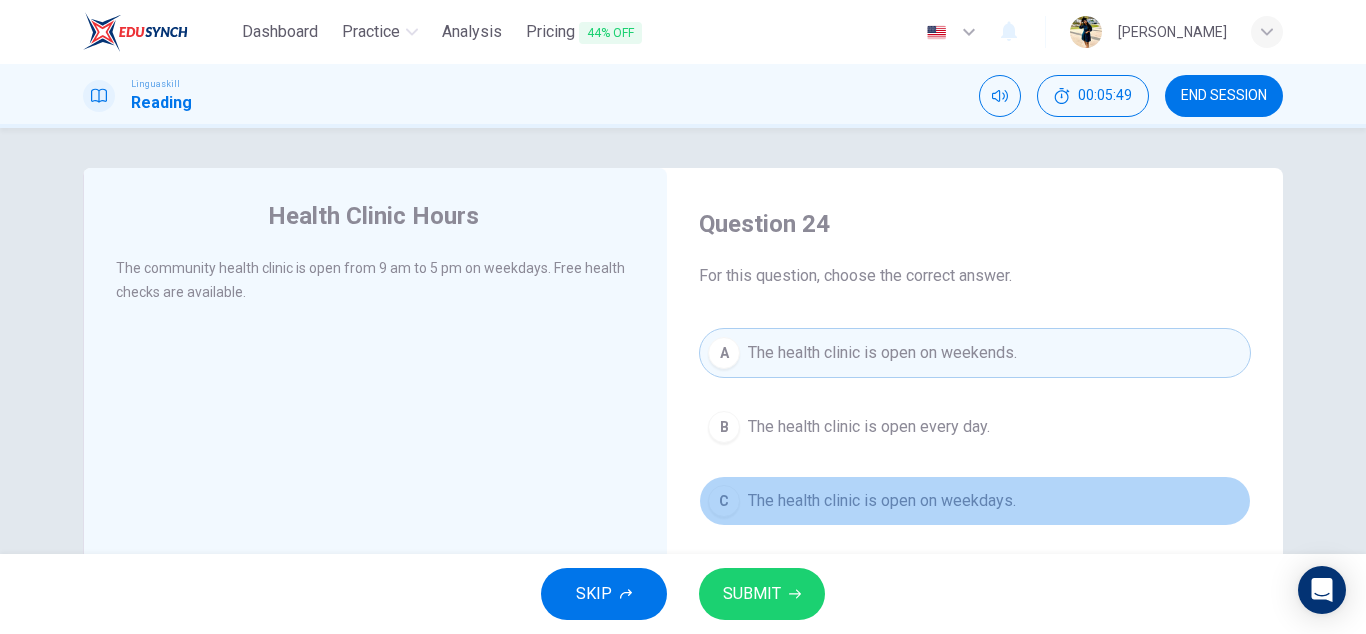 click on "The health clinic is open on weekdays." at bounding box center (882, 501) 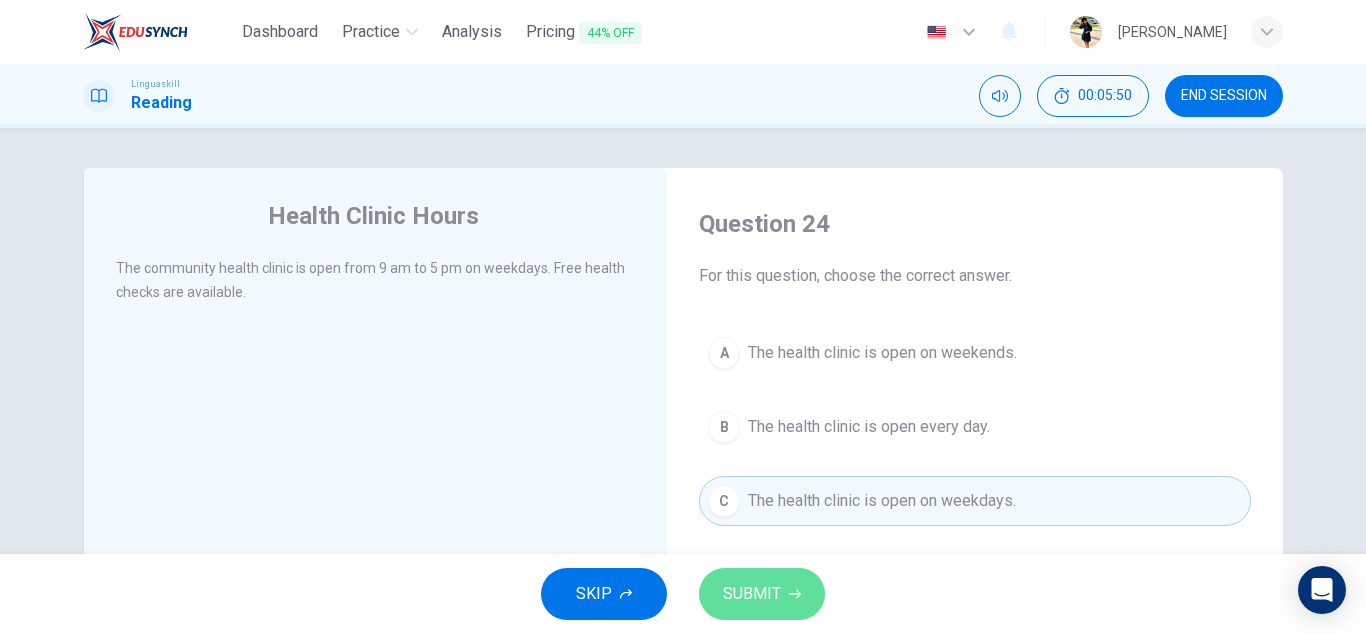 click on "SUBMIT" at bounding box center [752, 594] 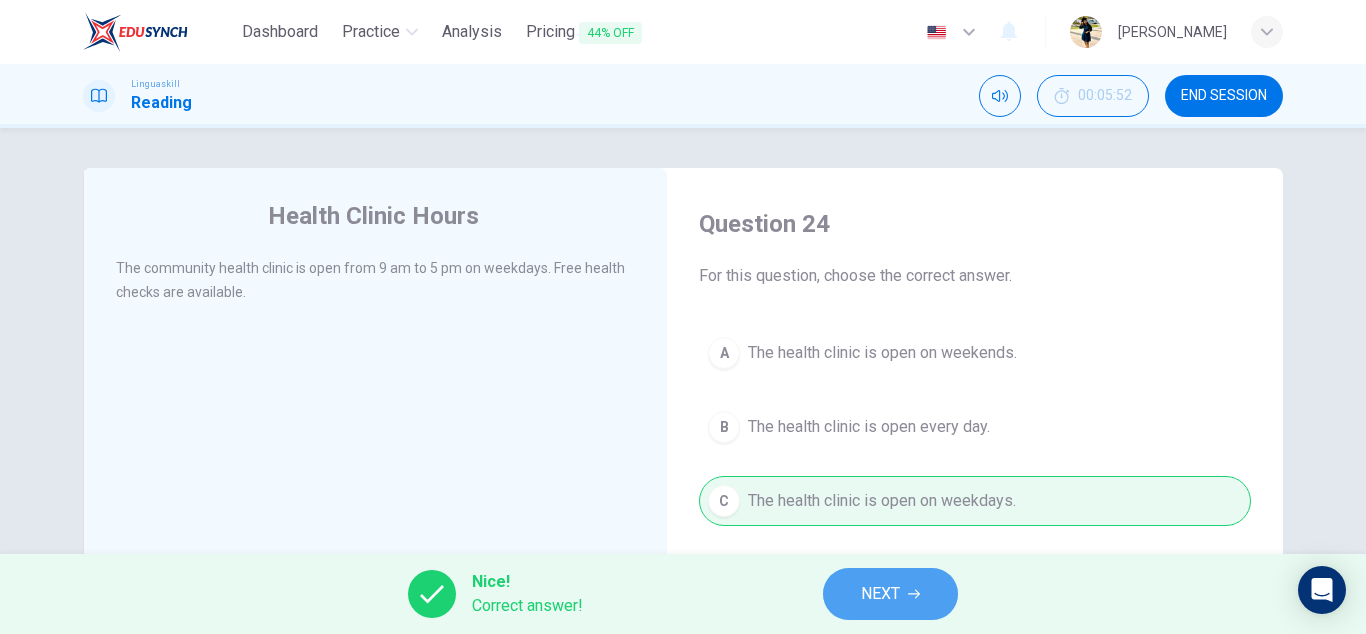 click on "NEXT" at bounding box center [890, 594] 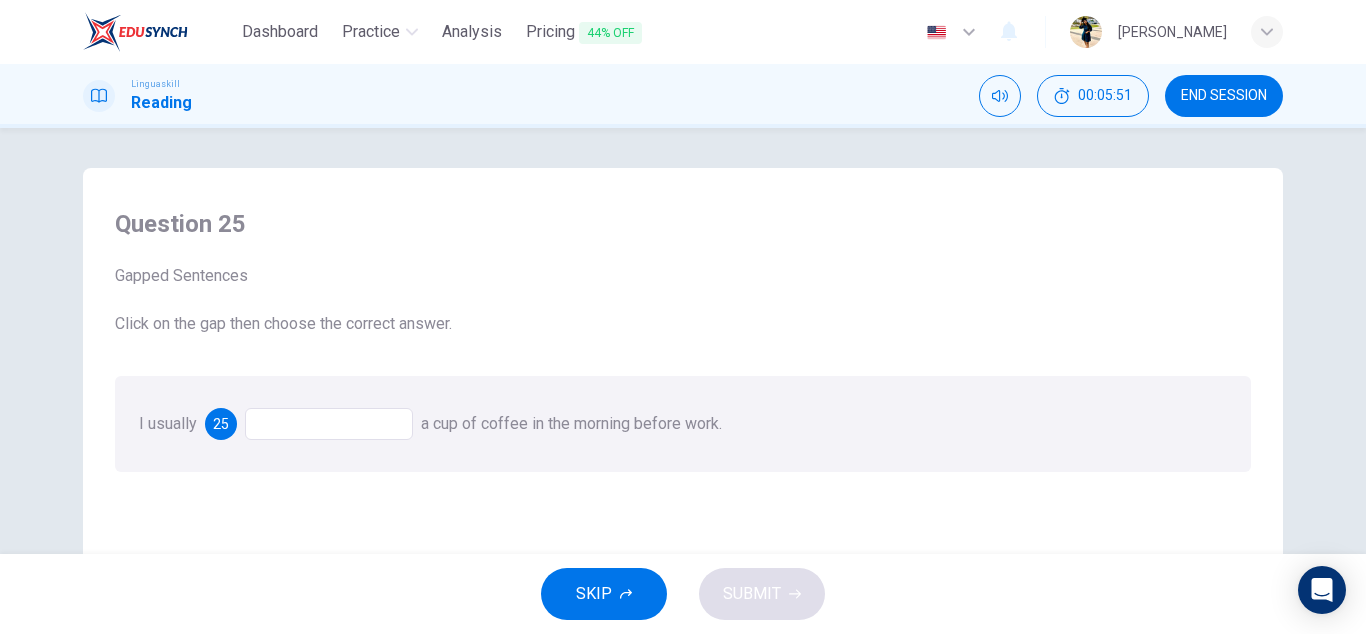 click at bounding box center (329, 424) 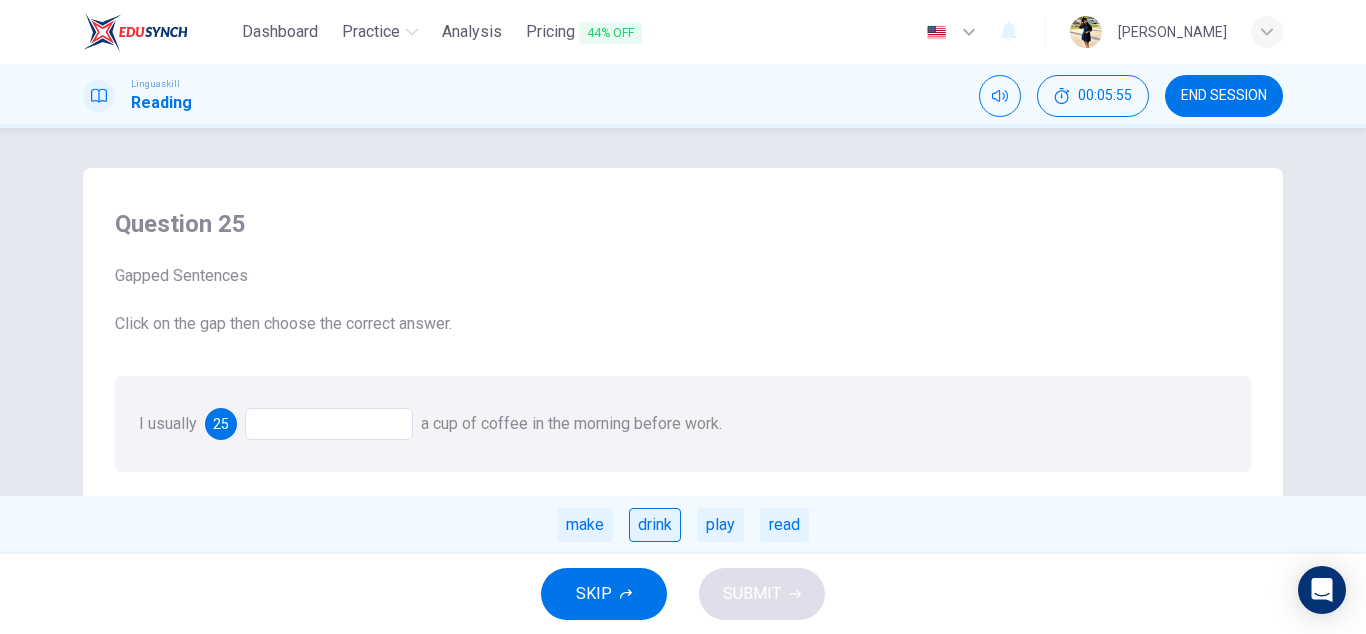click on "drink" at bounding box center [655, 525] 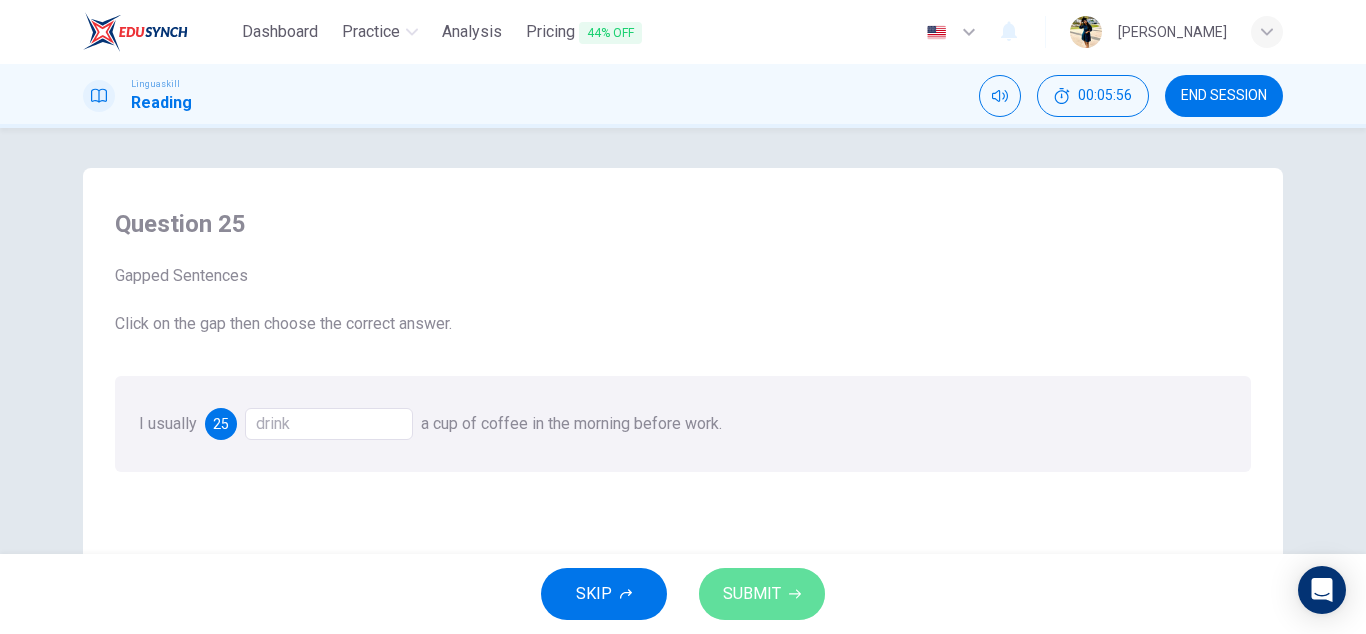 click on "SUBMIT" at bounding box center [752, 594] 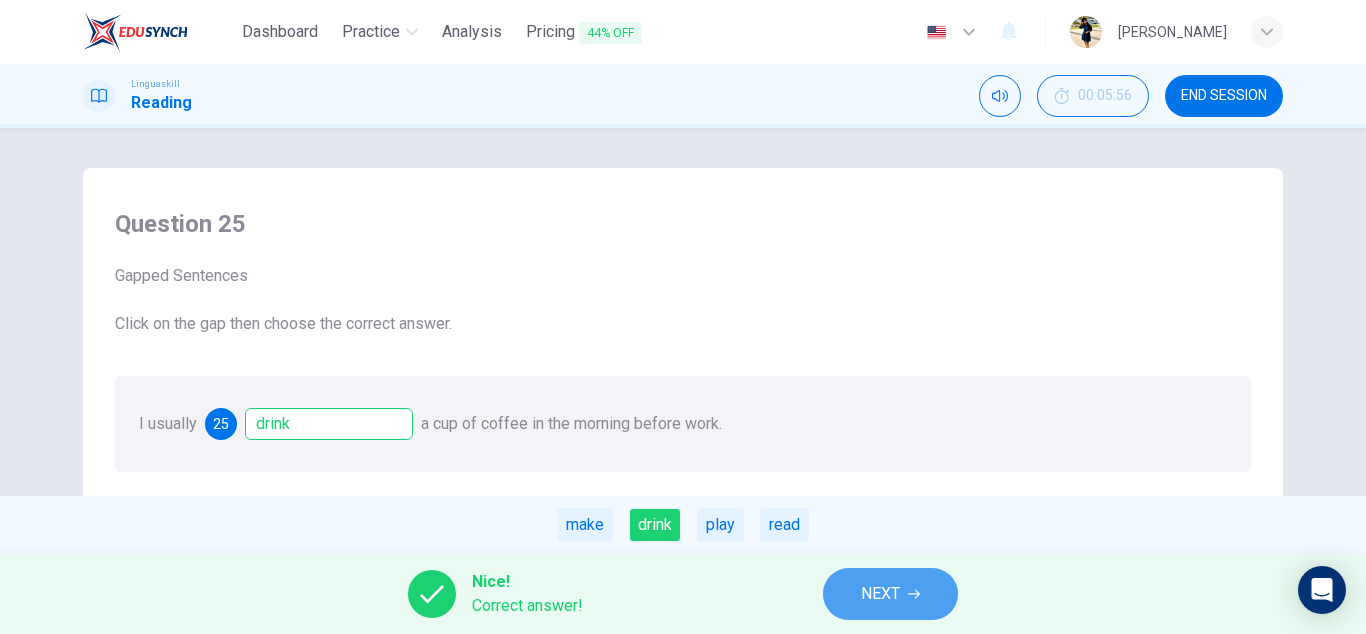 click on "NEXT" at bounding box center [890, 594] 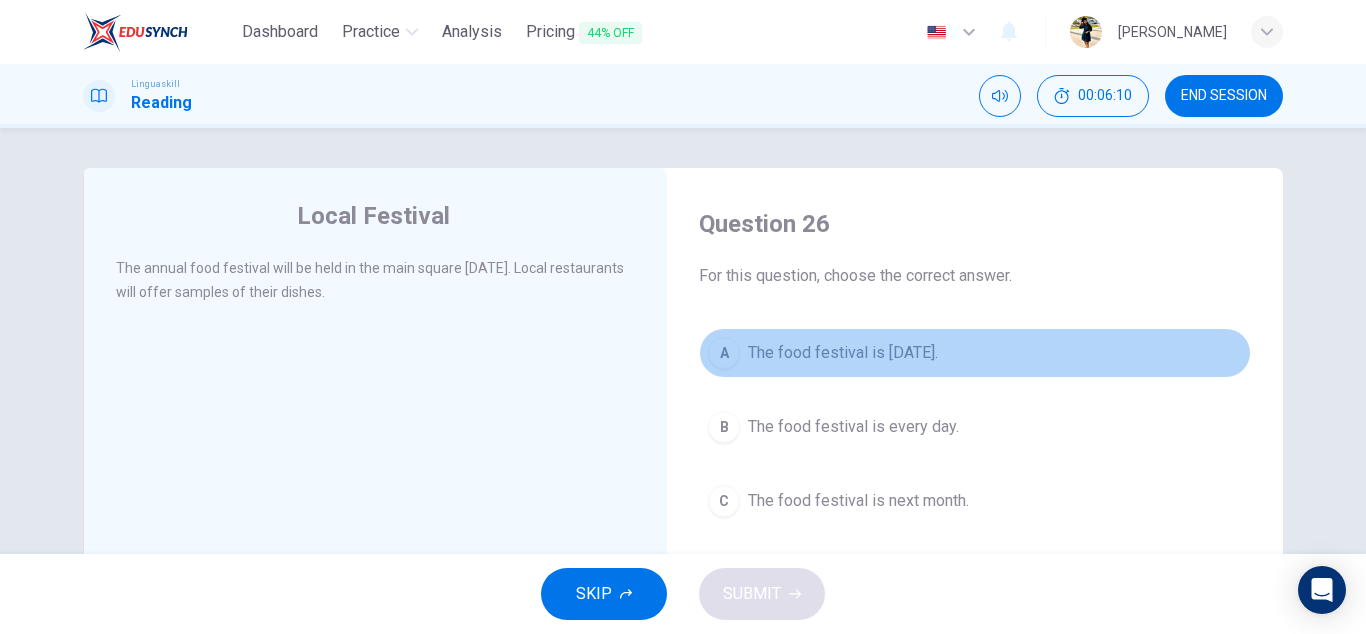 click on "A The food festival is [DATE]." at bounding box center [975, 353] 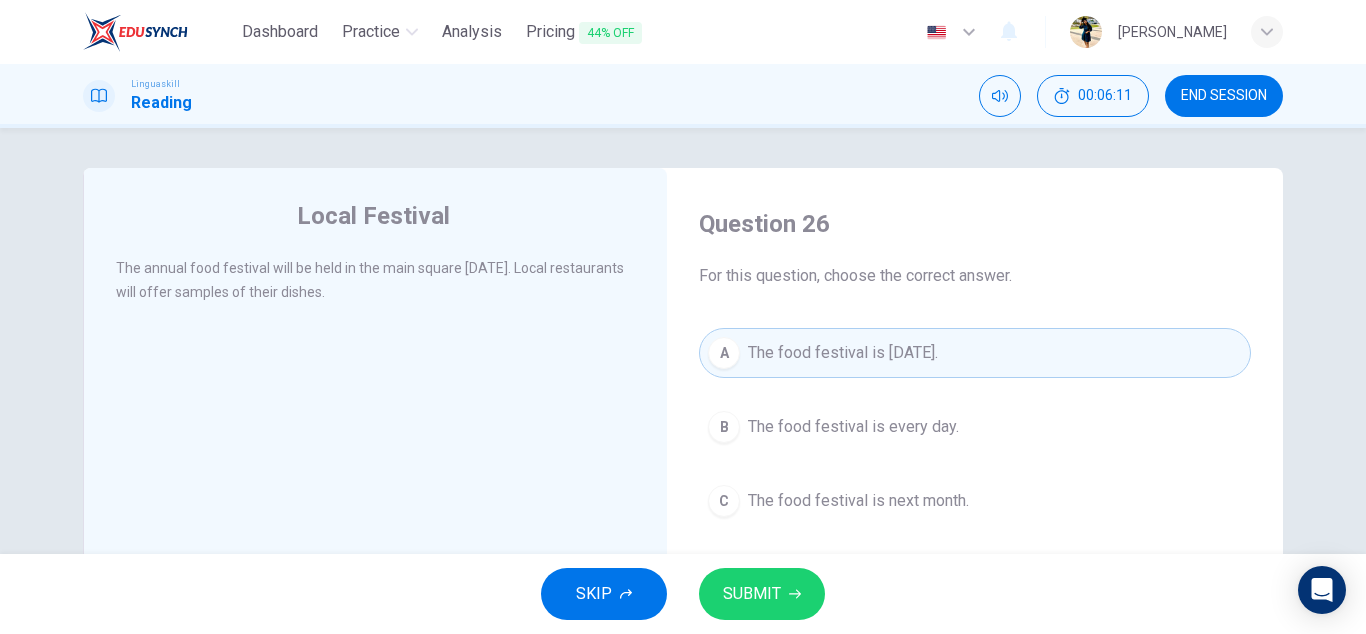 click on "SUBMIT" at bounding box center [752, 594] 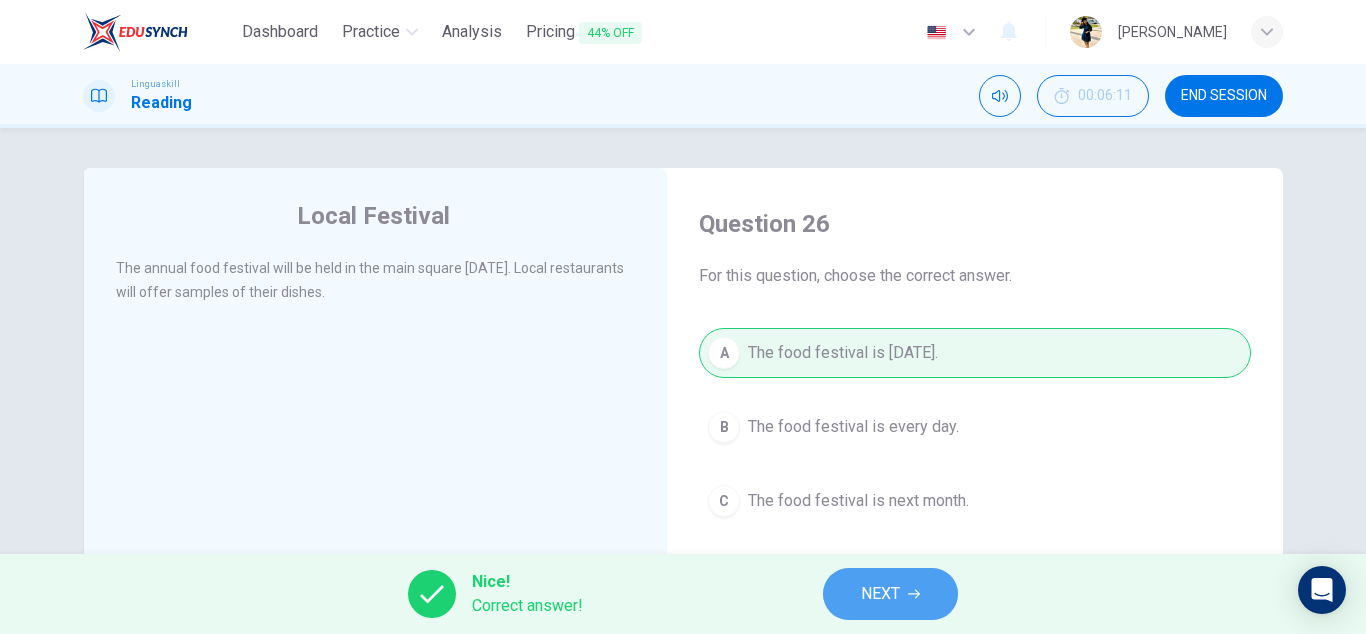 click on "NEXT" at bounding box center [890, 594] 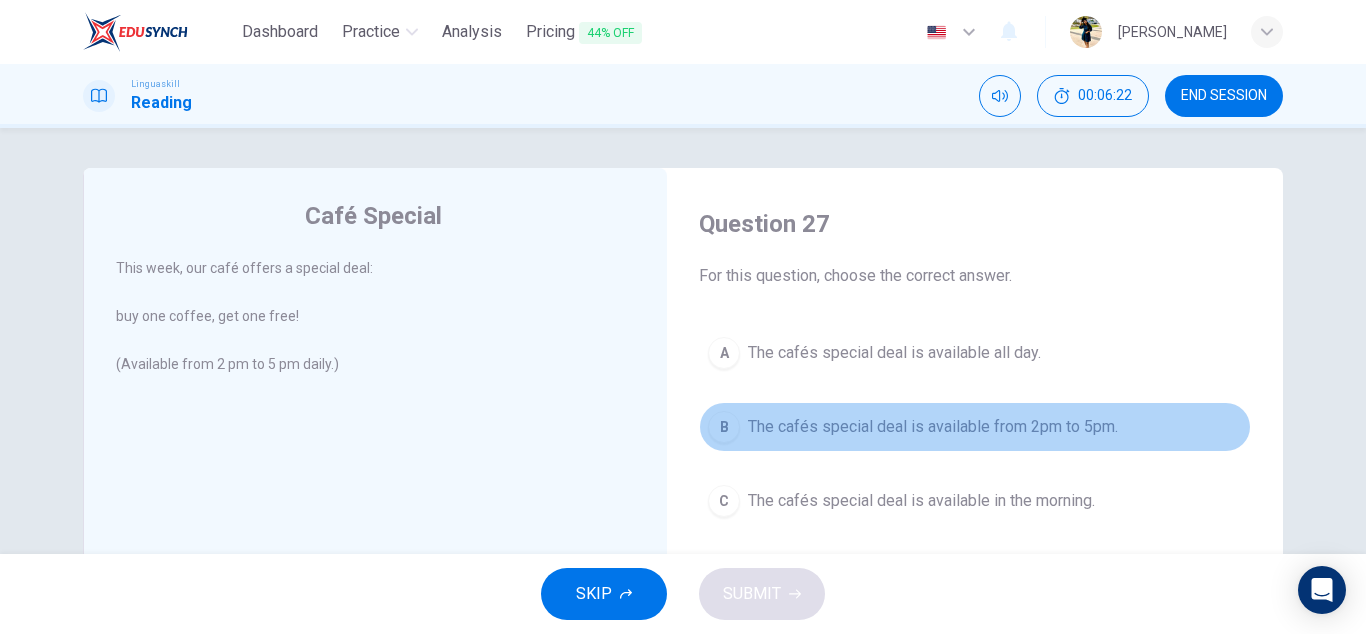 click on "The cafés special deal is available from 2pm to 5pm." at bounding box center (933, 427) 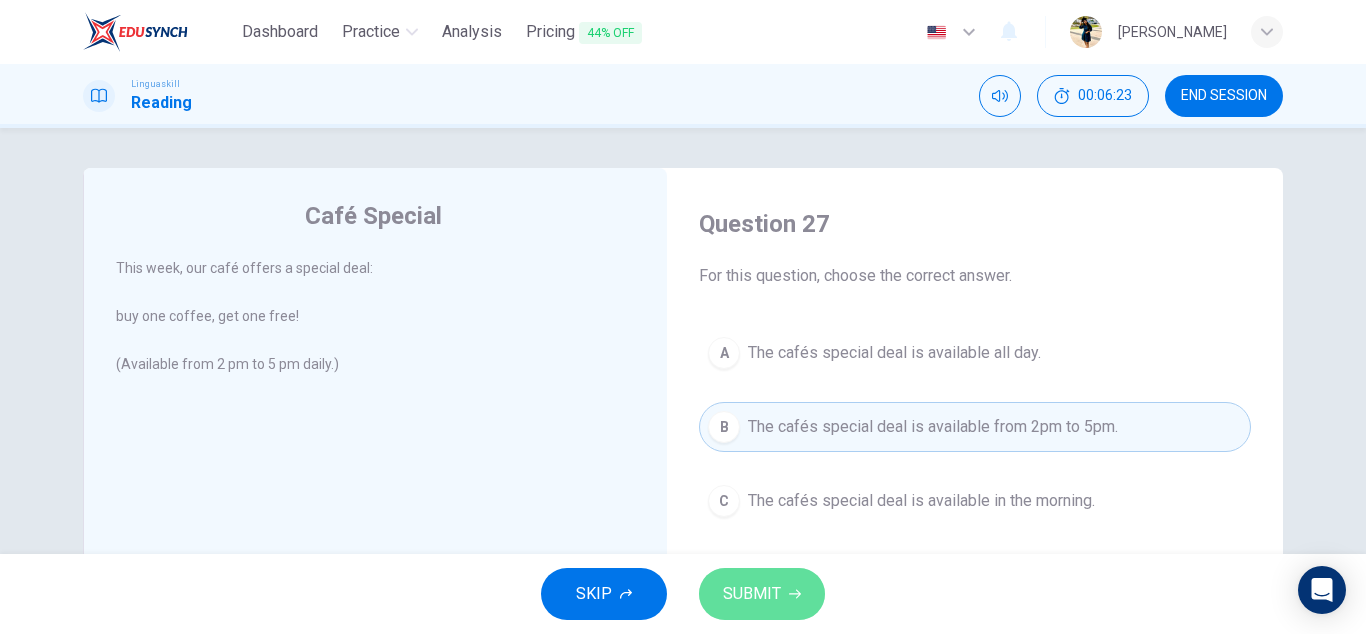 click on "SUBMIT" at bounding box center (762, 594) 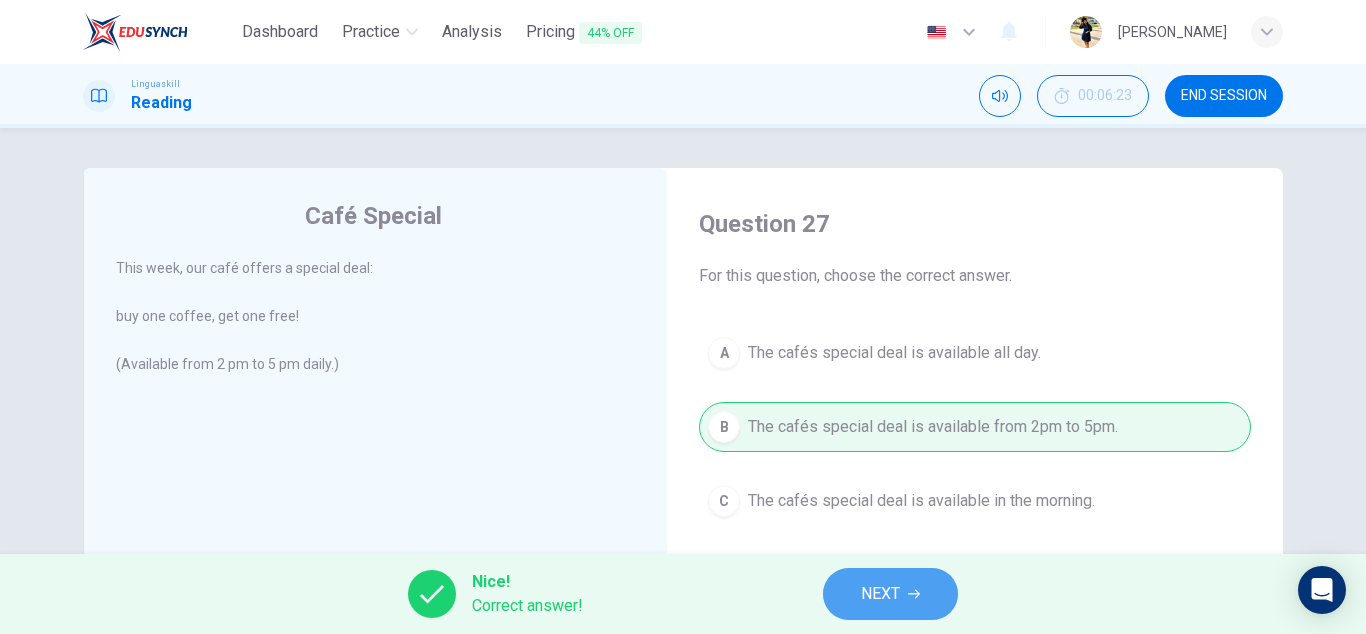 click on "NEXT" at bounding box center [890, 594] 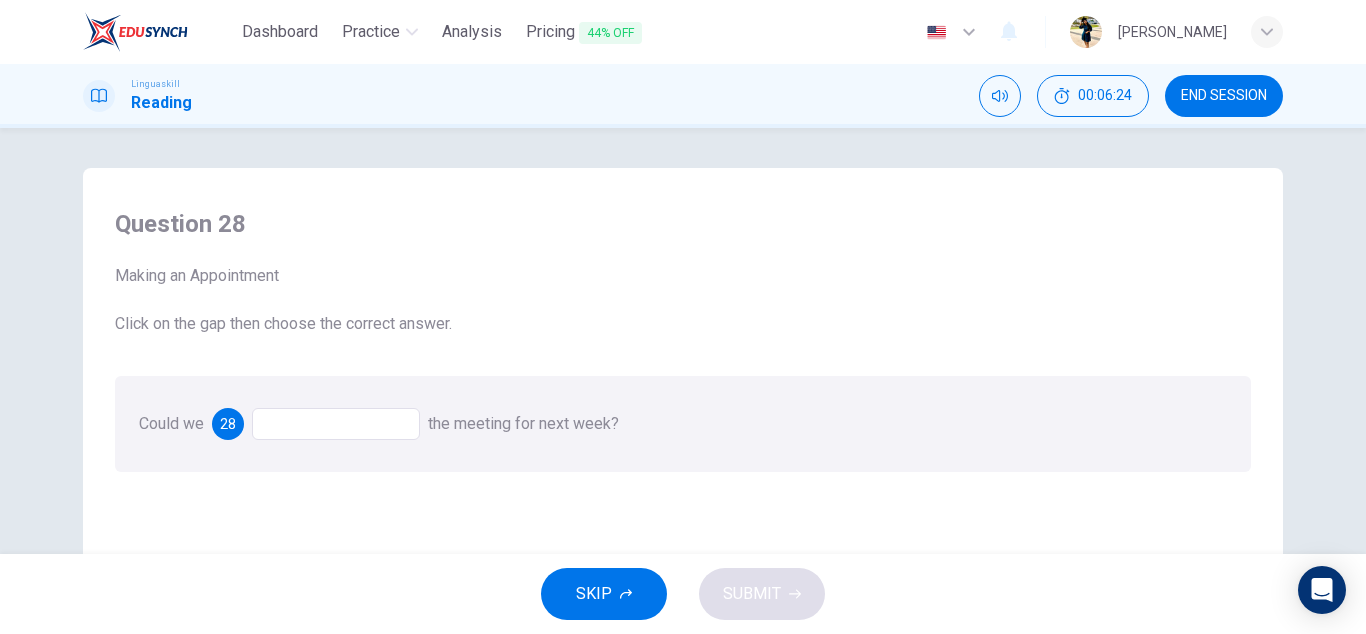 click at bounding box center (336, 424) 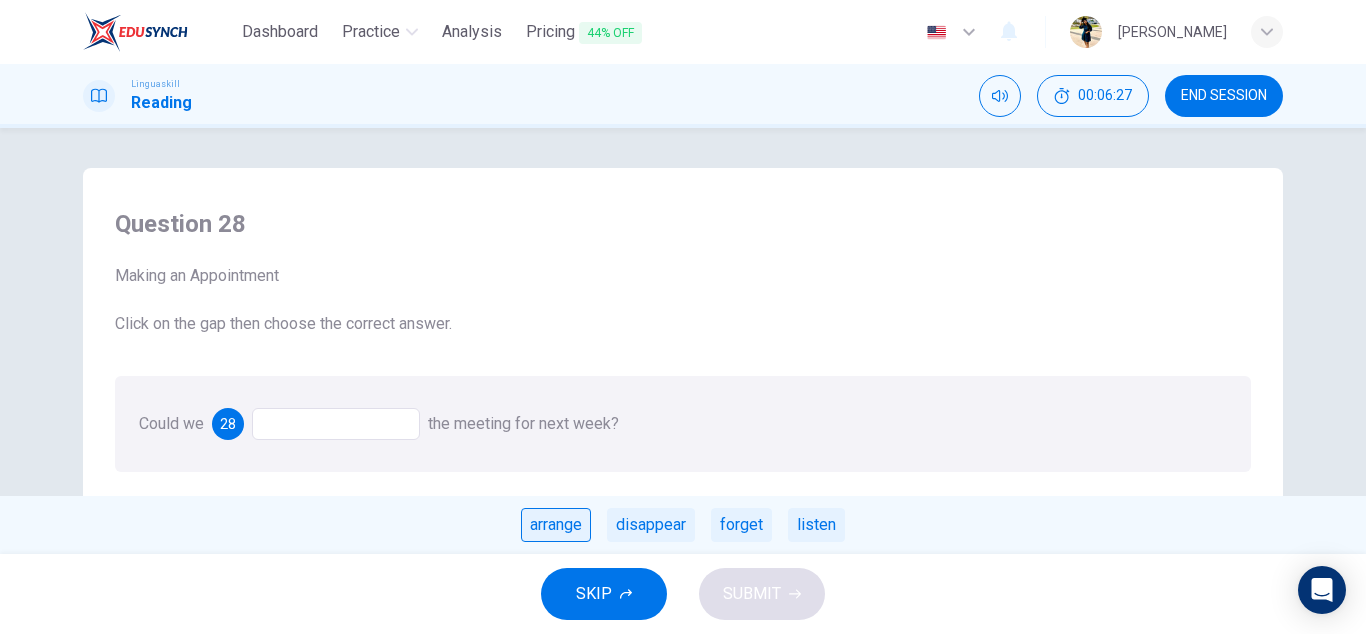 click on "arrange" at bounding box center (556, 525) 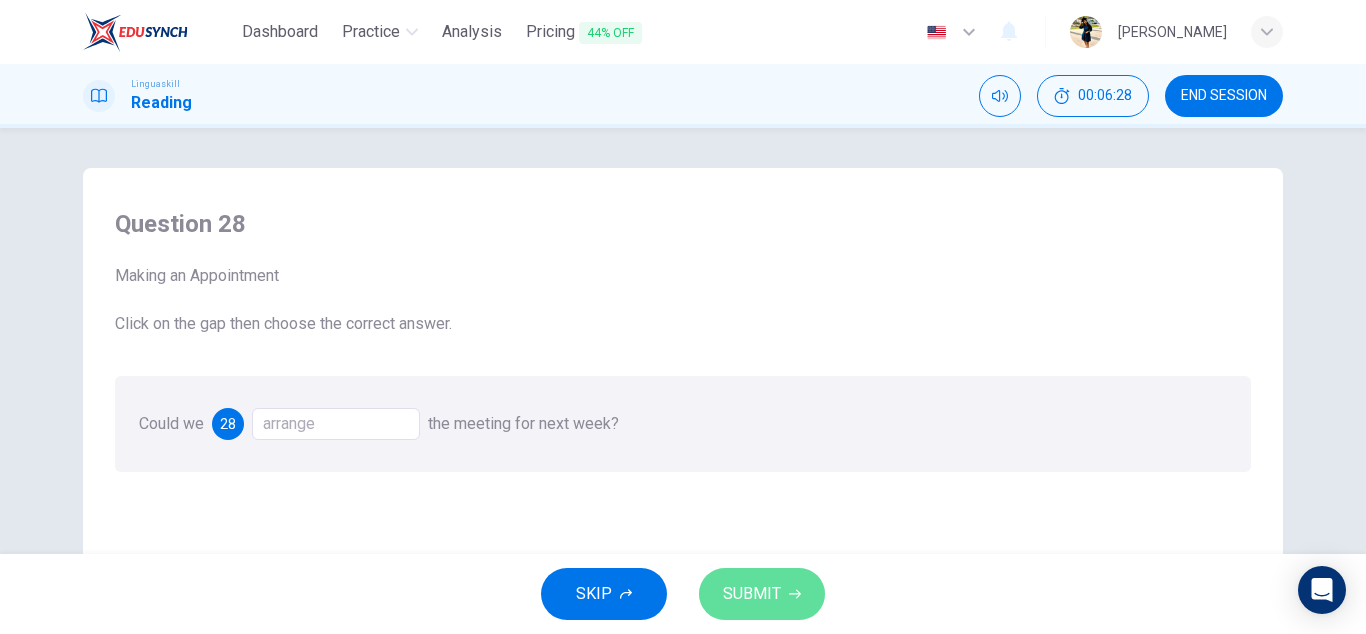 click on "SUBMIT" at bounding box center [762, 594] 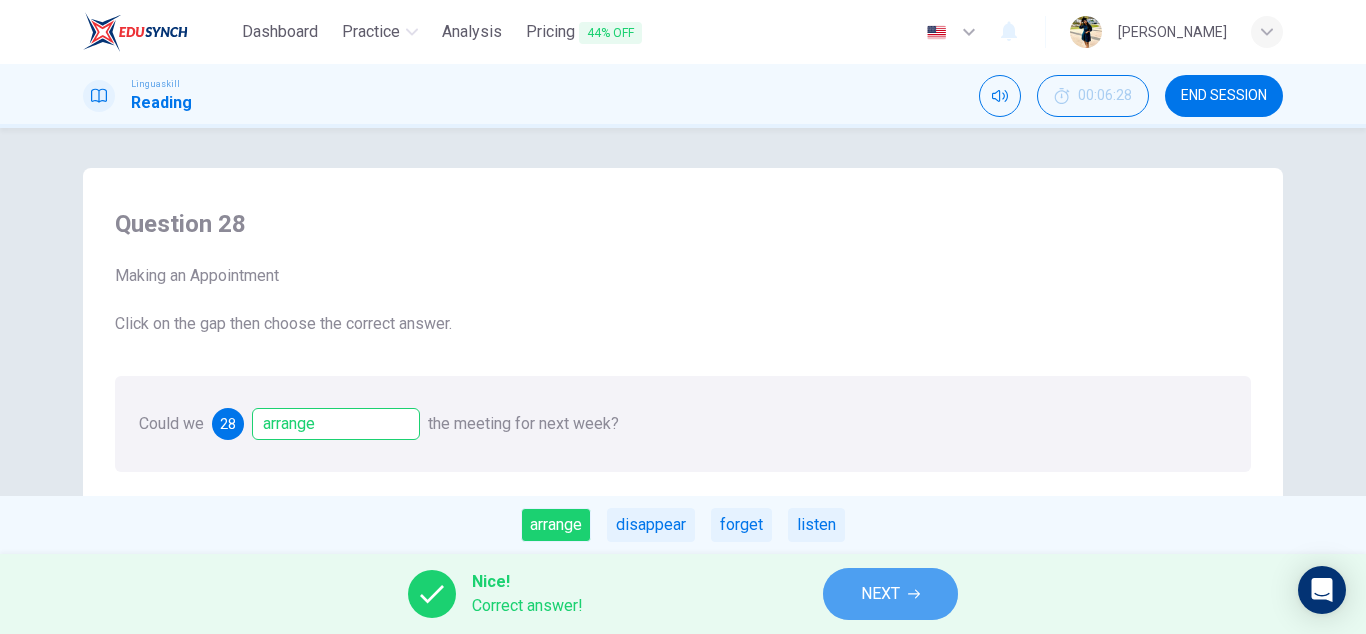 click on "NEXT" at bounding box center [890, 594] 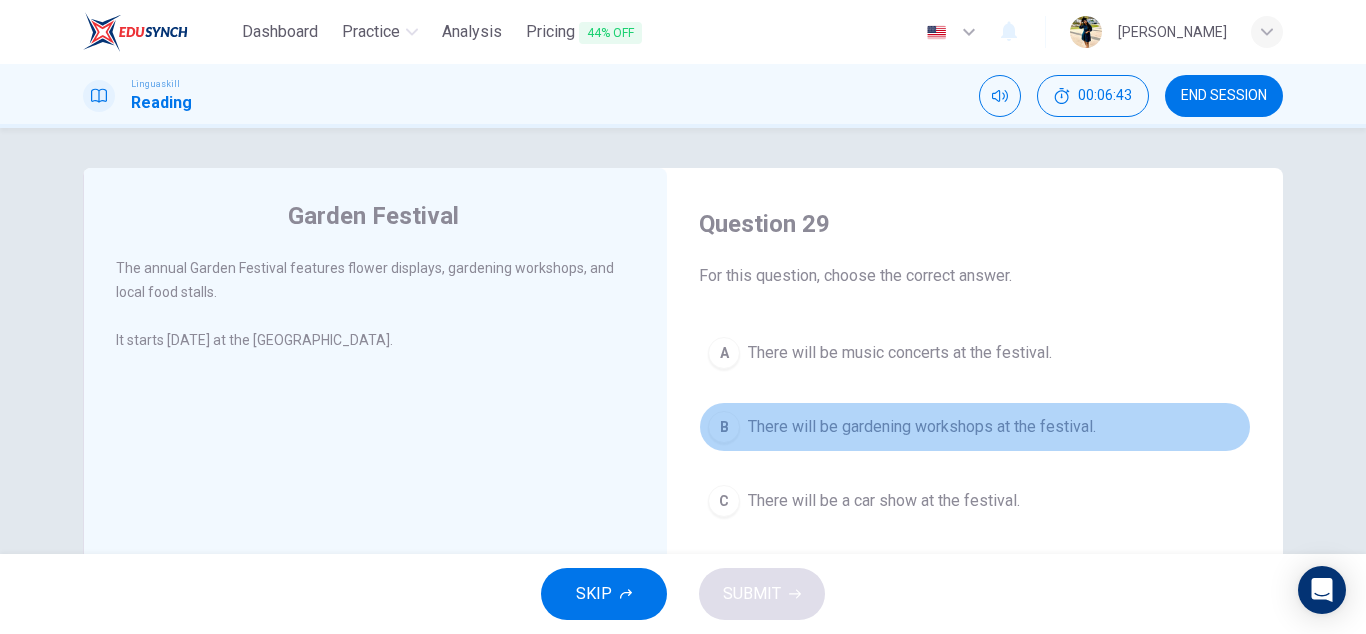 click on "There will be gardening workshops at the festival." at bounding box center [922, 427] 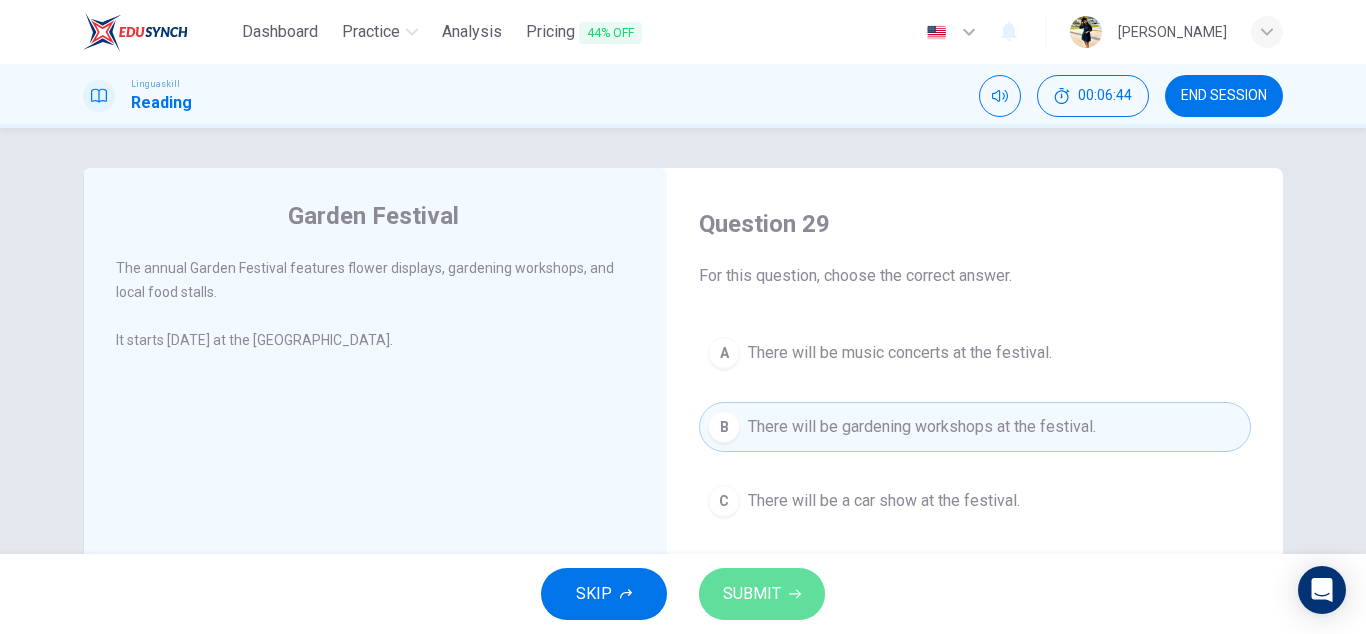 click 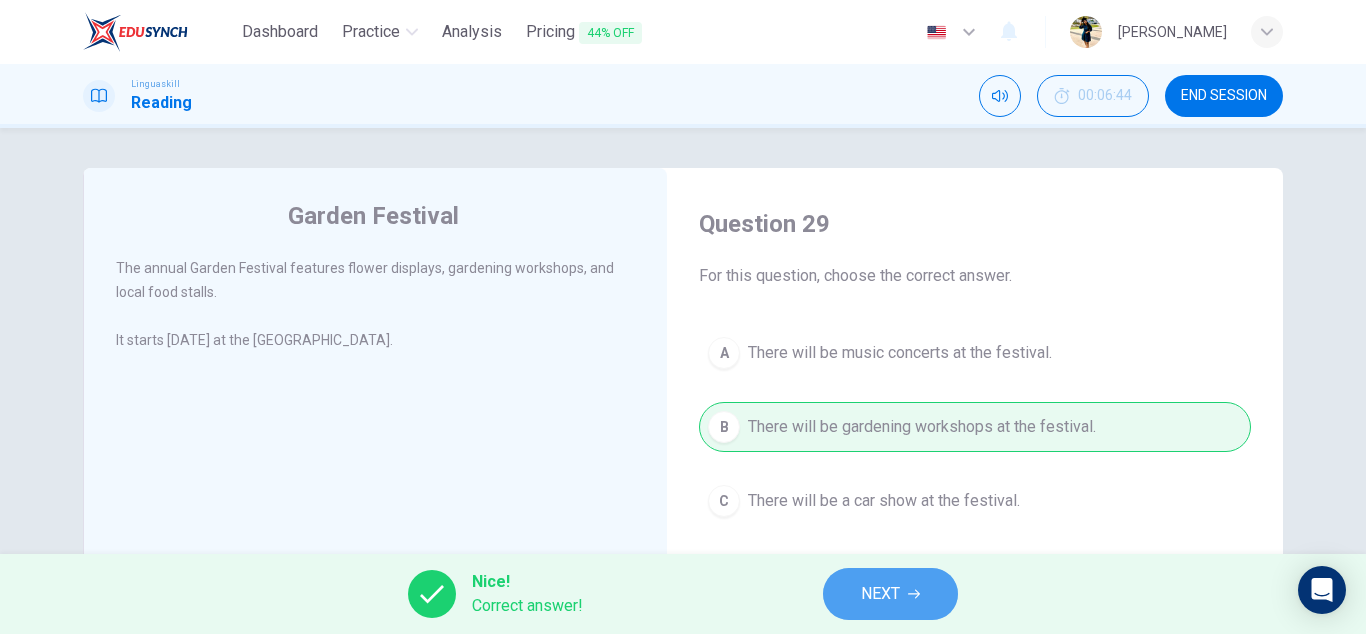 click on "NEXT" at bounding box center [890, 594] 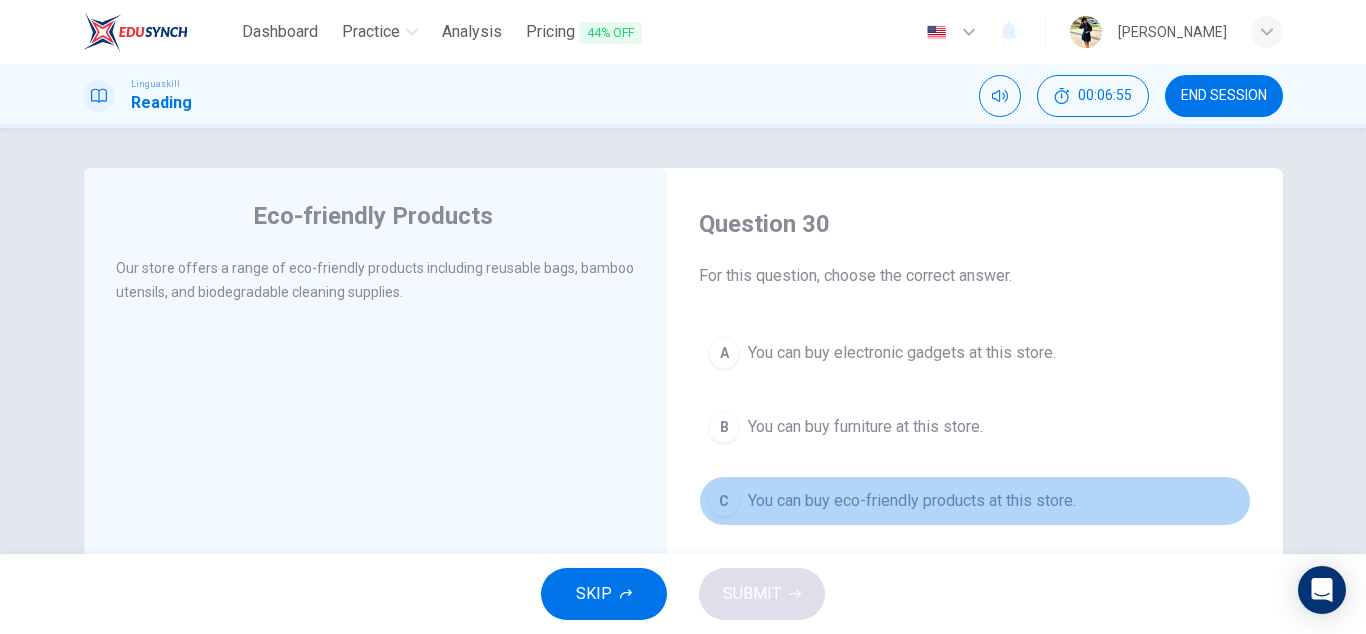 click on "You can buy eco-friendly products at this store." at bounding box center (912, 501) 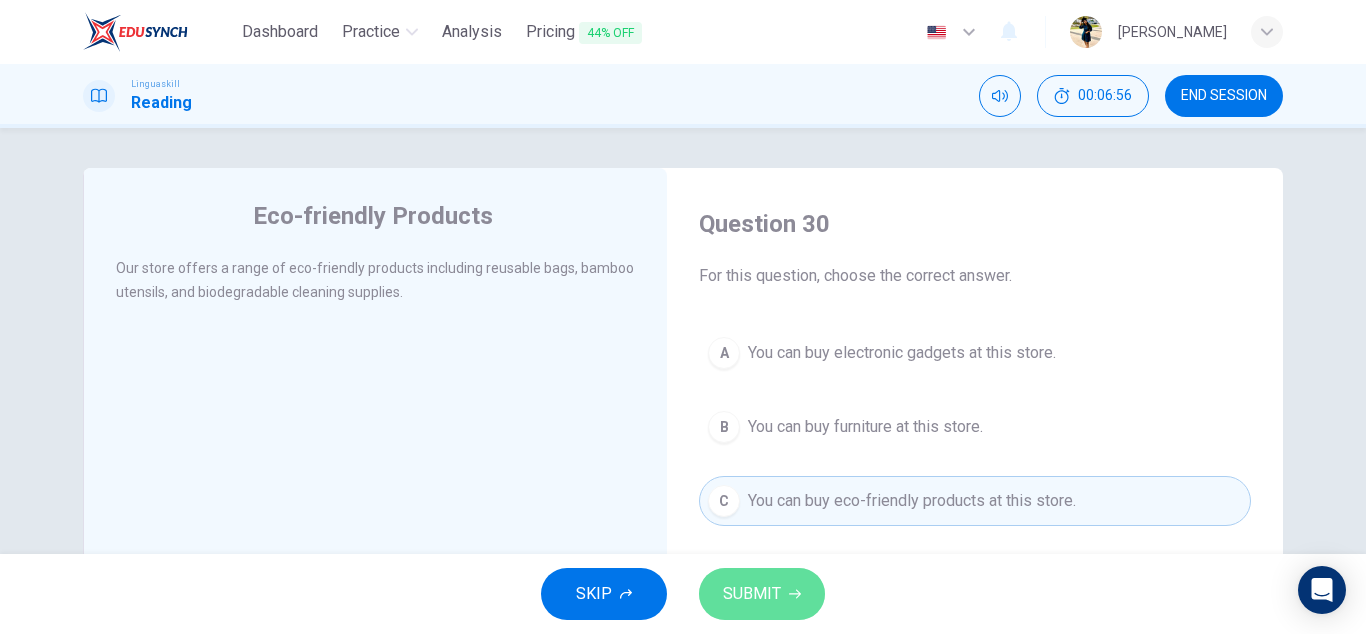 click on "SUBMIT" at bounding box center (752, 594) 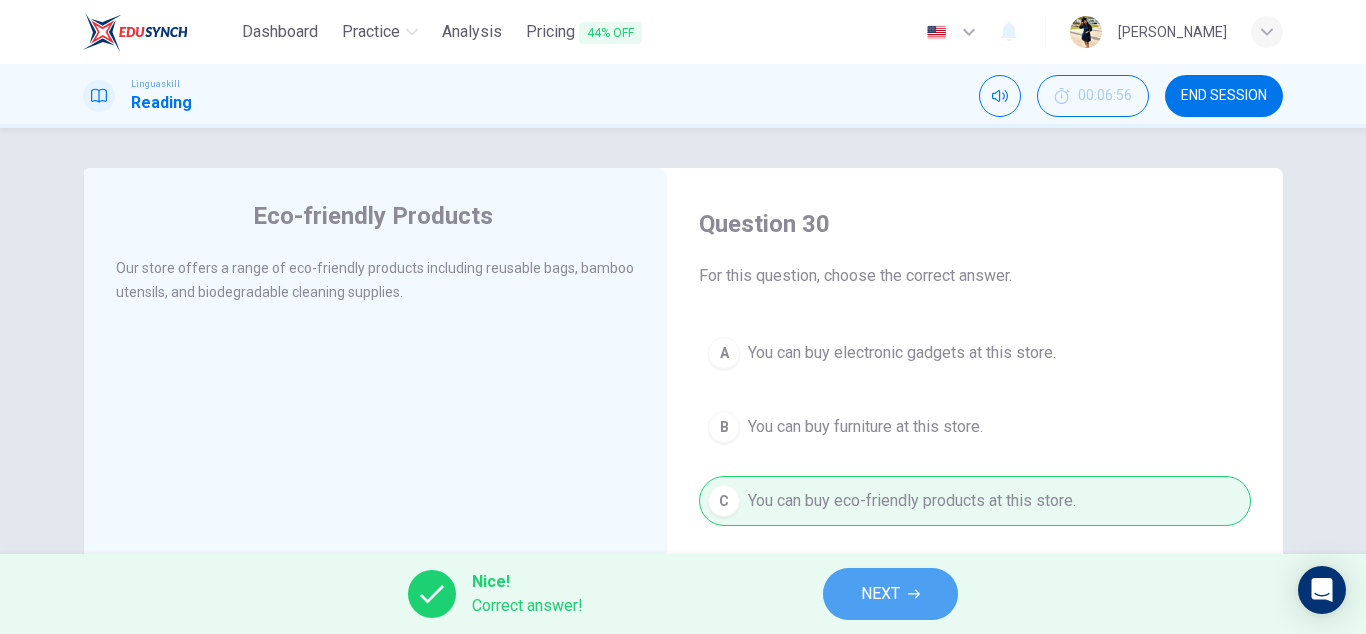 click on "NEXT" at bounding box center [880, 594] 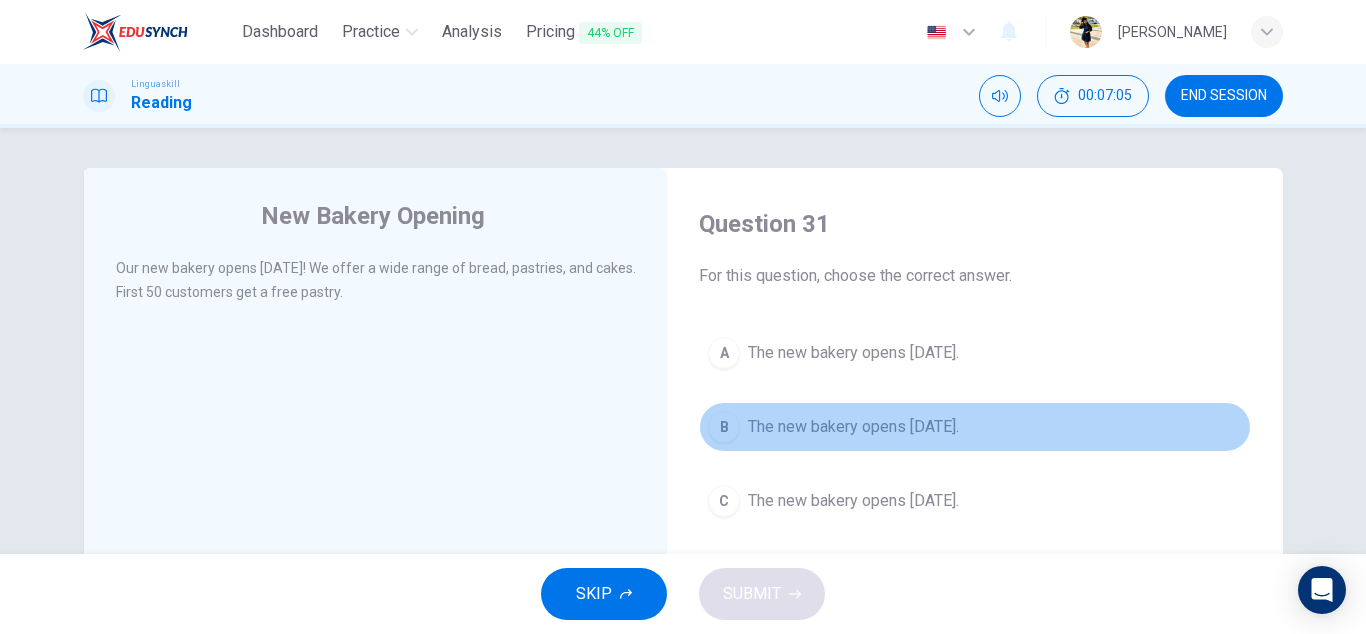 click on "B The new bakery opens [DATE]." at bounding box center (975, 427) 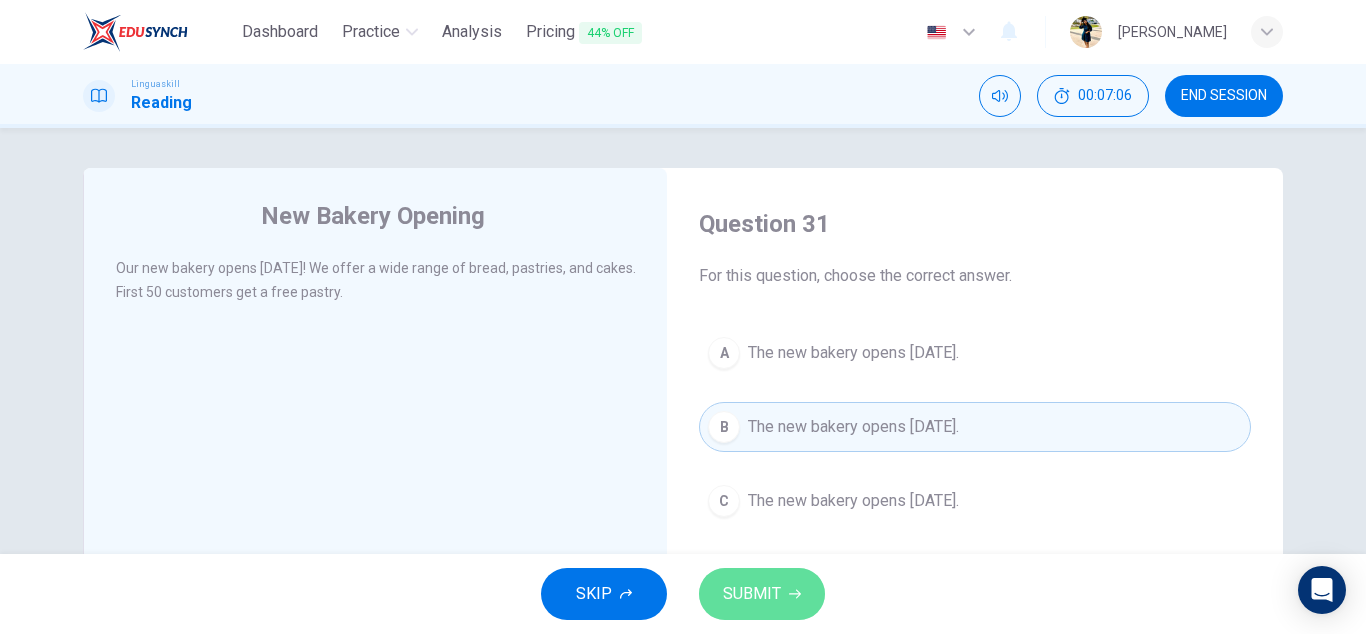 click on "SUBMIT" at bounding box center [762, 594] 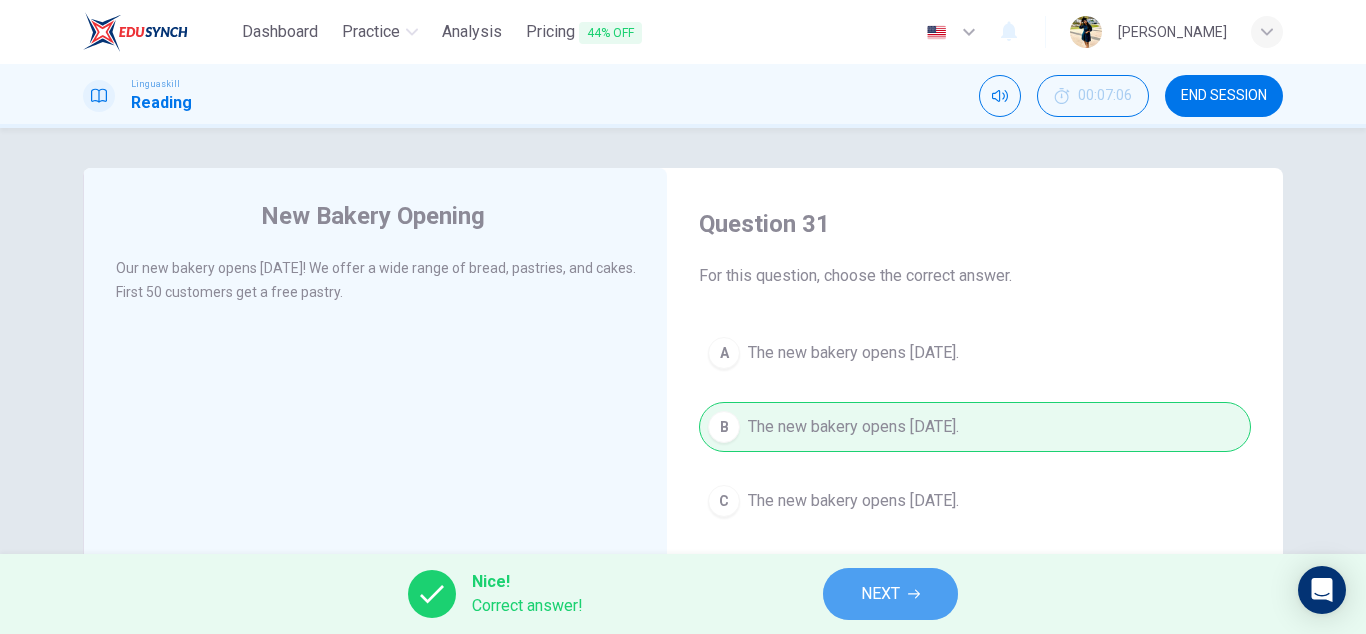 click on "NEXT" at bounding box center [890, 594] 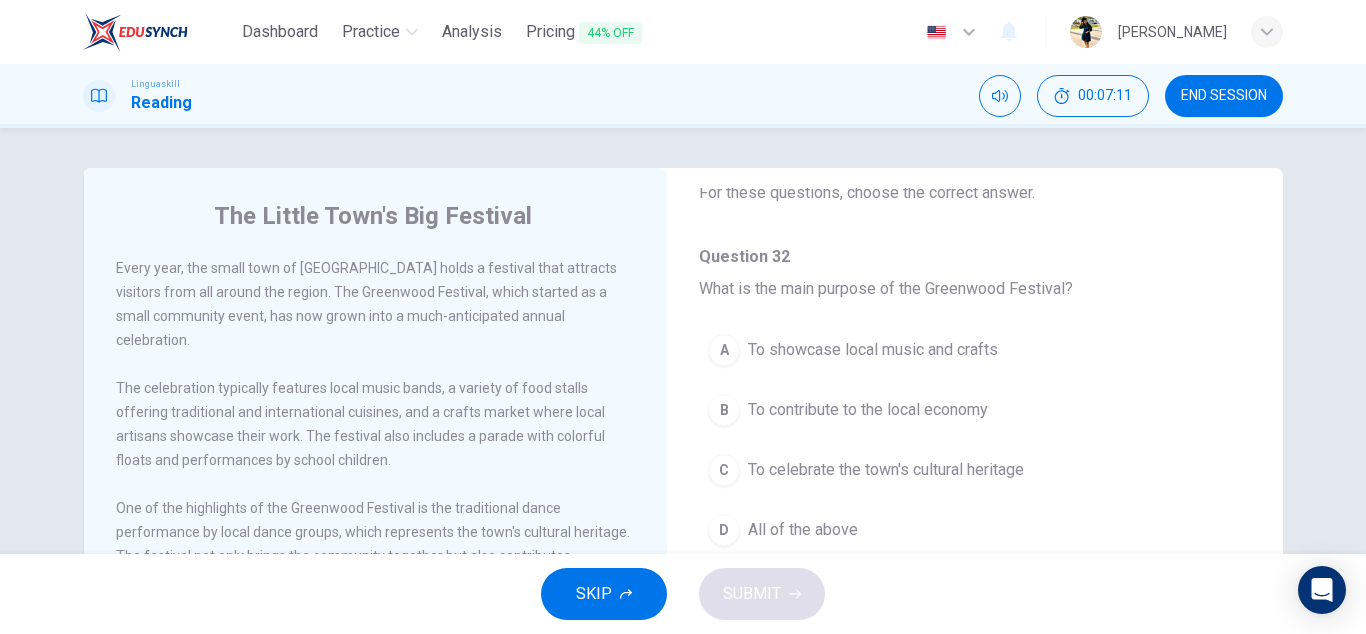 scroll, scrollTop: 0, scrollLeft: 0, axis: both 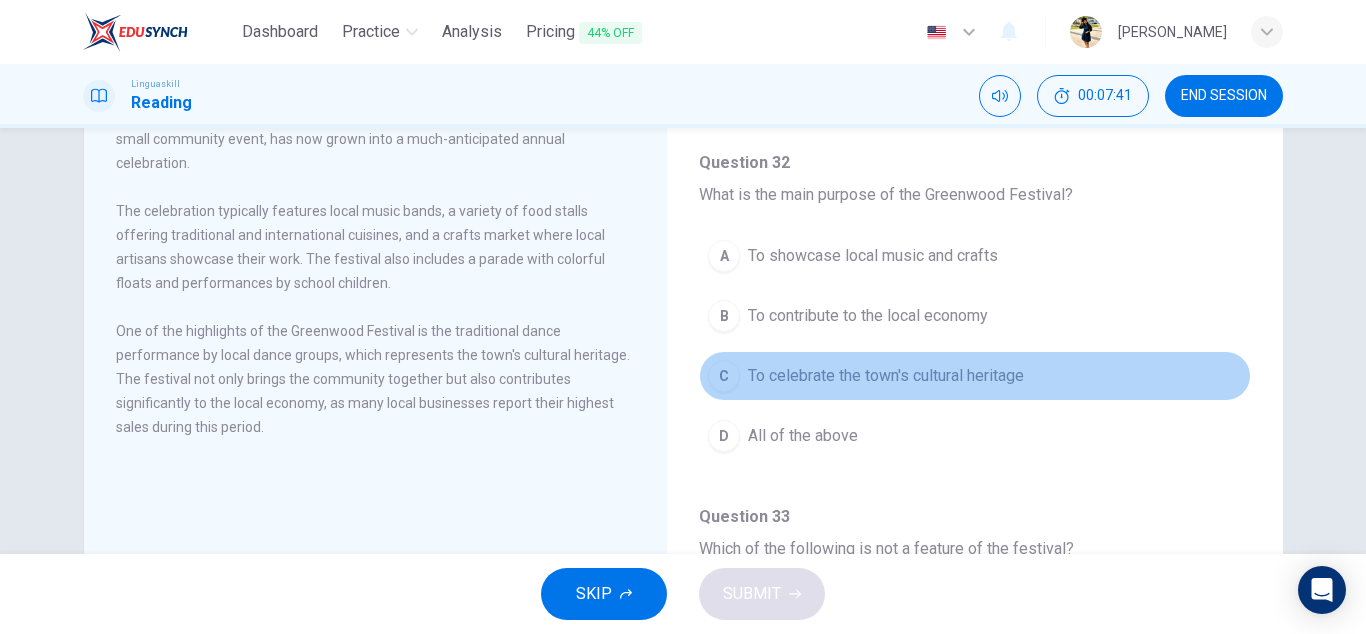 click on "To celebrate the town's cultural heritage" at bounding box center [886, 376] 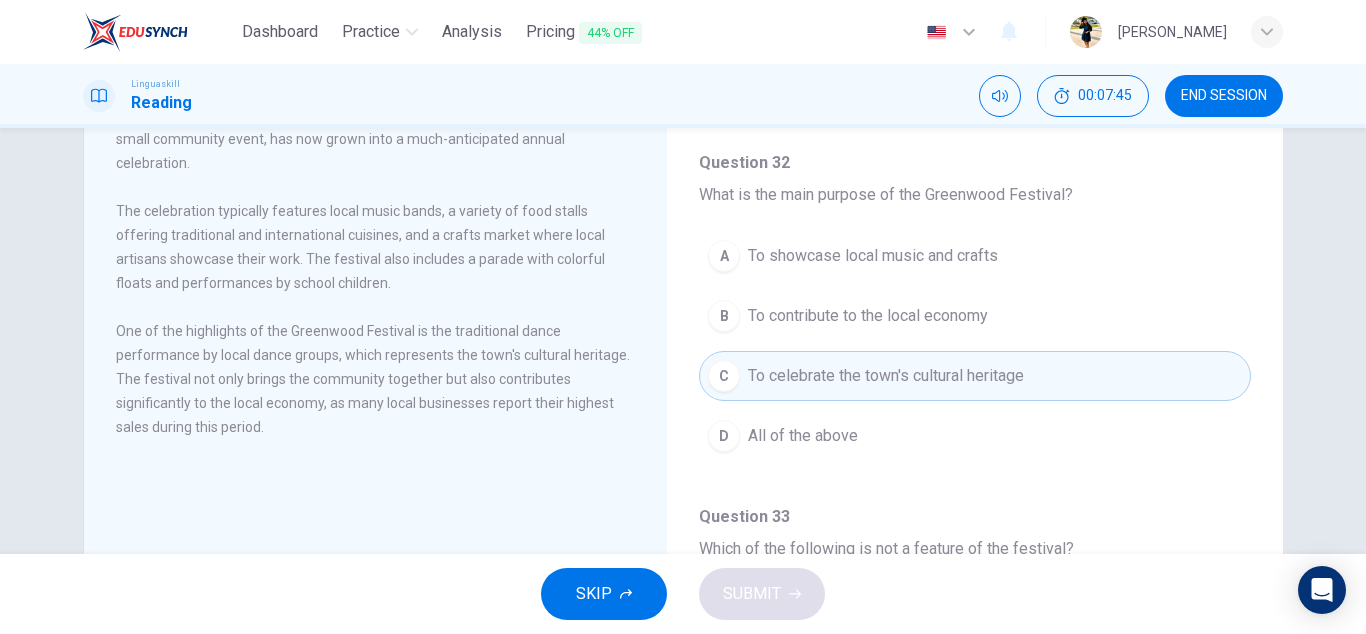 drag, startPoint x: 1256, startPoint y: 196, endPoint x: 1269, endPoint y: 255, distance: 60.41523 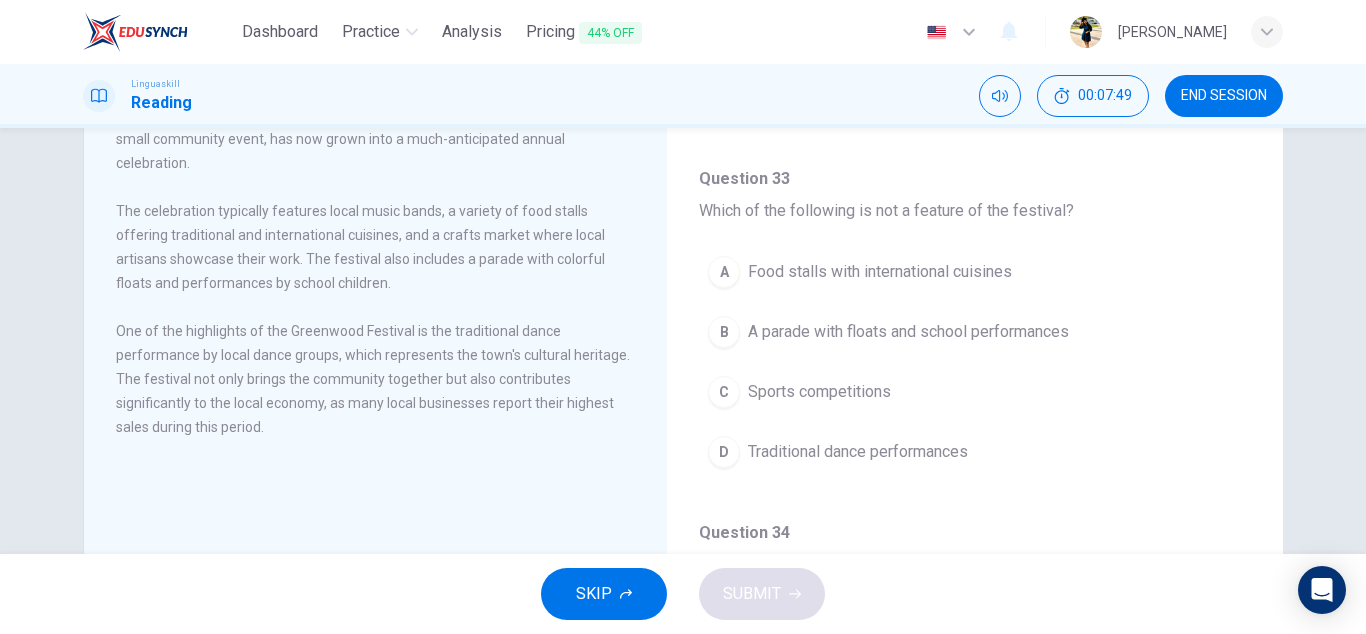 scroll, scrollTop: 343, scrollLeft: 0, axis: vertical 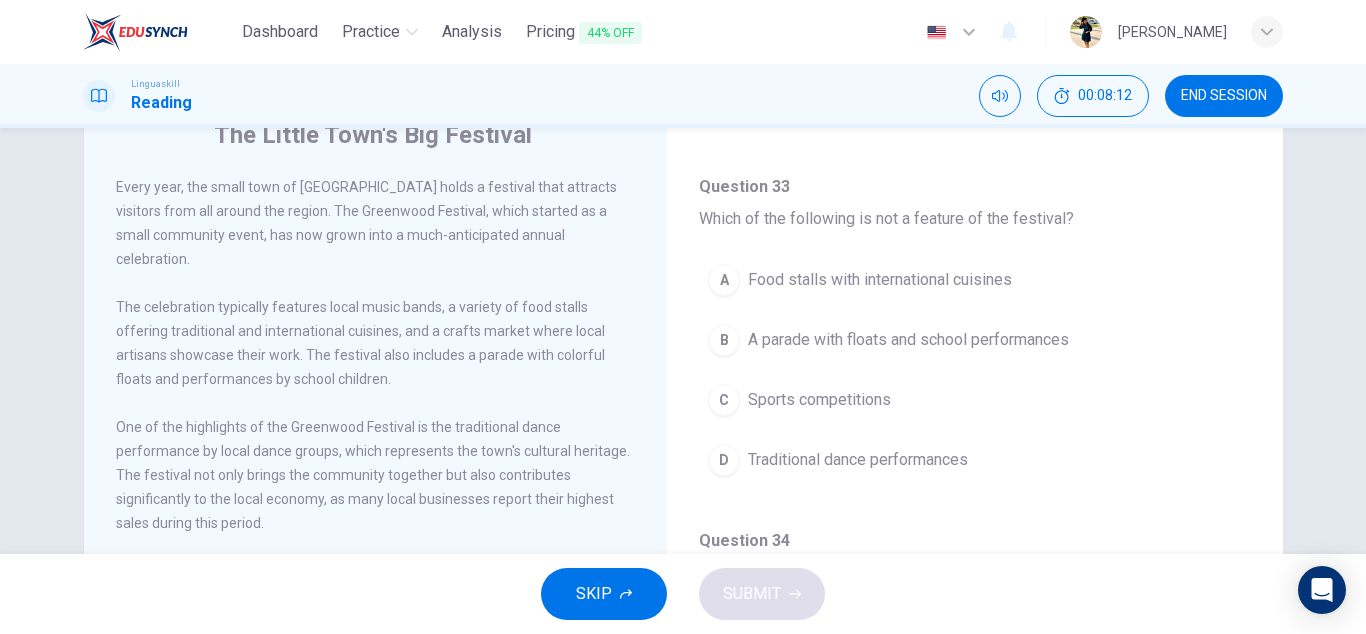 click on "Sports competitions" at bounding box center (819, 400) 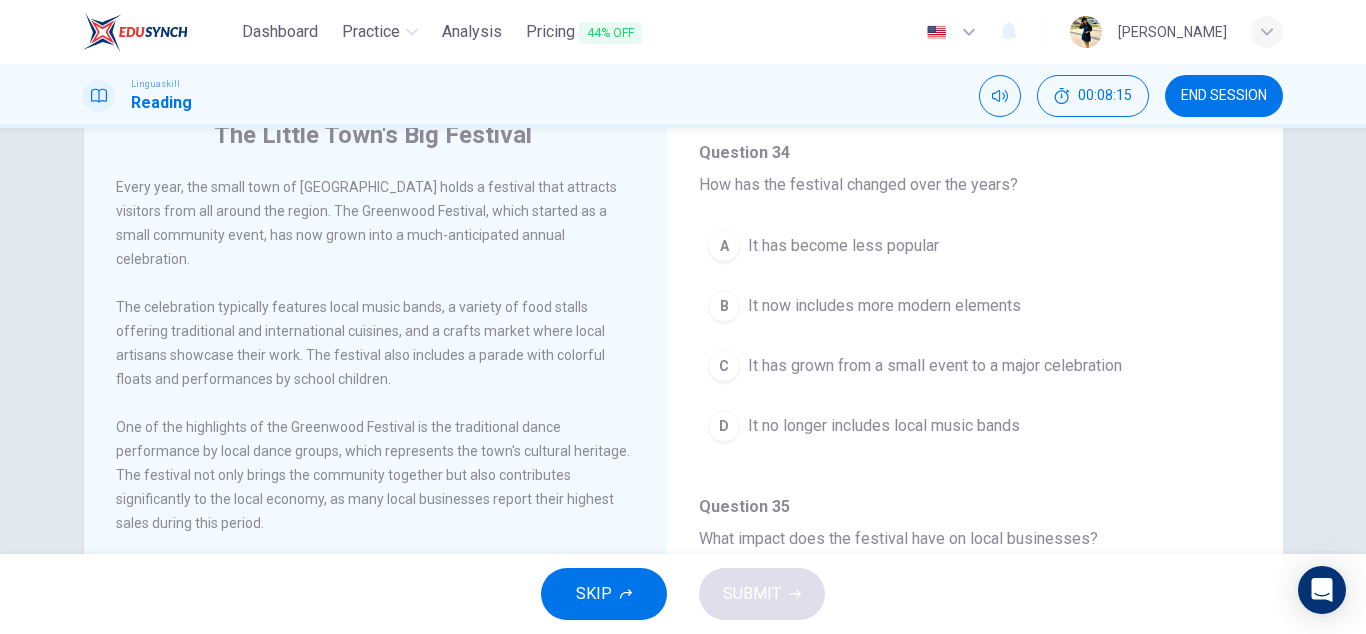 scroll, scrollTop: 822, scrollLeft: 0, axis: vertical 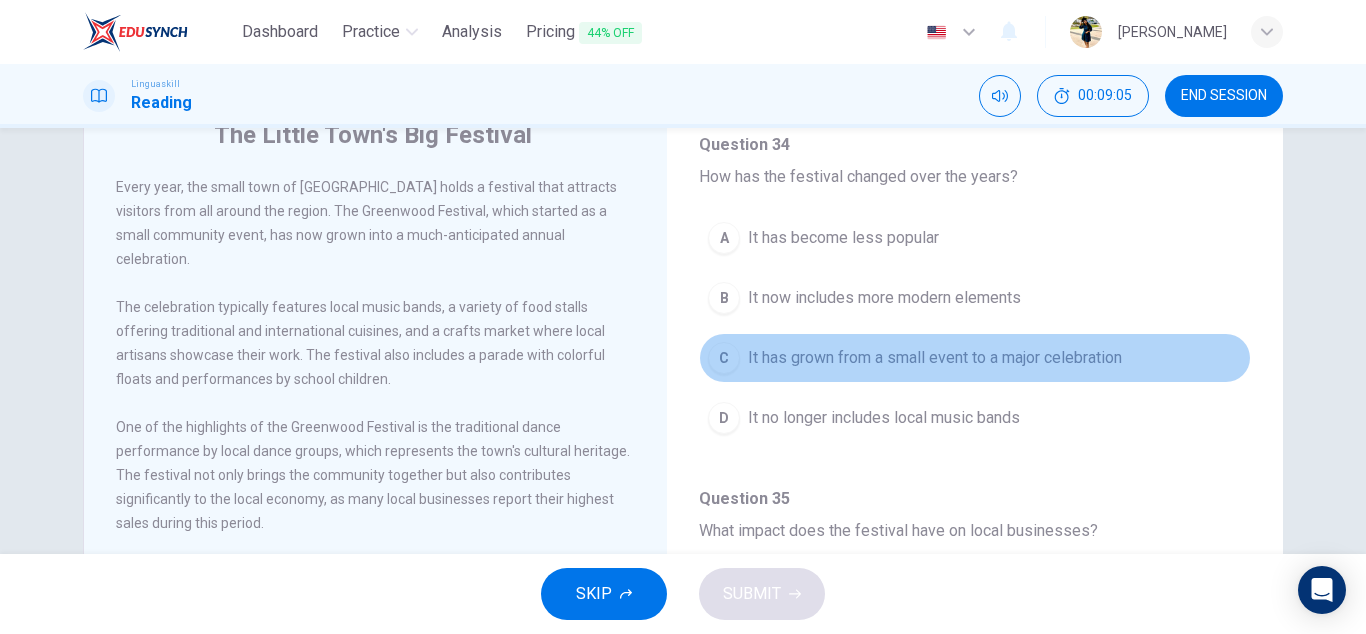 click on "It has grown from a small event to a major celebration" at bounding box center (935, 358) 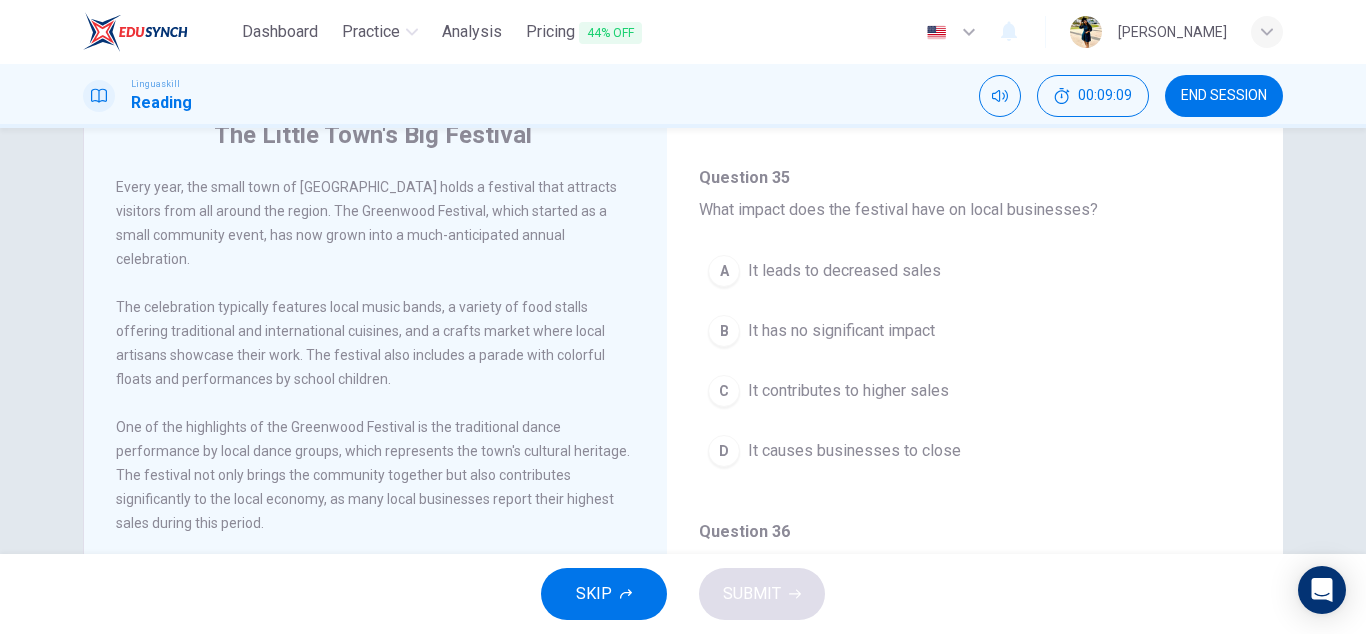 scroll, scrollTop: 1129, scrollLeft: 0, axis: vertical 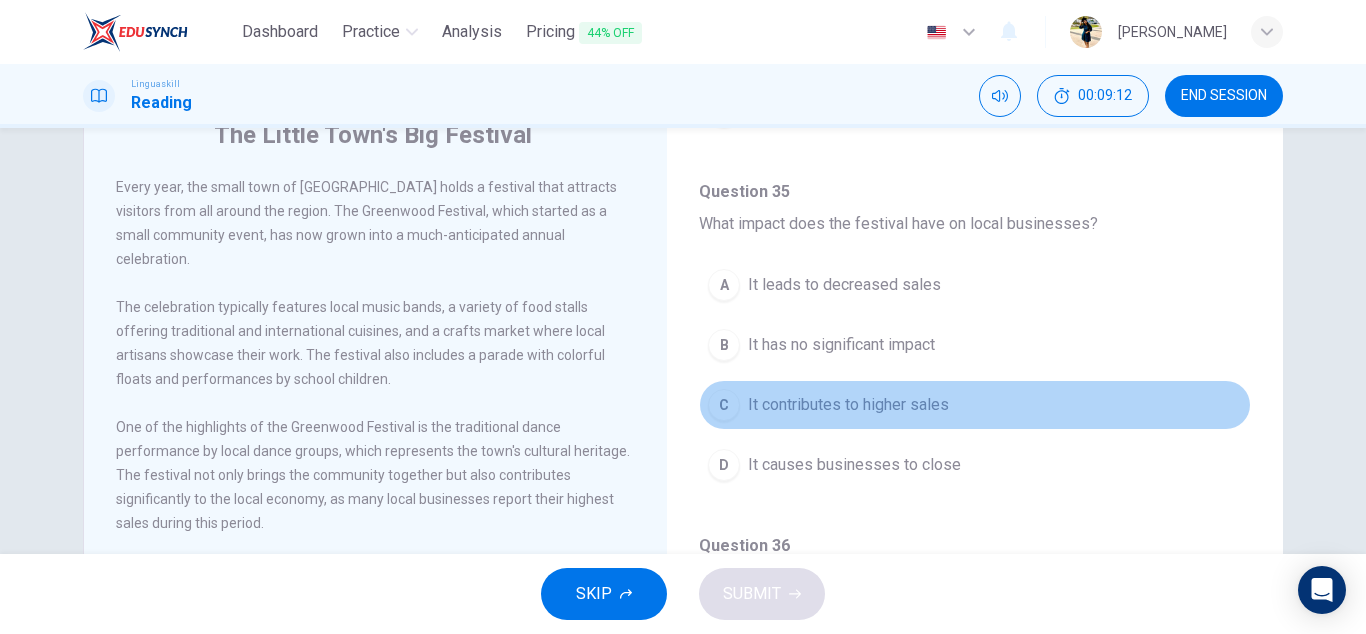 click on "C It contributes to higher sales" at bounding box center (975, 405) 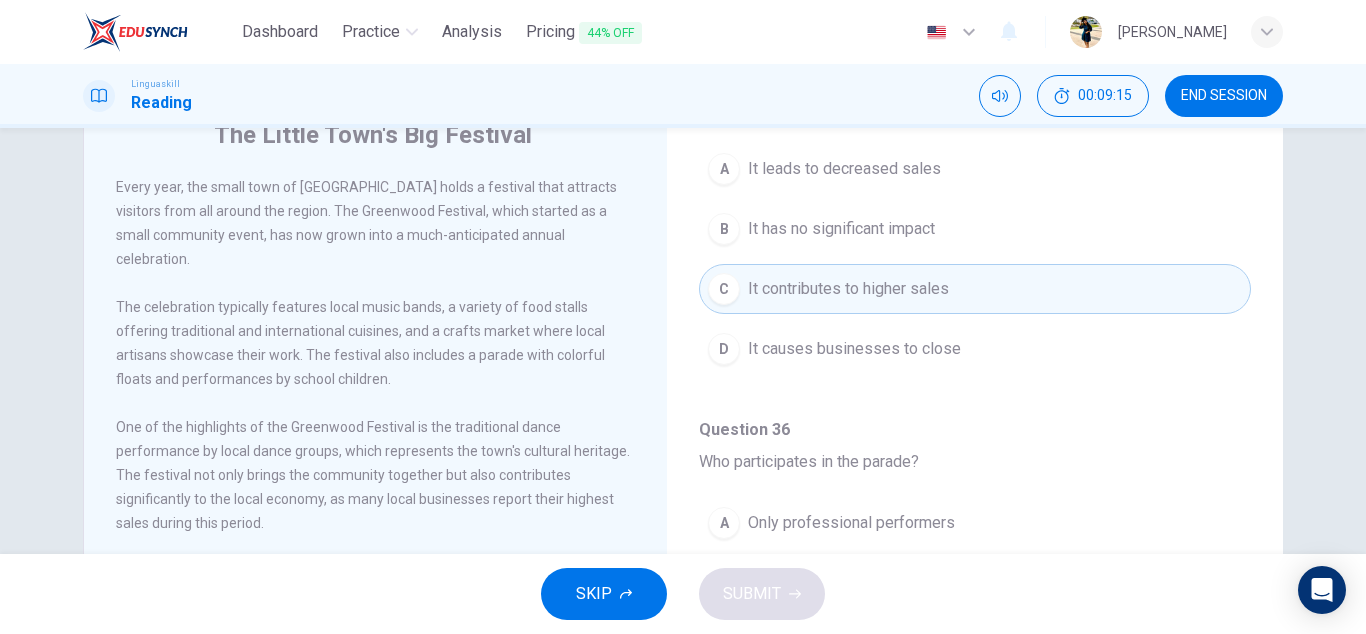 scroll, scrollTop: 1251, scrollLeft: 0, axis: vertical 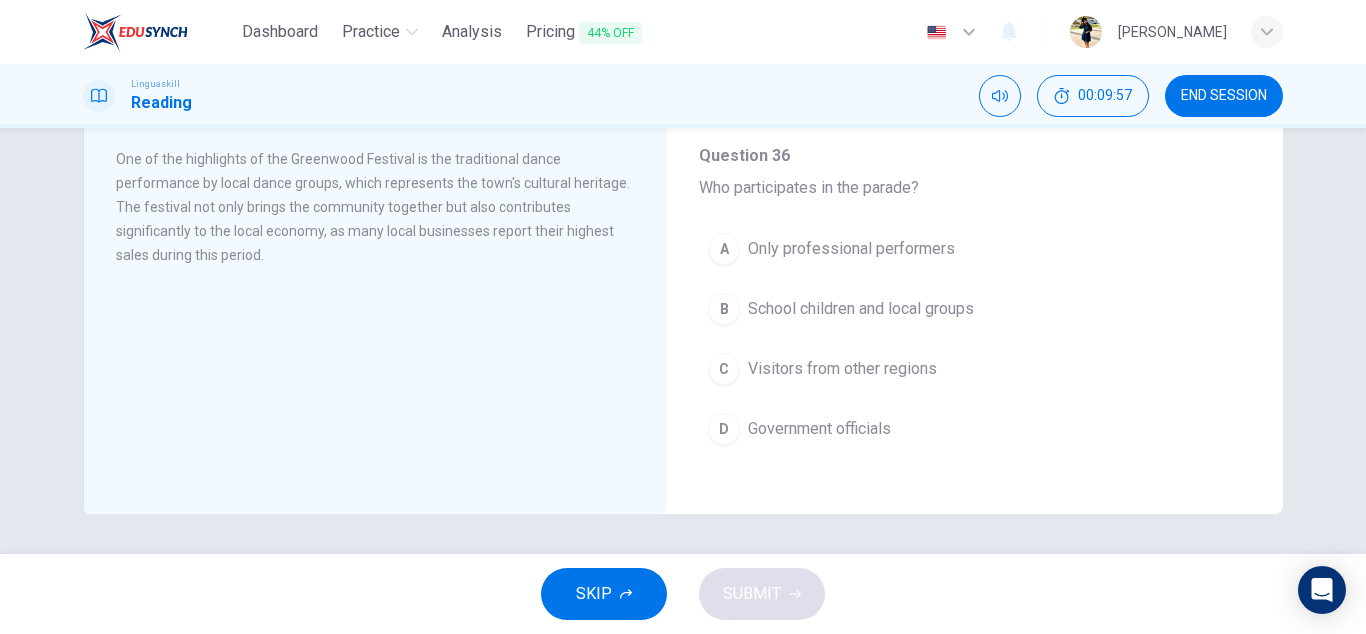click on "Visitors from other regions" at bounding box center [842, 369] 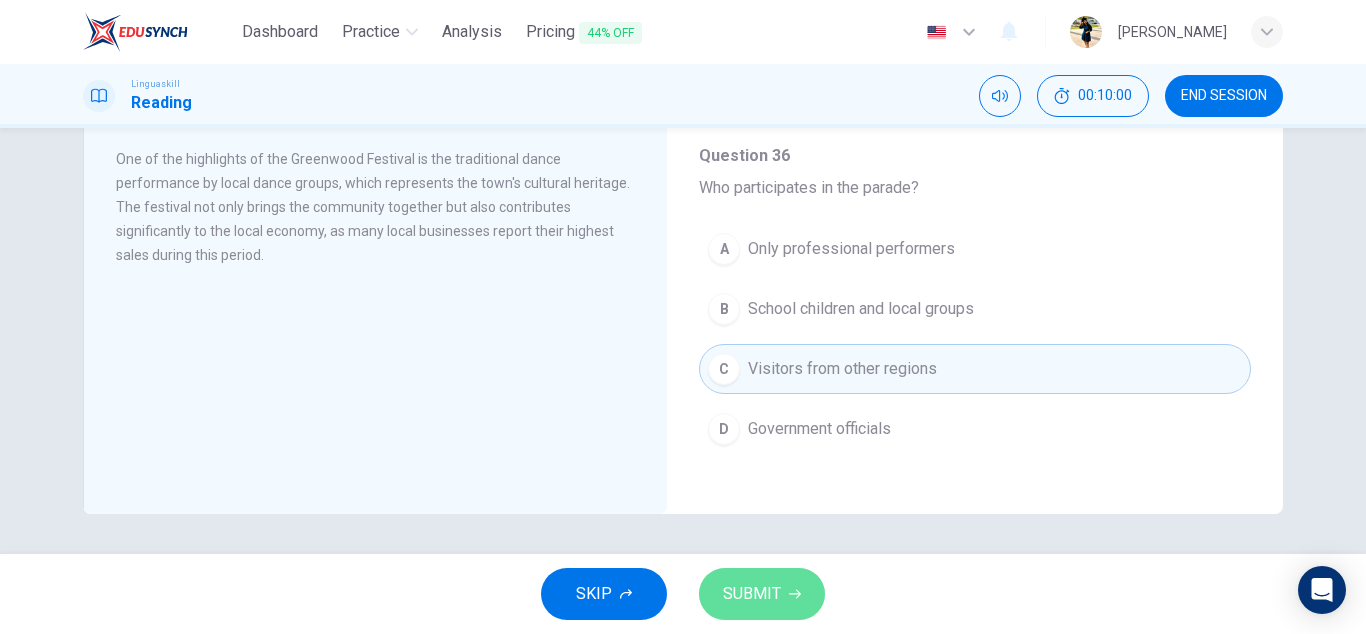 click on "SUBMIT" at bounding box center (762, 594) 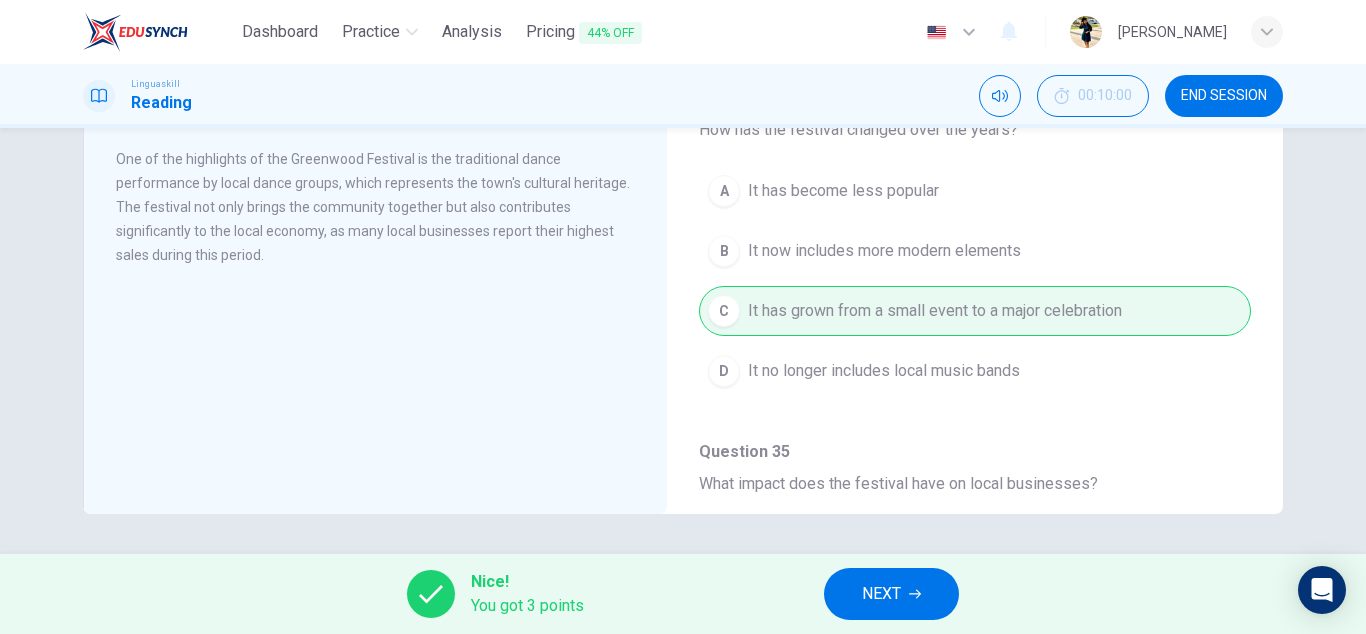 scroll, scrollTop: 587, scrollLeft: 0, axis: vertical 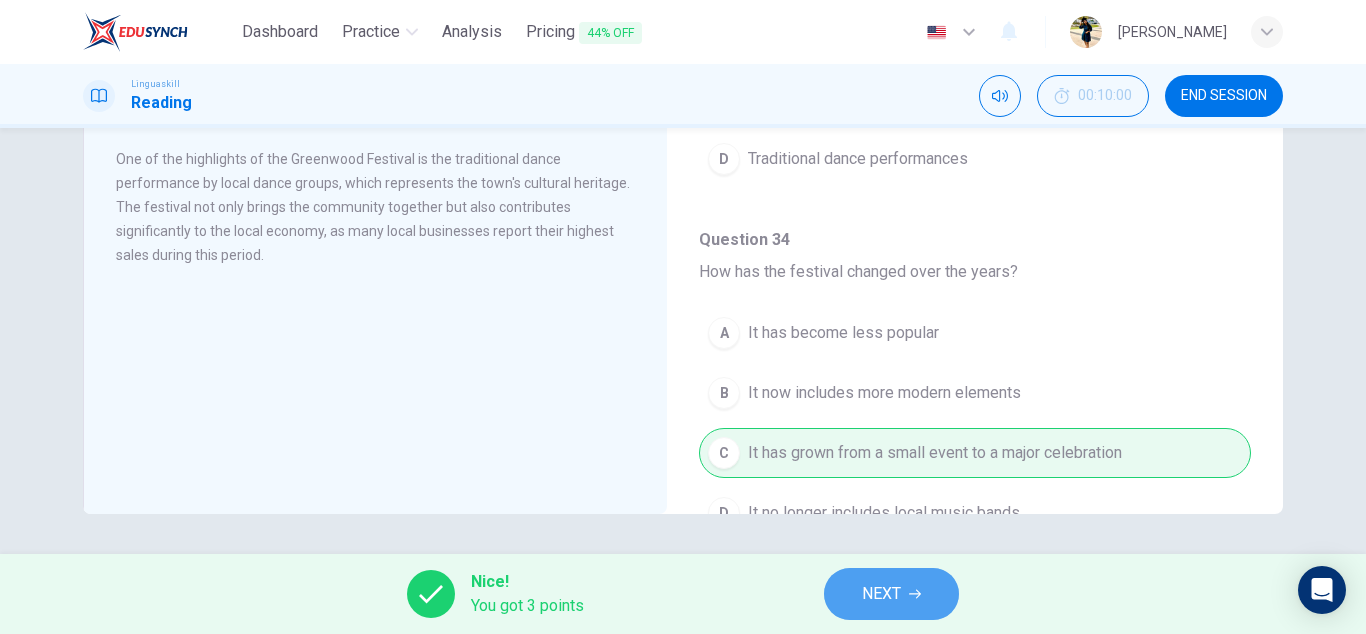 click on "NEXT" at bounding box center (891, 594) 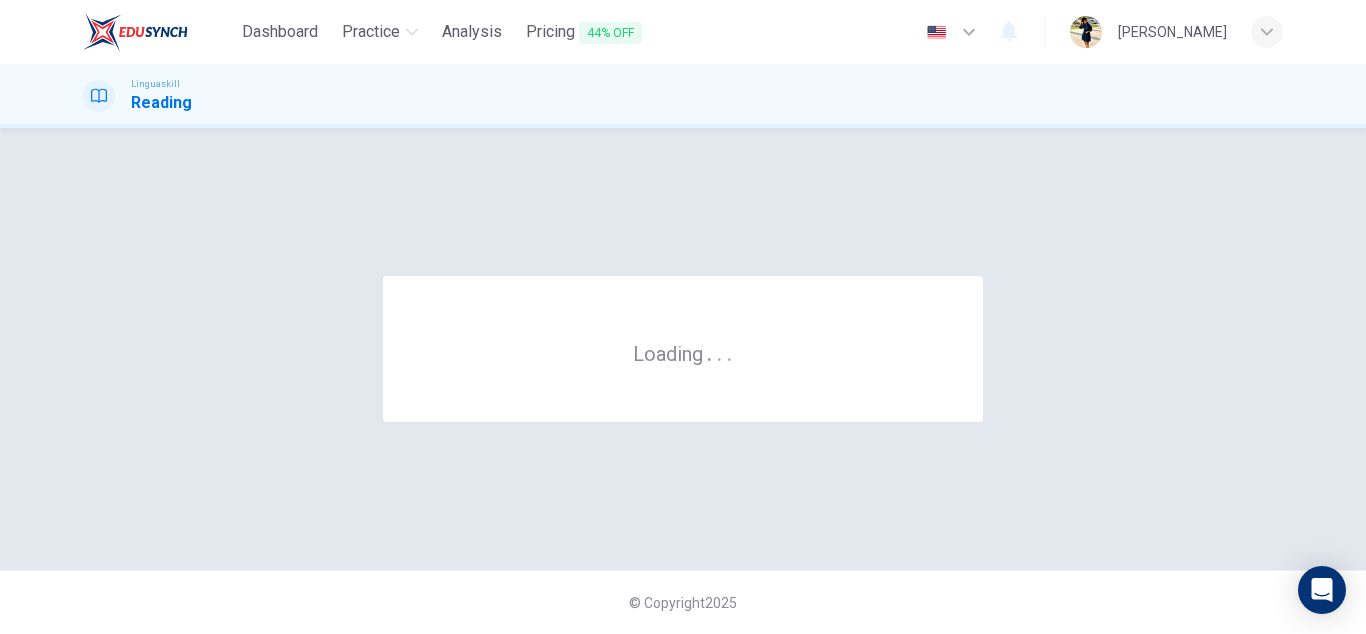 scroll, scrollTop: 0, scrollLeft: 0, axis: both 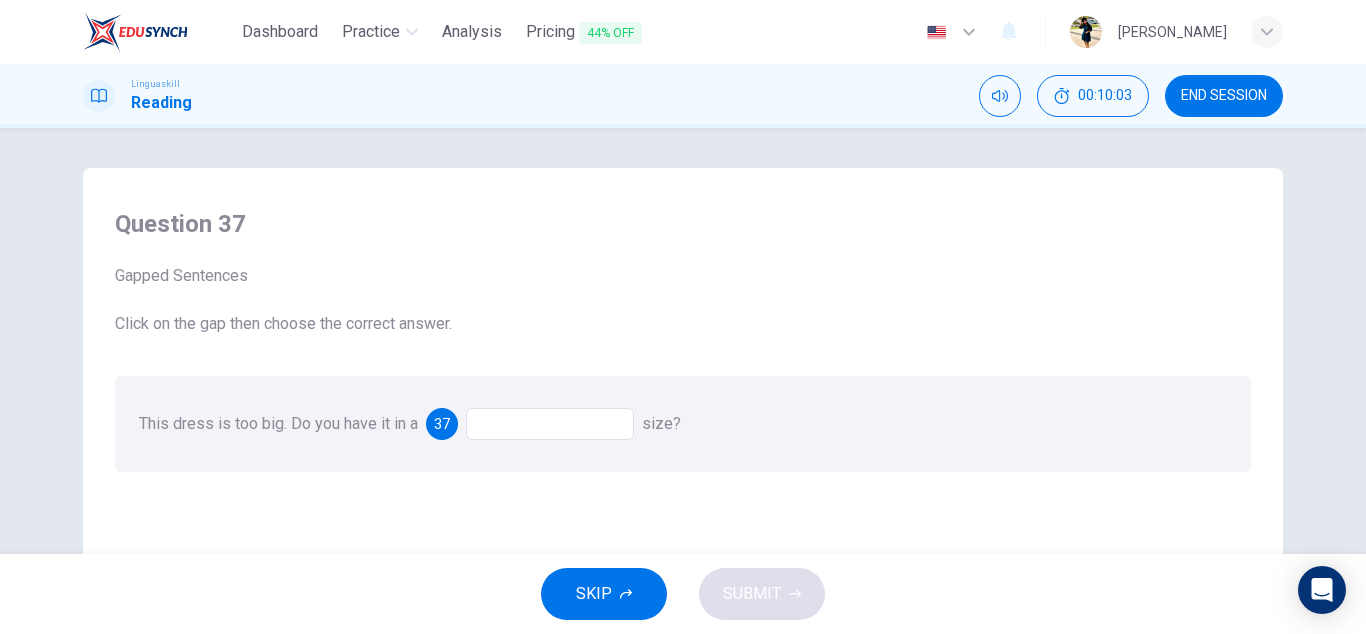click at bounding box center [550, 424] 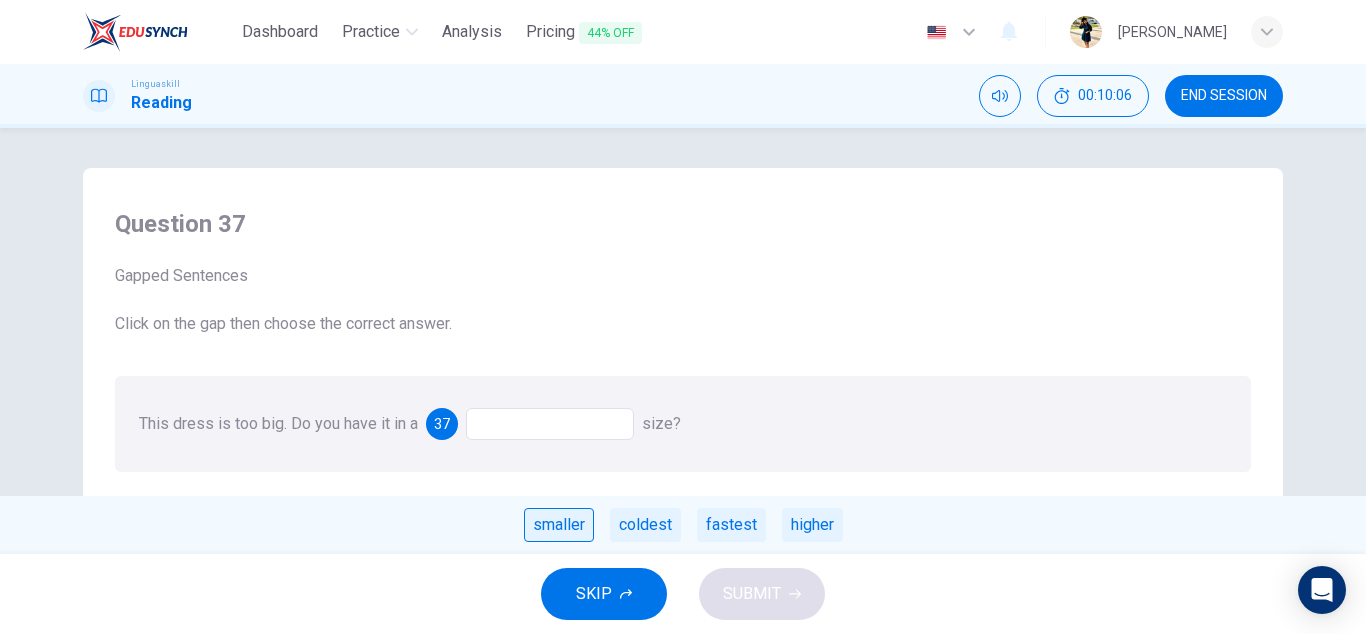 click on "smaller" at bounding box center (559, 525) 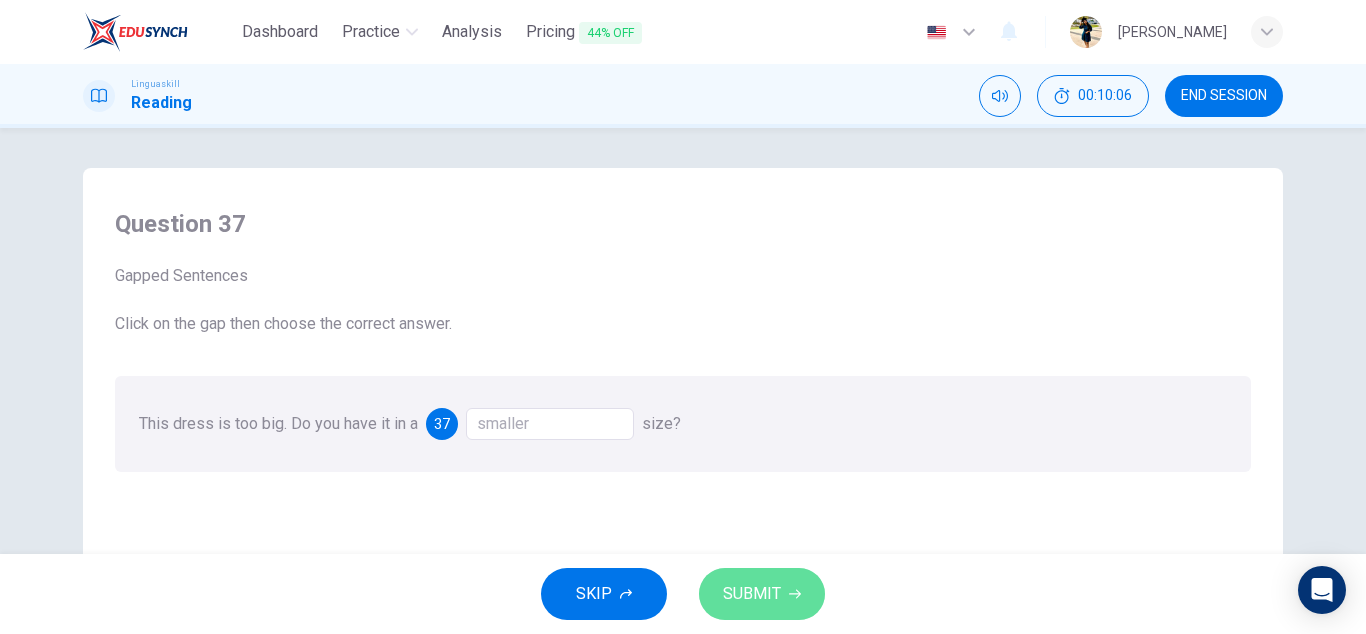 click on "SUBMIT" at bounding box center [752, 594] 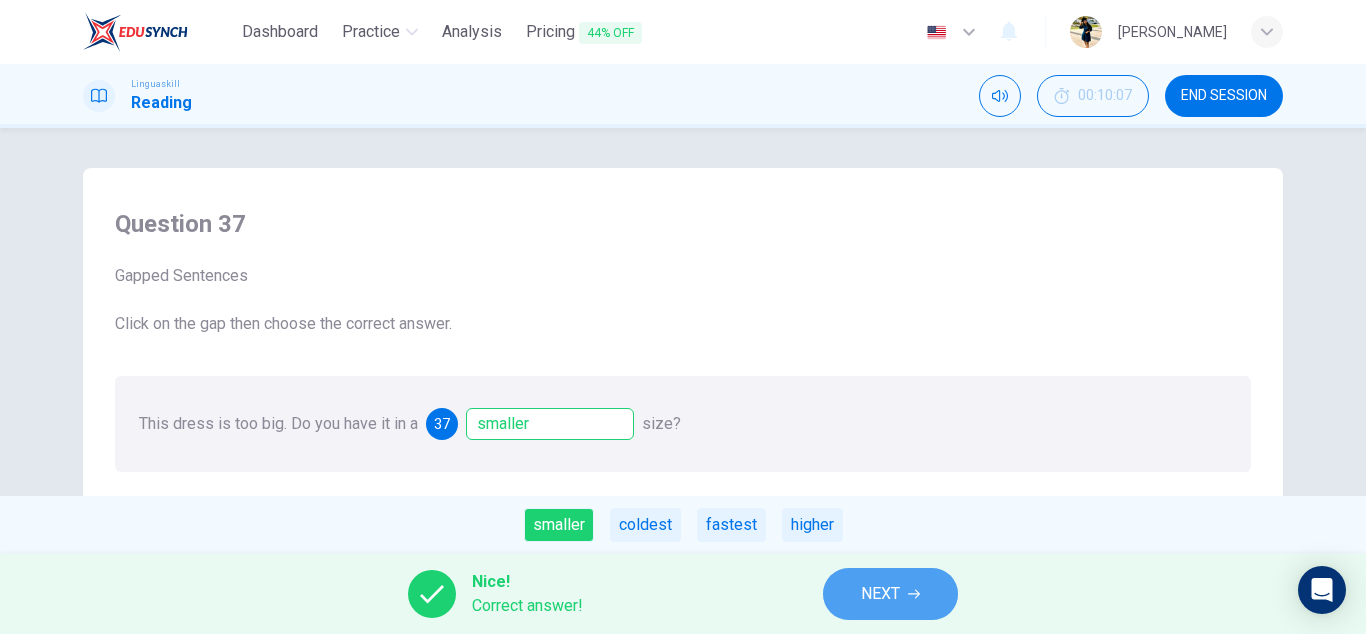 click on "NEXT" at bounding box center [890, 594] 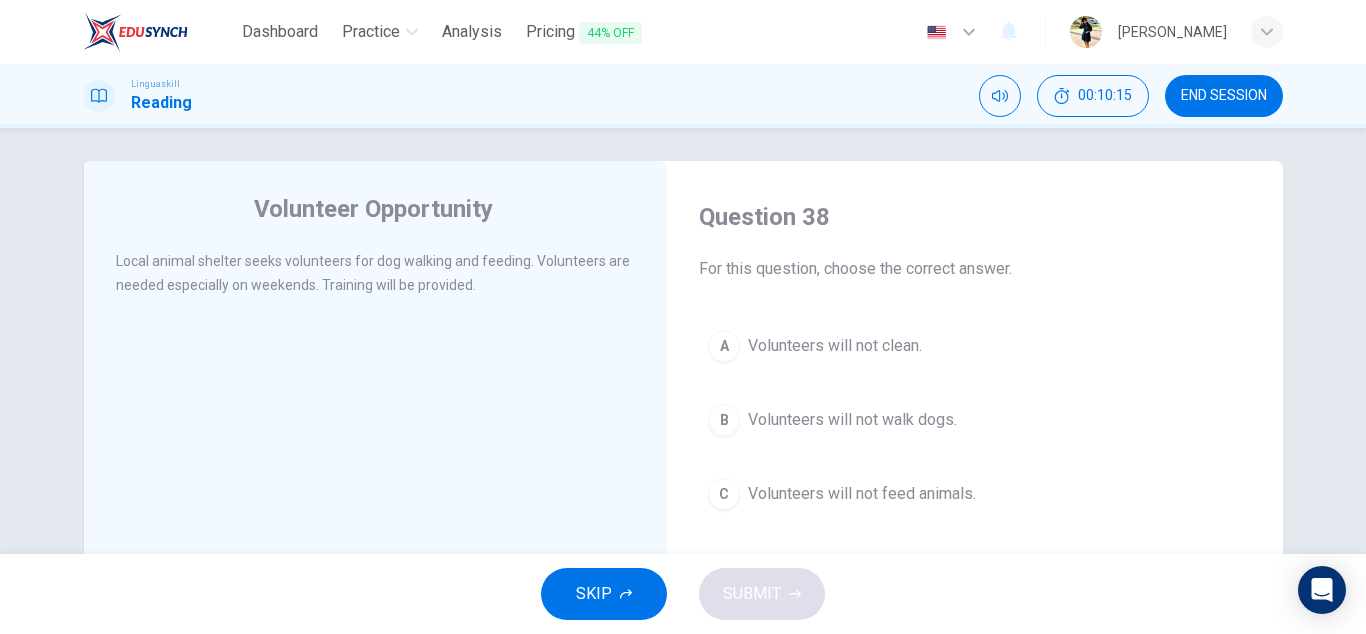 scroll, scrollTop: 24, scrollLeft: 0, axis: vertical 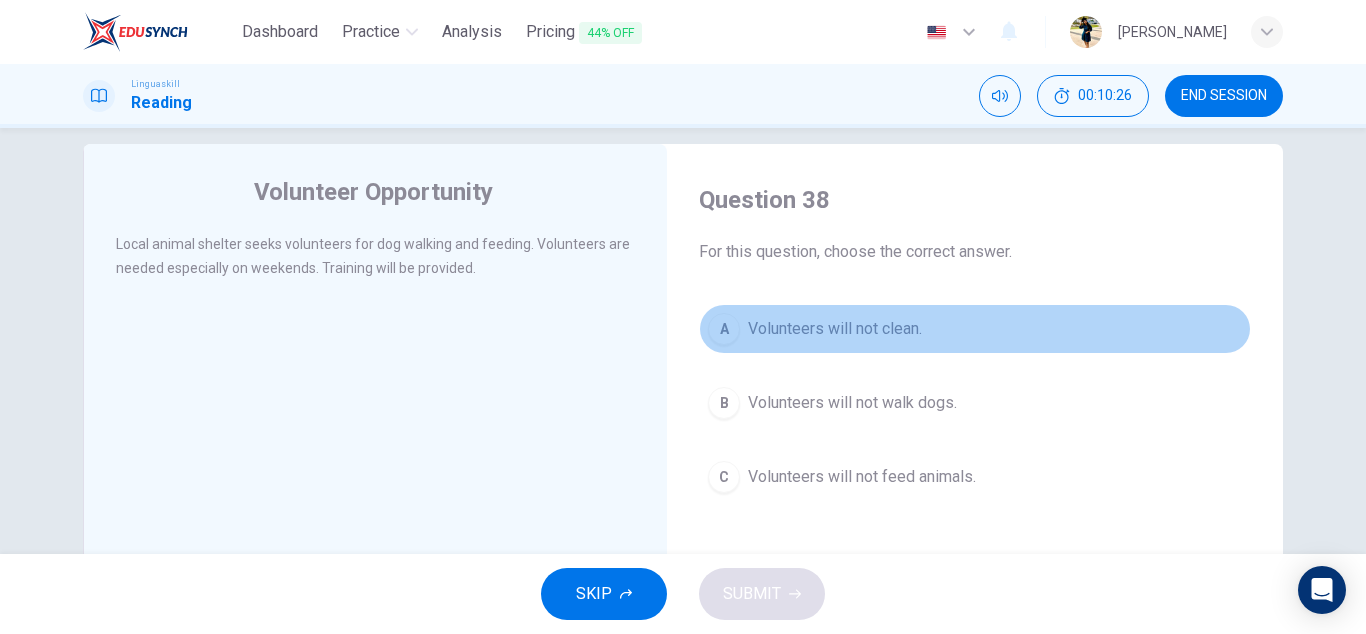 click on "Volunteers will not clean." at bounding box center (835, 329) 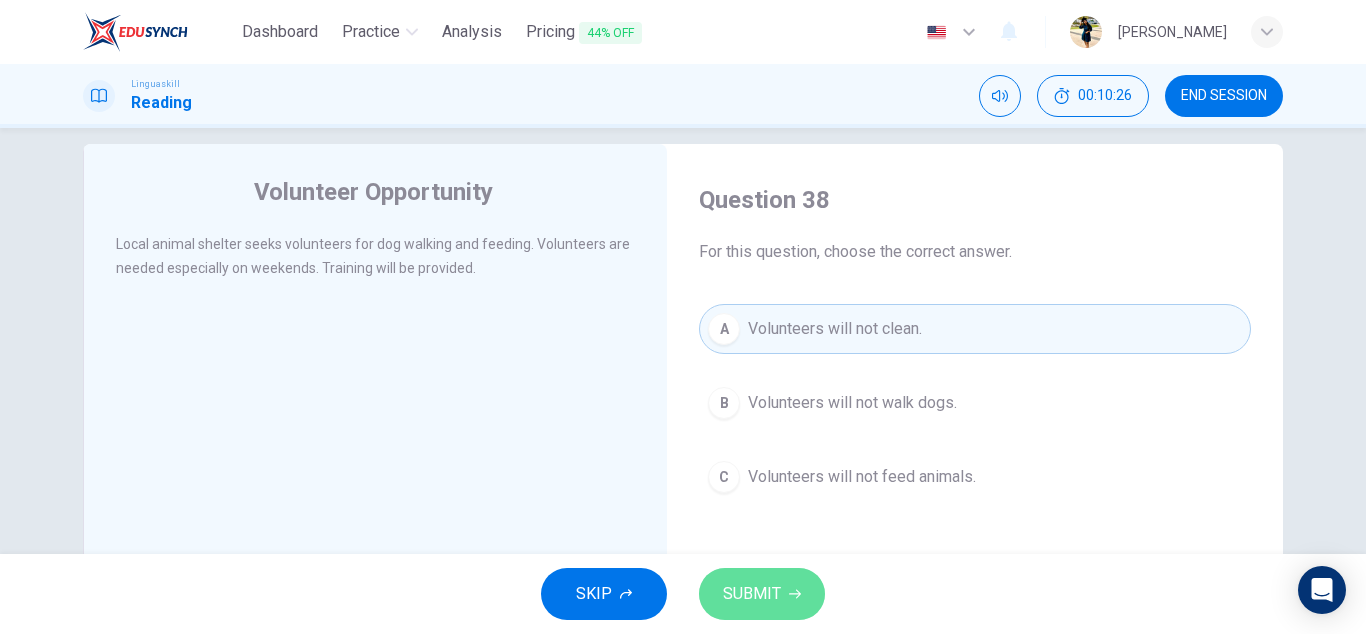 click on "SUBMIT" at bounding box center [762, 594] 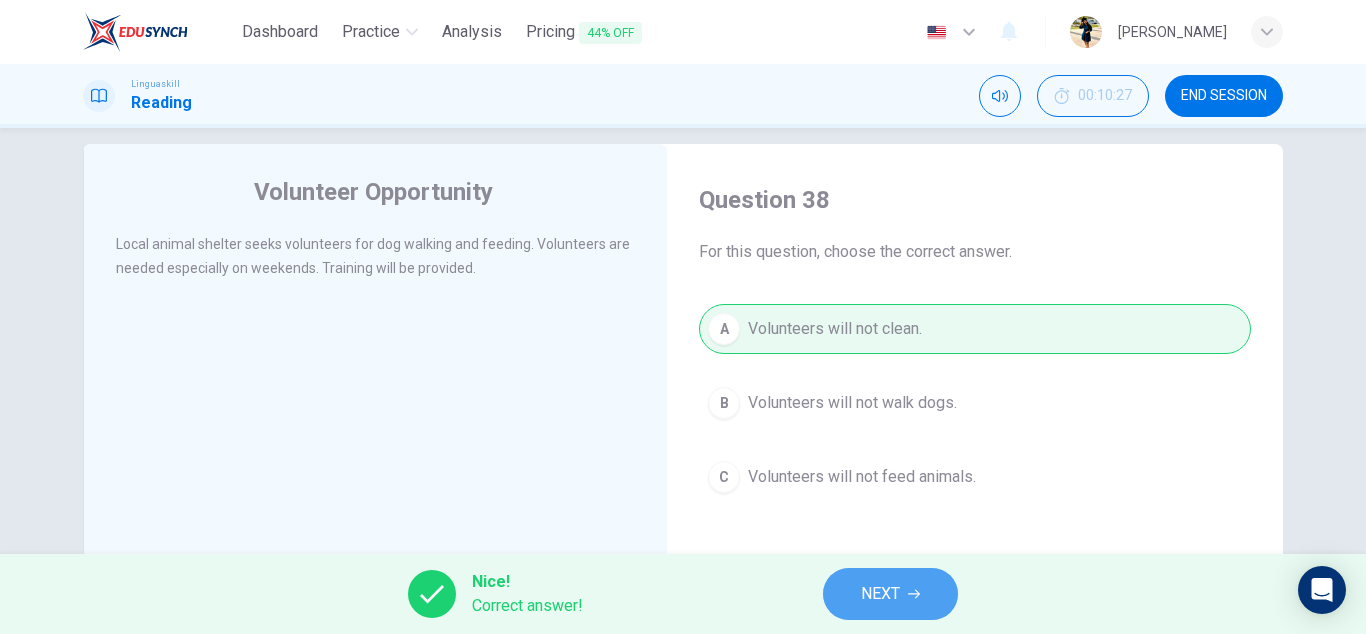 click on "NEXT" at bounding box center [890, 594] 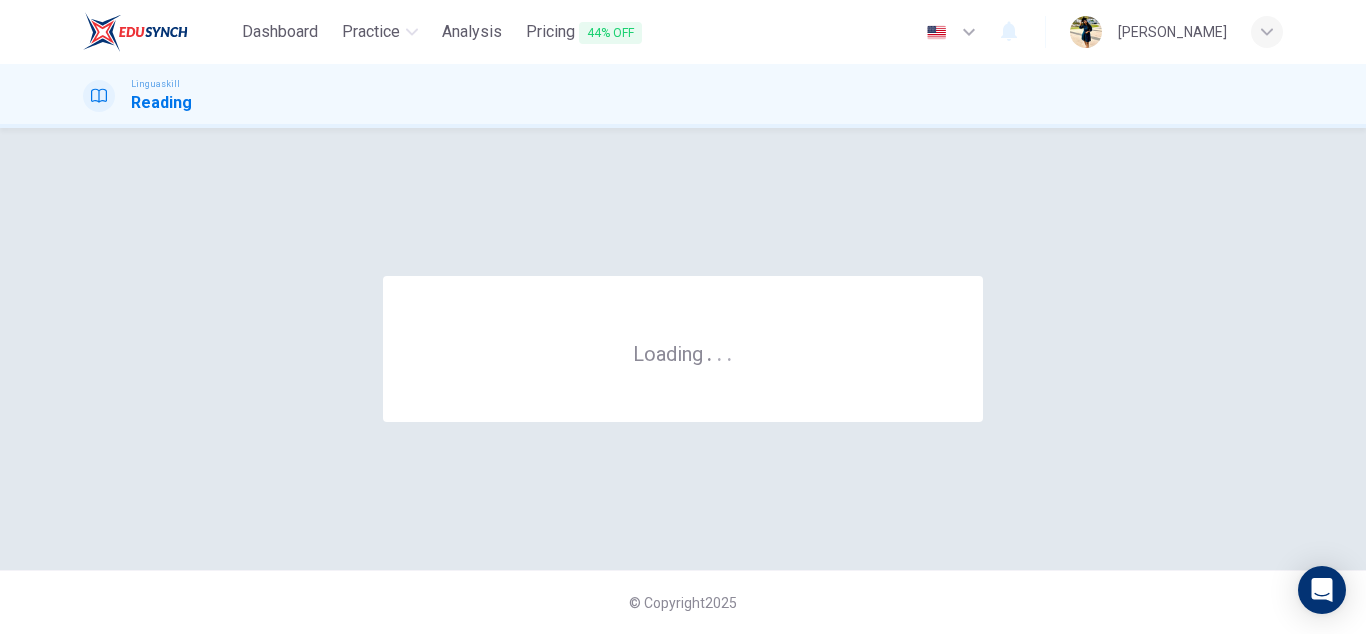 scroll, scrollTop: 0, scrollLeft: 0, axis: both 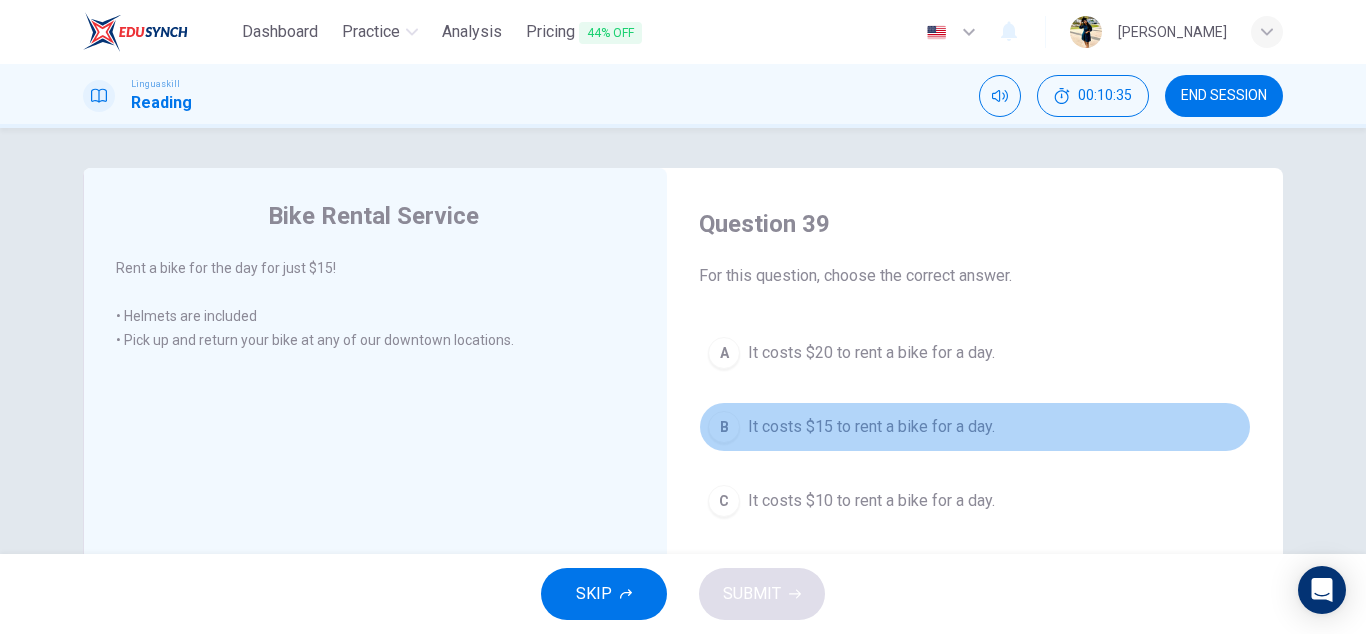 click on "It costs $15 to rent a bike for a day." at bounding box center [871, 427] 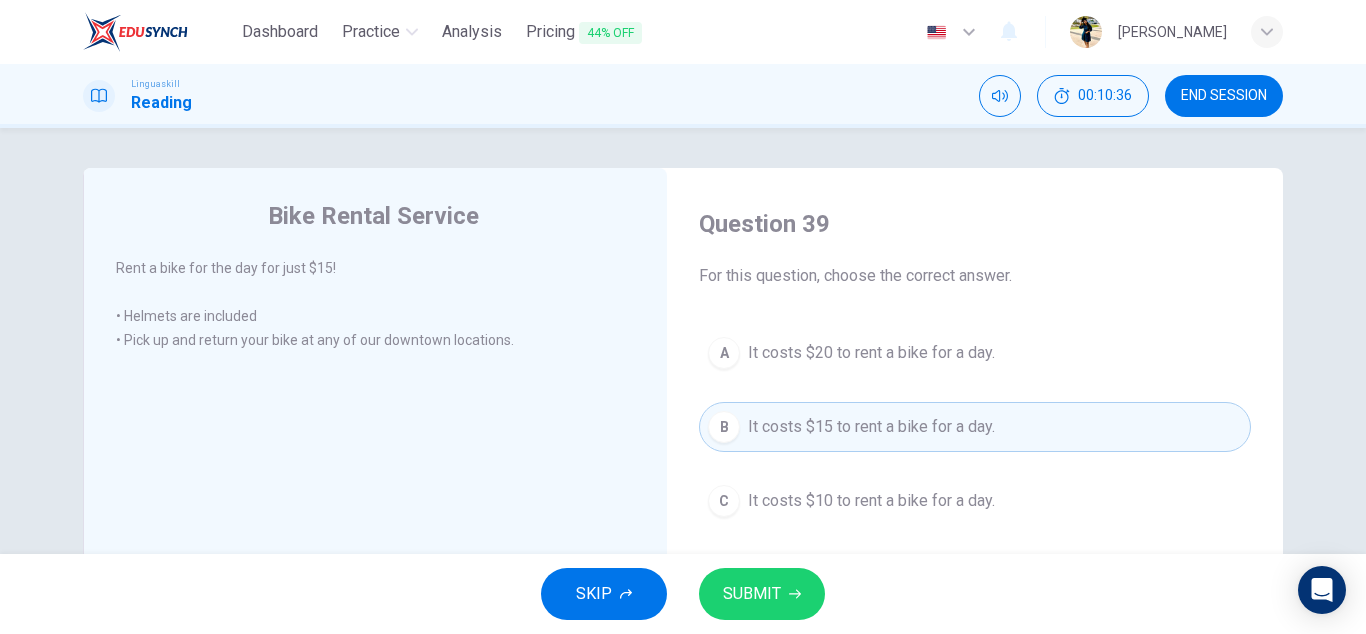 click on "SUBMIT" at bounding box center (762, 594) 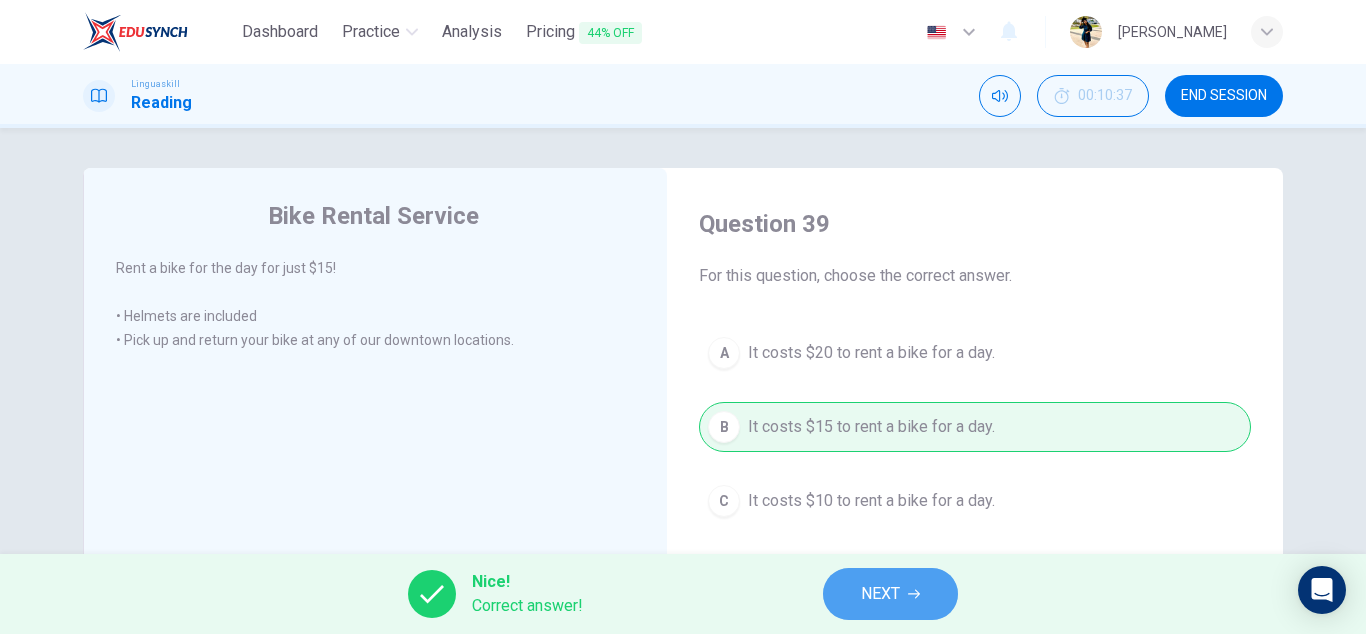 click on "NEXT" at bounding box center [890, 594] 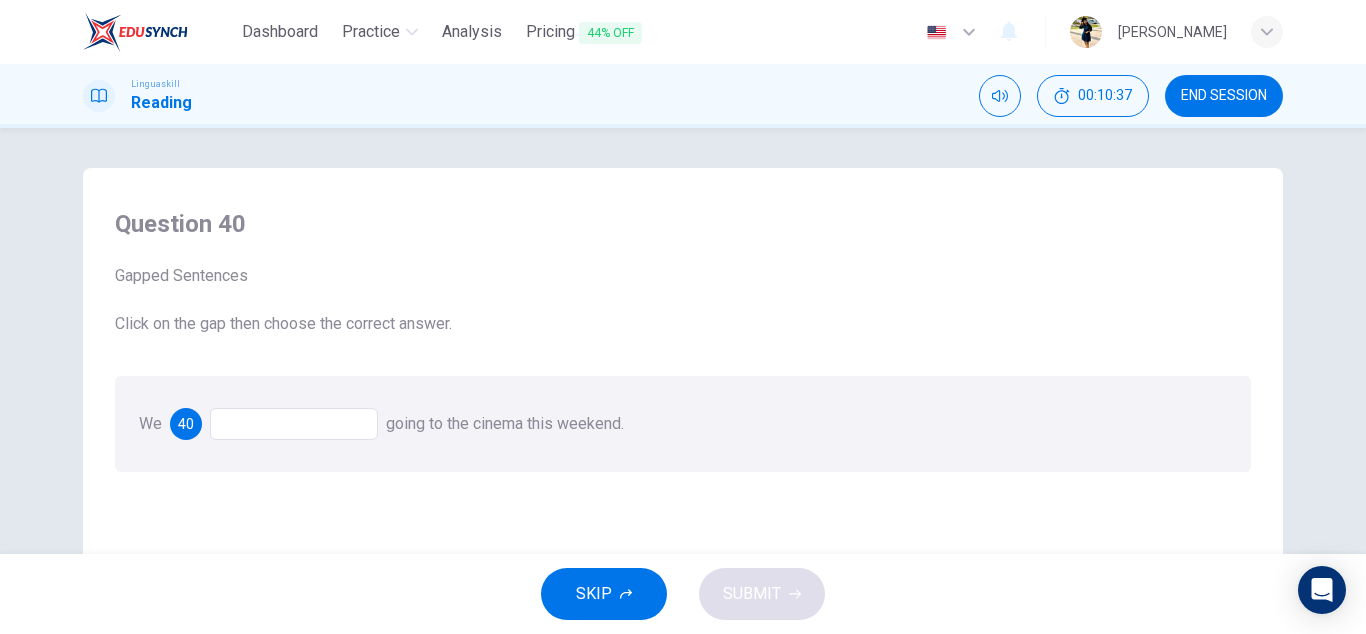 click at bounding box center [294, 424] 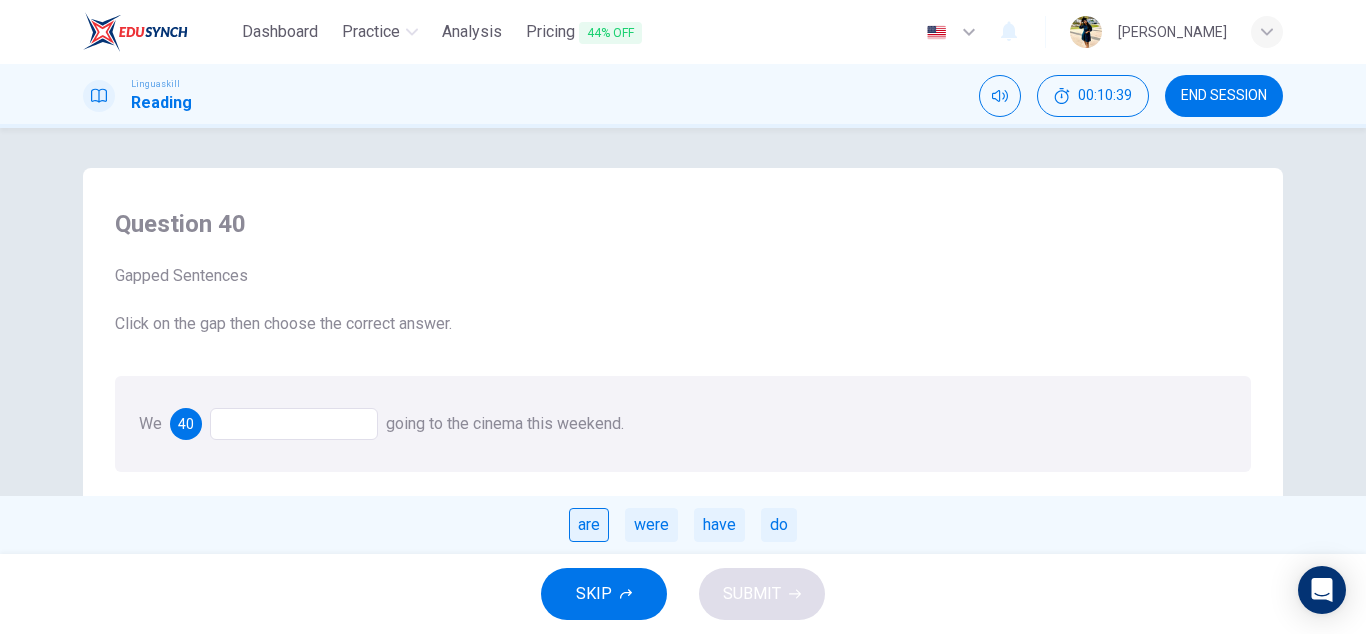 click on "are" at bounding box center [589, 525] 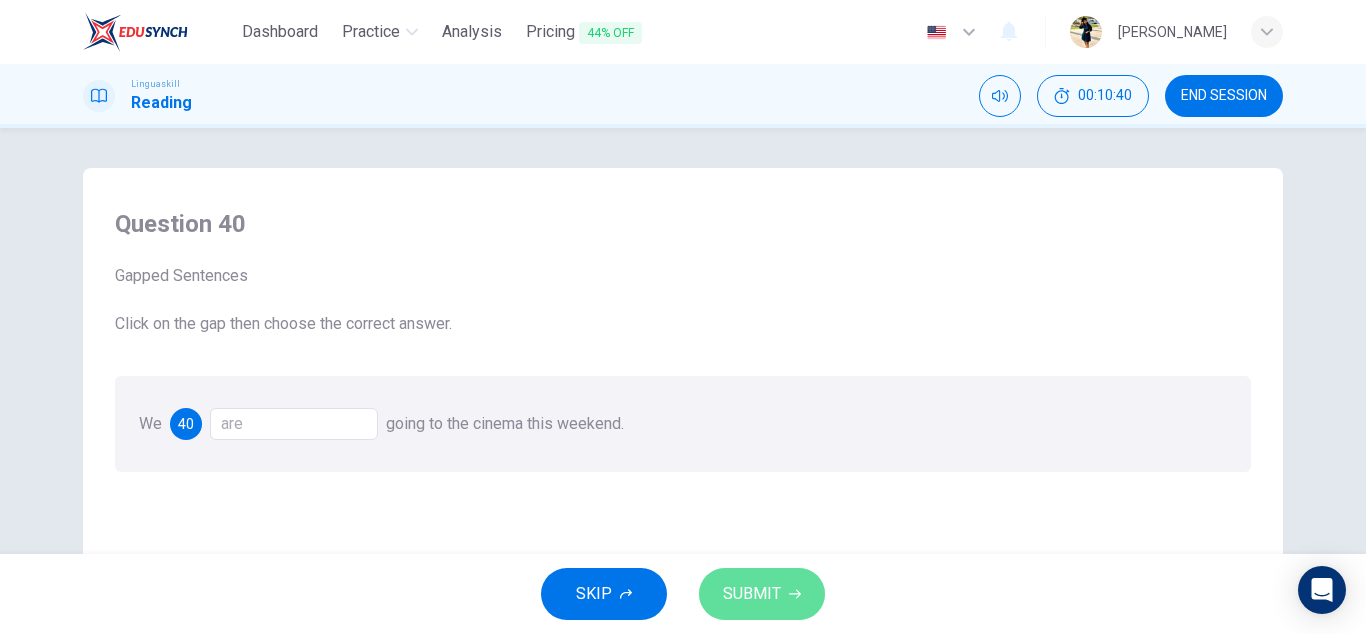 click on "SUBMIT" at bounding box center [762, 594] 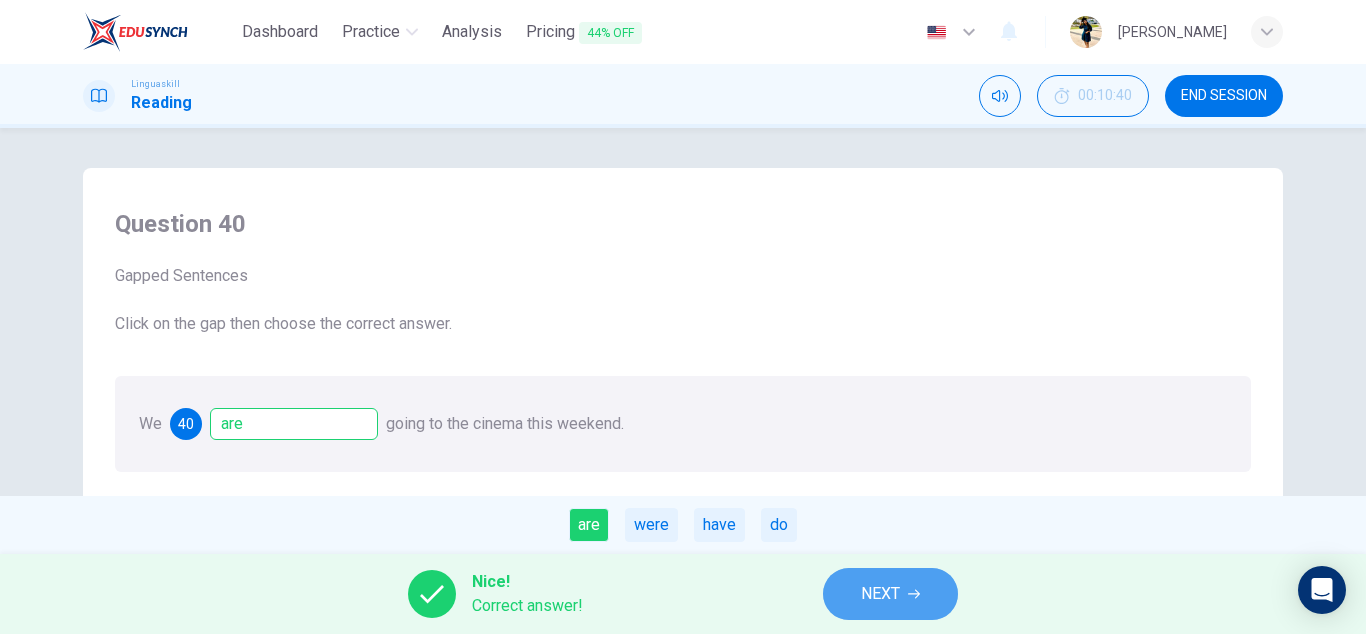 click on "NEXT" at bounding box center (890, 594) 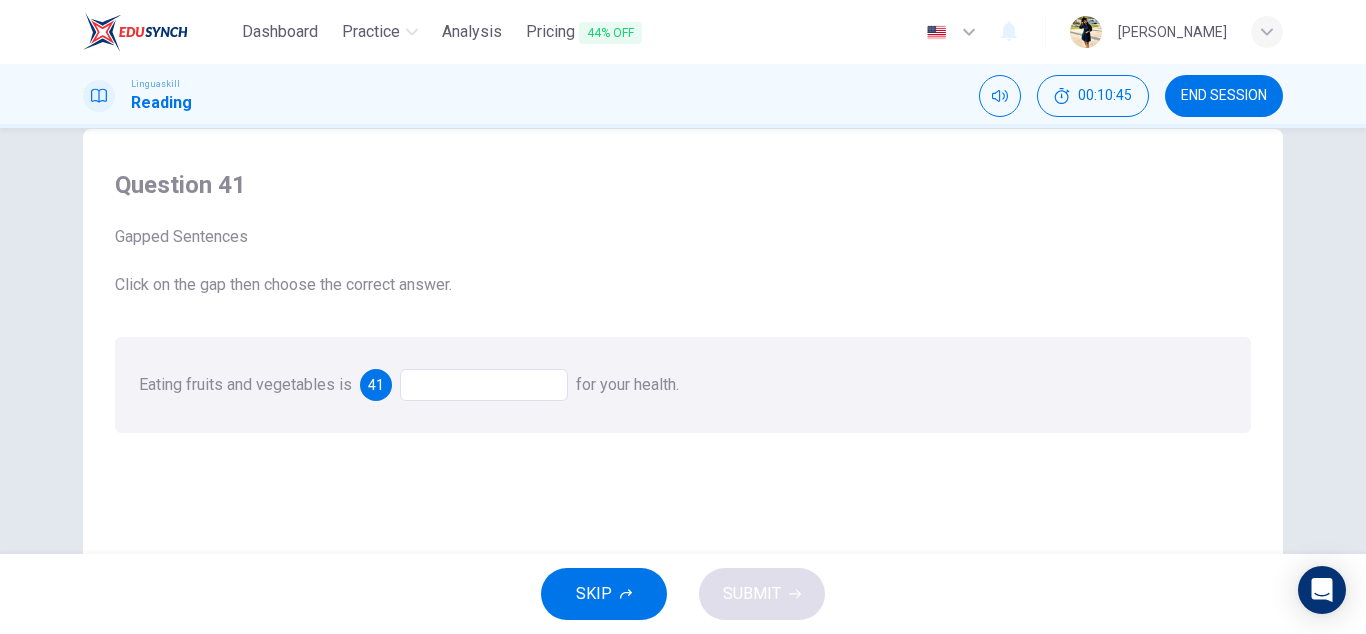 scroll, scrollTop: 57, scrollLeft: 0, axis: vertical 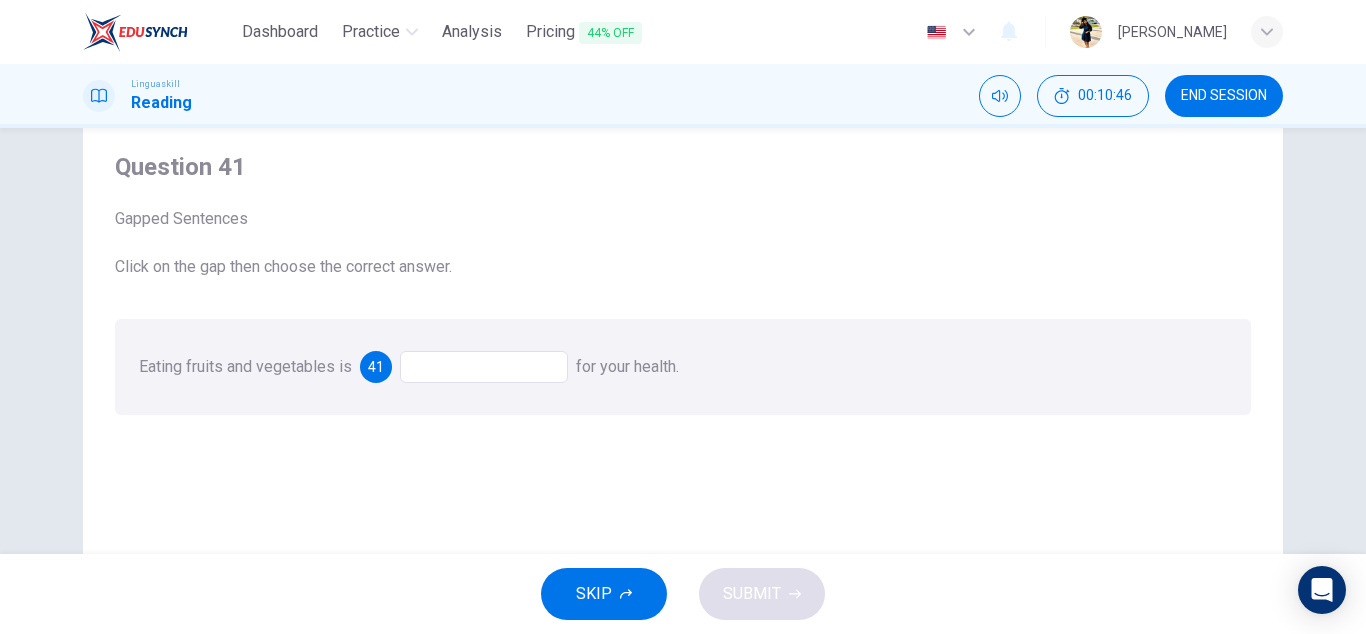click at bounding box center [484, 367] 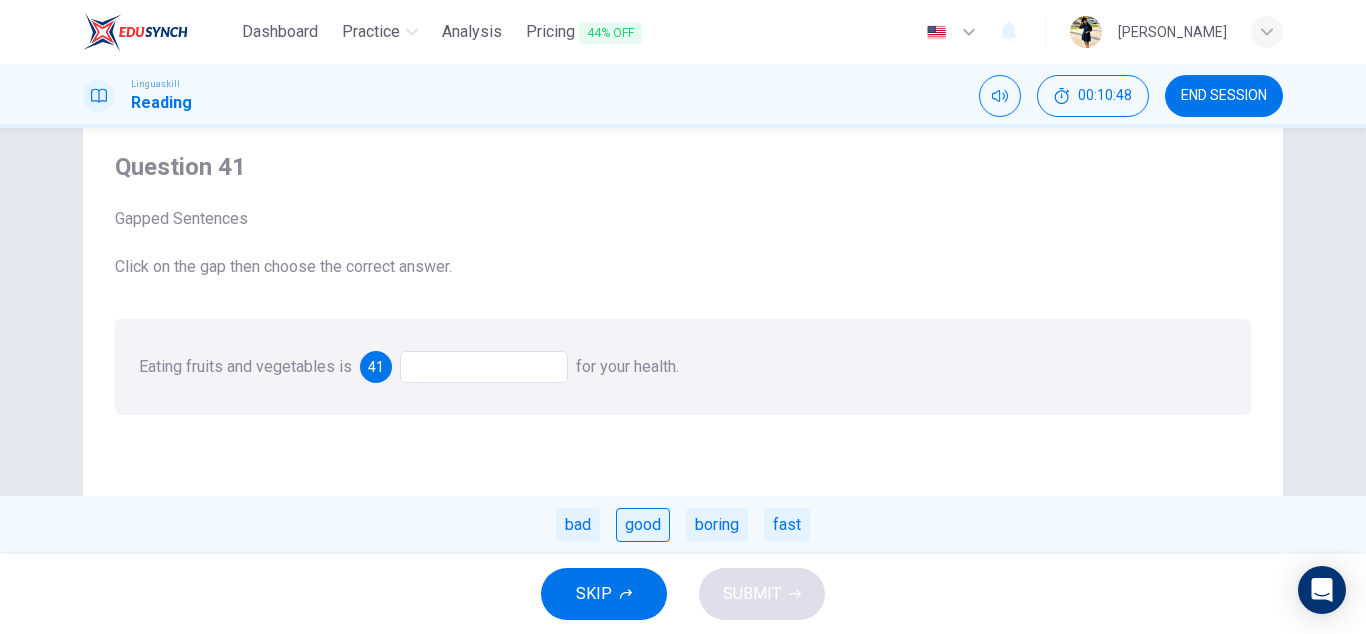 click on "good" at bounding box center [643, 525] 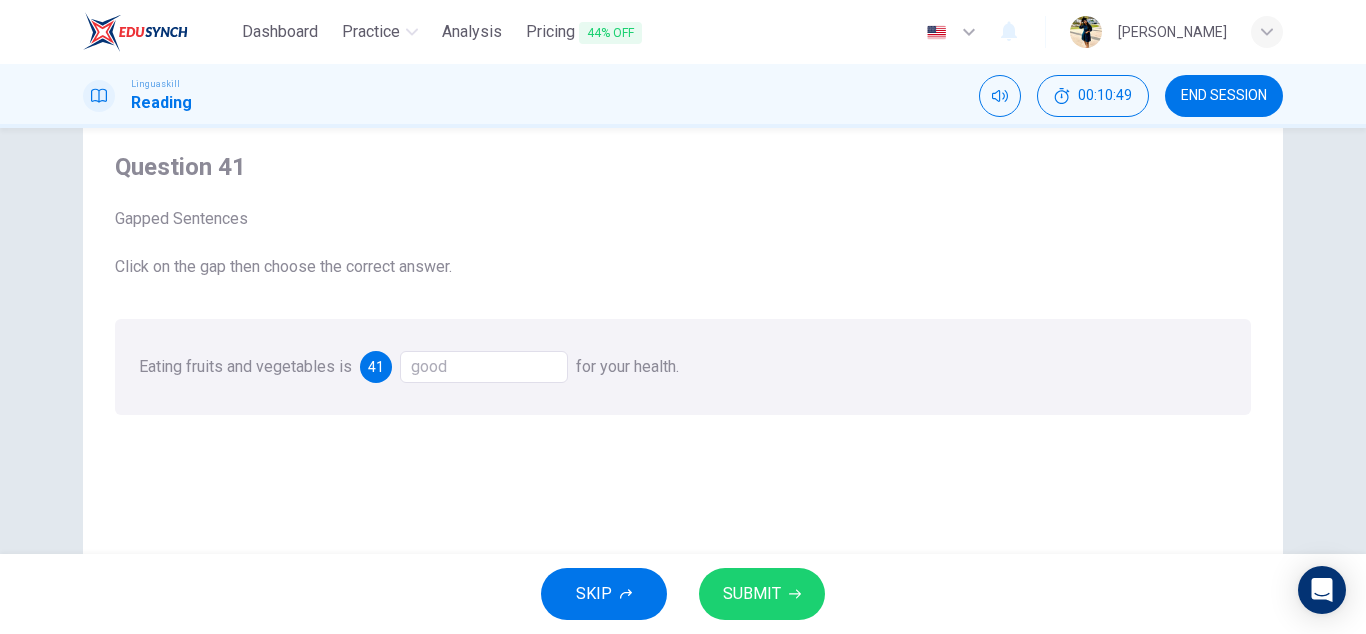 click on "SUBMIT" at bounding box center (762, 594) 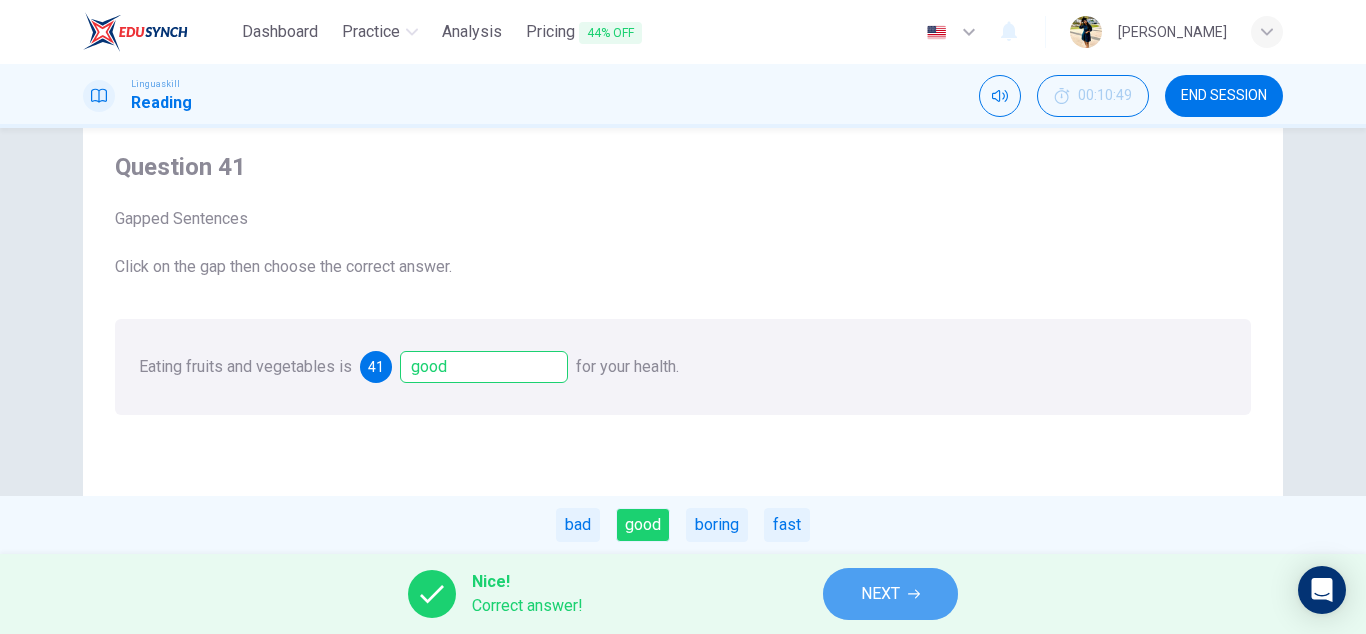 click on "NEXT" at bounding box center [880, 594] 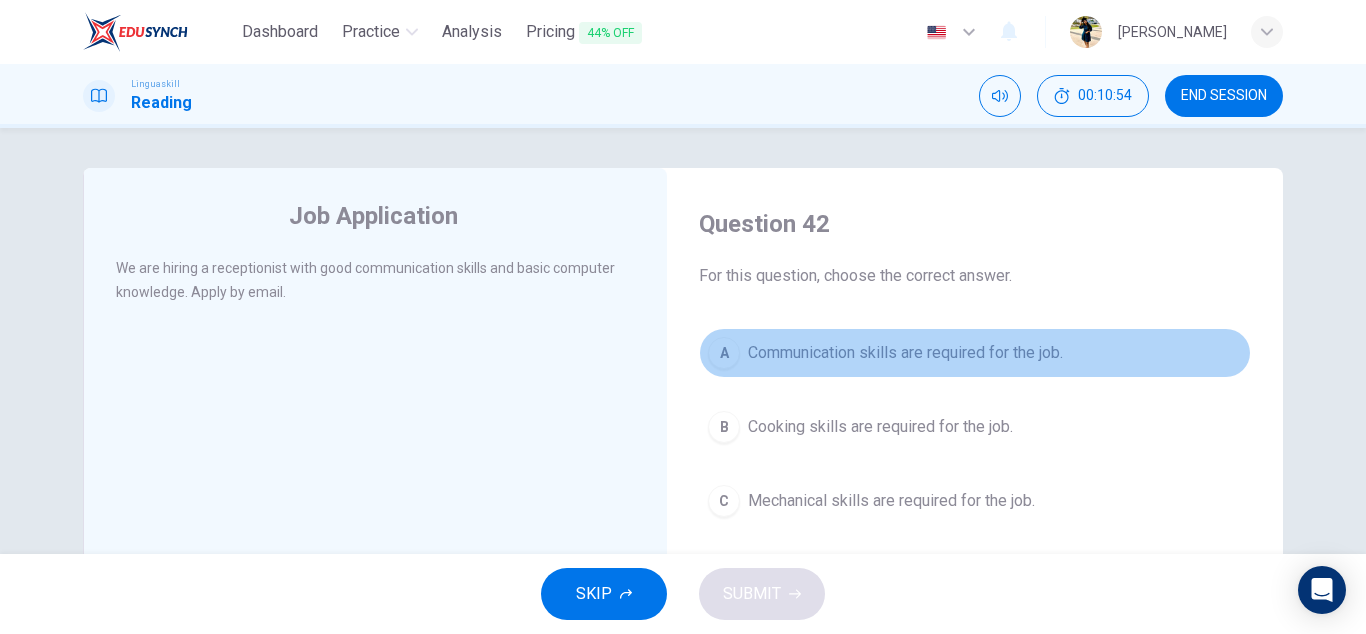 click on "Communication skills are required for the job." at bounding box center (905, 353) 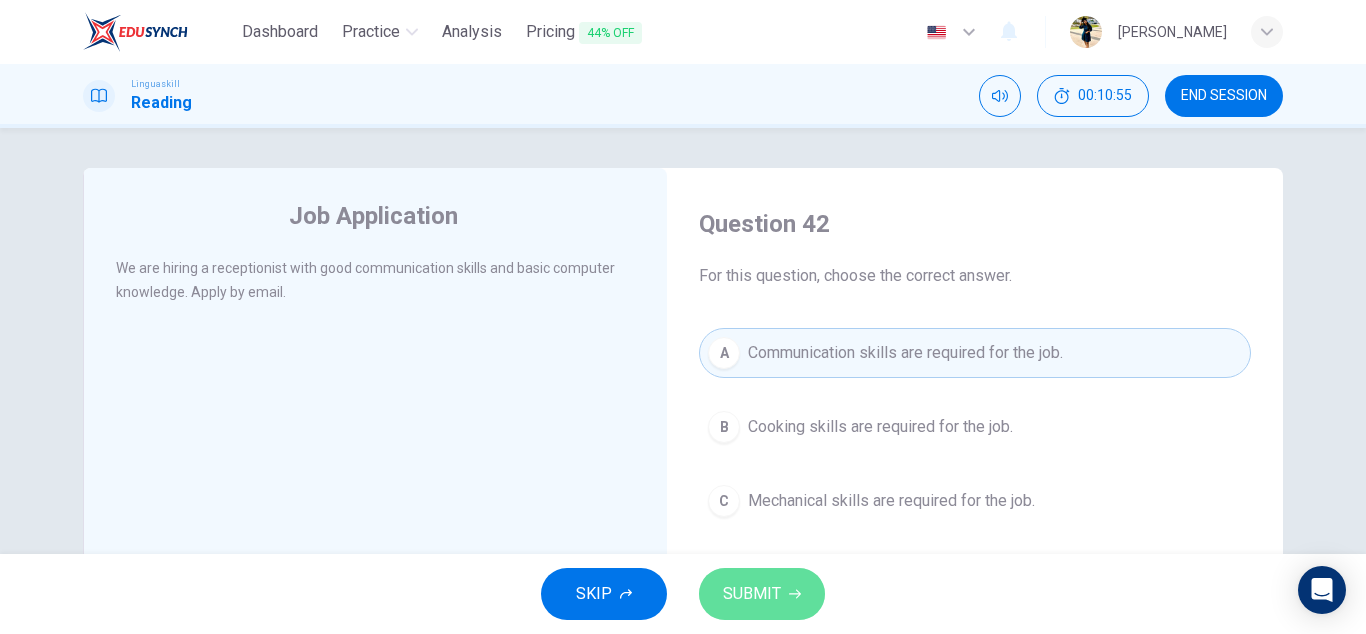 click on "SUBMIT" at bounding box center (762, 594) 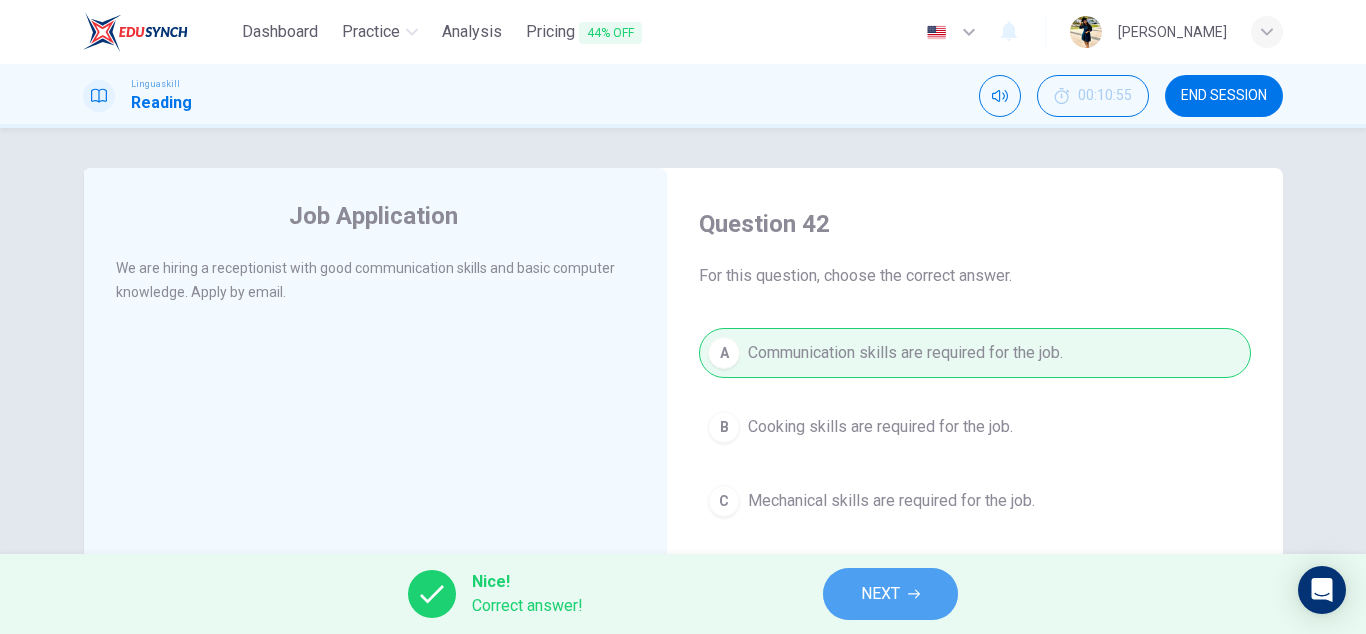 click on "NEXT" at bounding box center (880, 594) 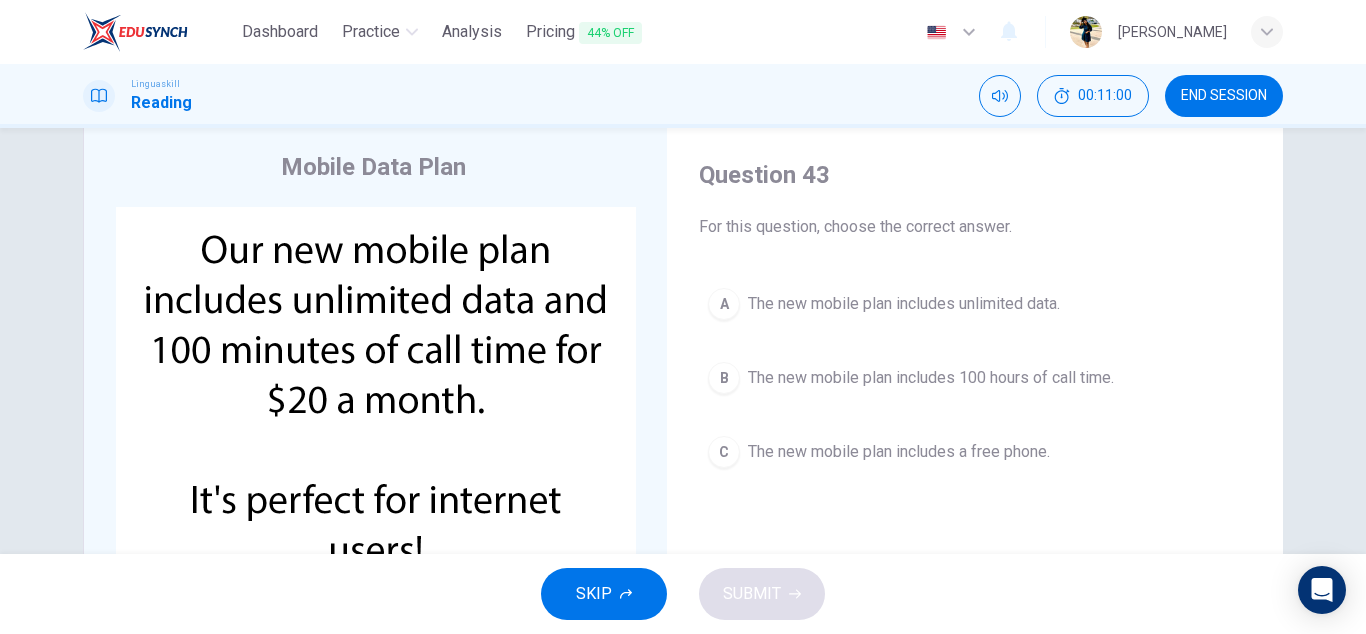scroll, scrollTop: 73, scrollLeft: 0, axis: vertical 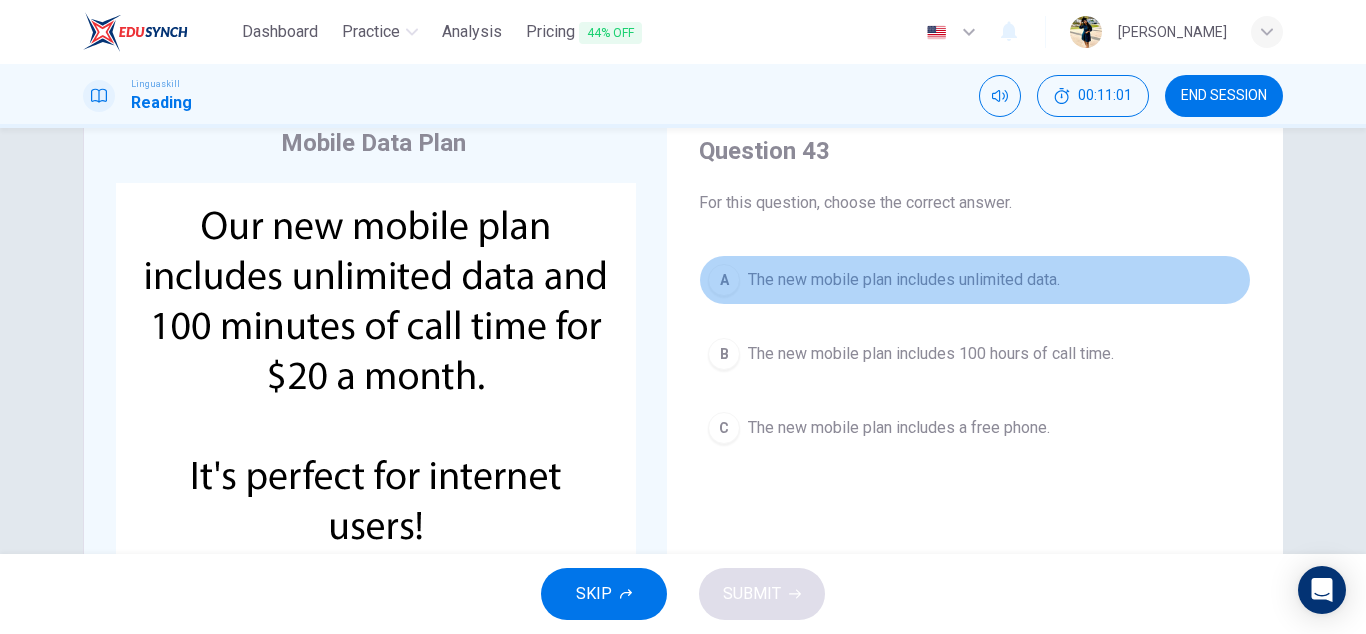 click on "The new mobile plan includes unlimited data." at bounding box center [904, 280] 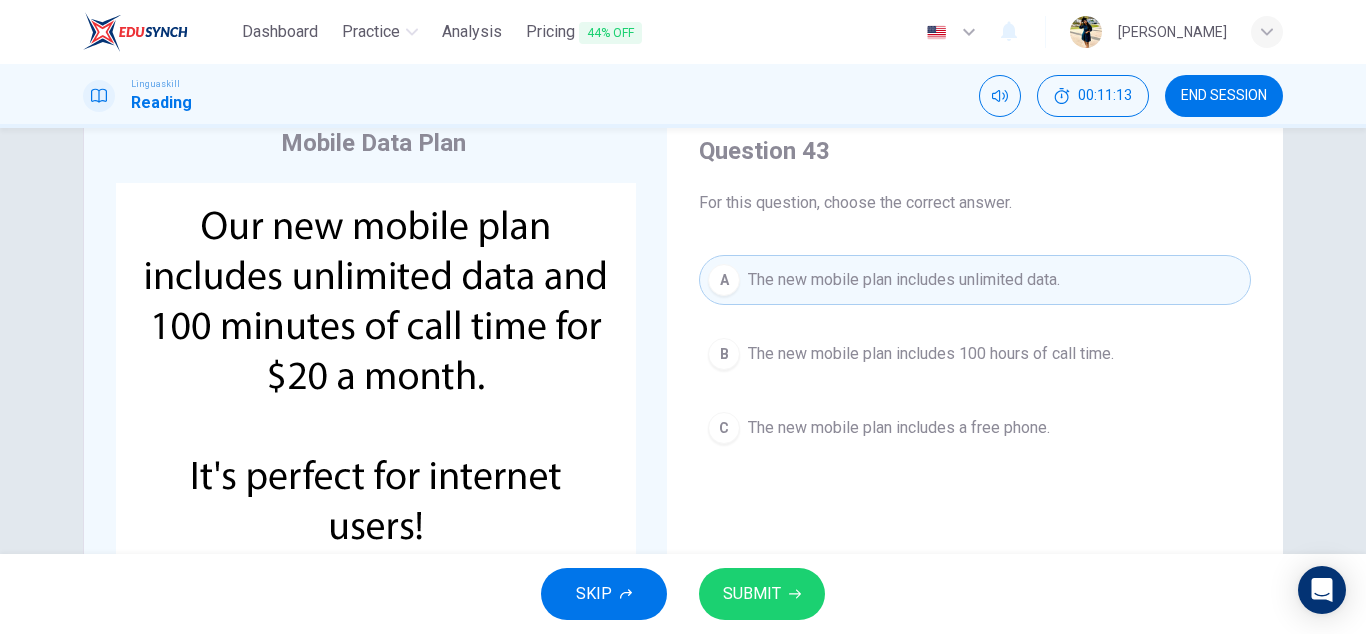 click on "SKIP SUBMIT" at bounding box center [683, 594] 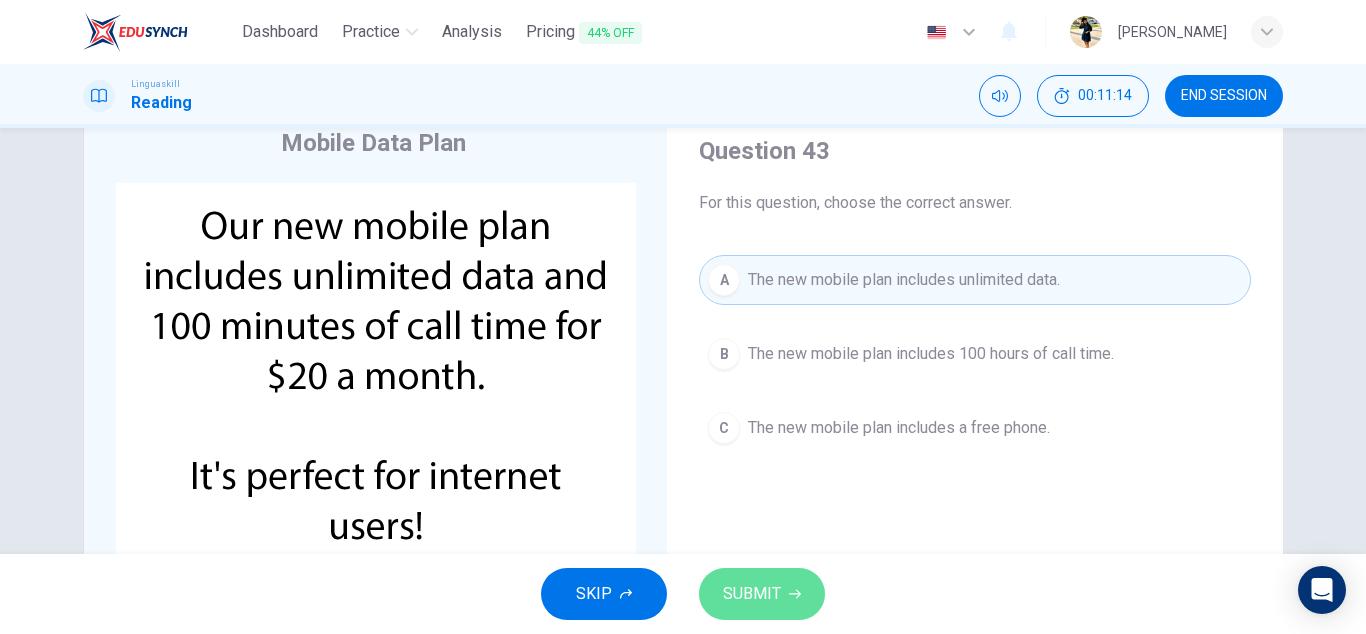 click on "SUBMIT" at bounding box center (752, 594) 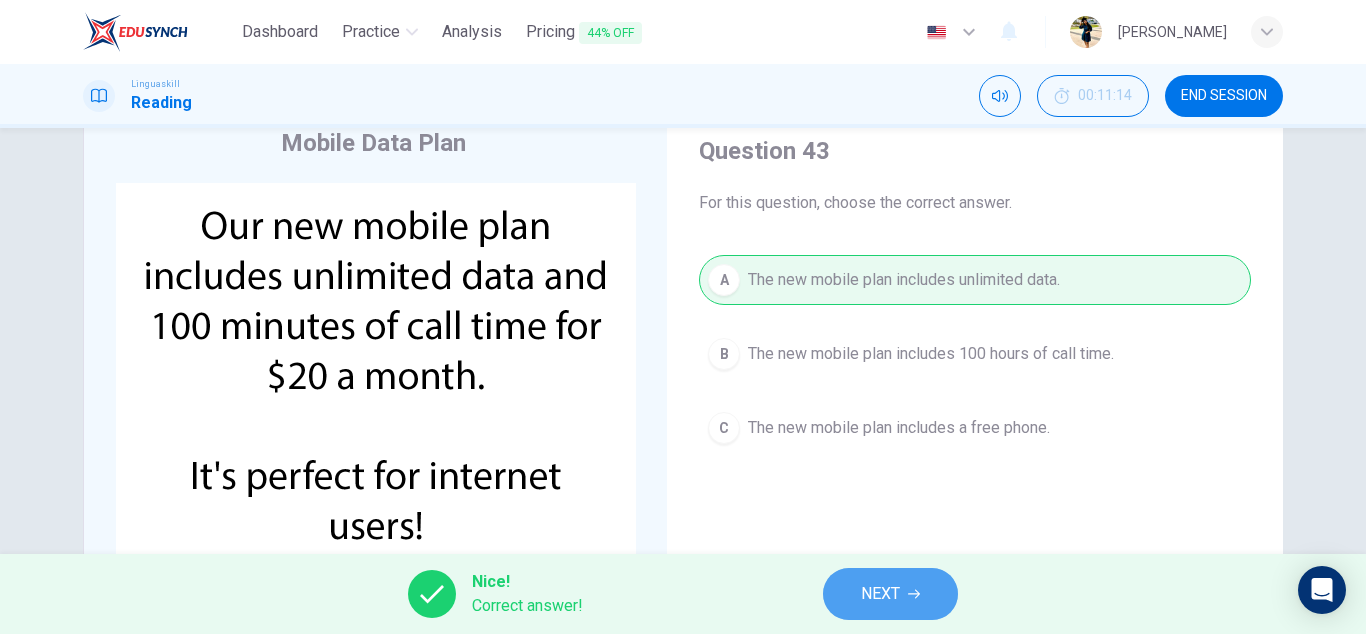 click on "NEXT" at bounding box center [890, 594] 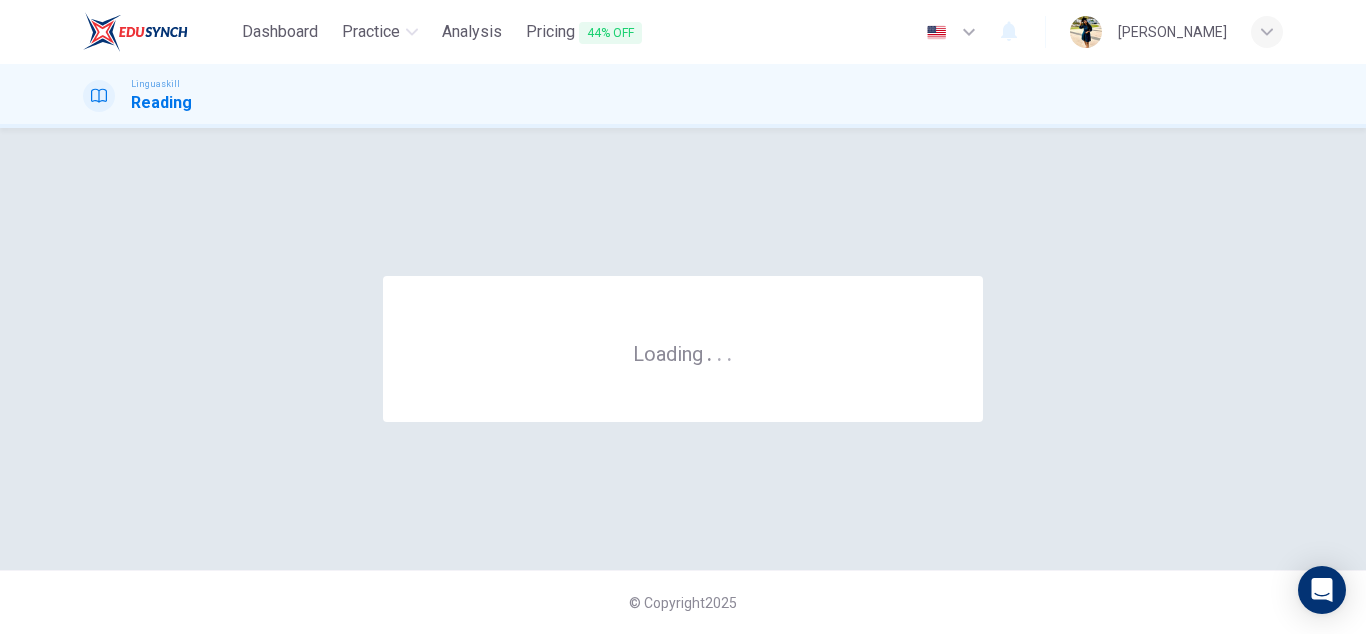 scroll, scrollTop: 0, scrollLeft: 0, axis: both 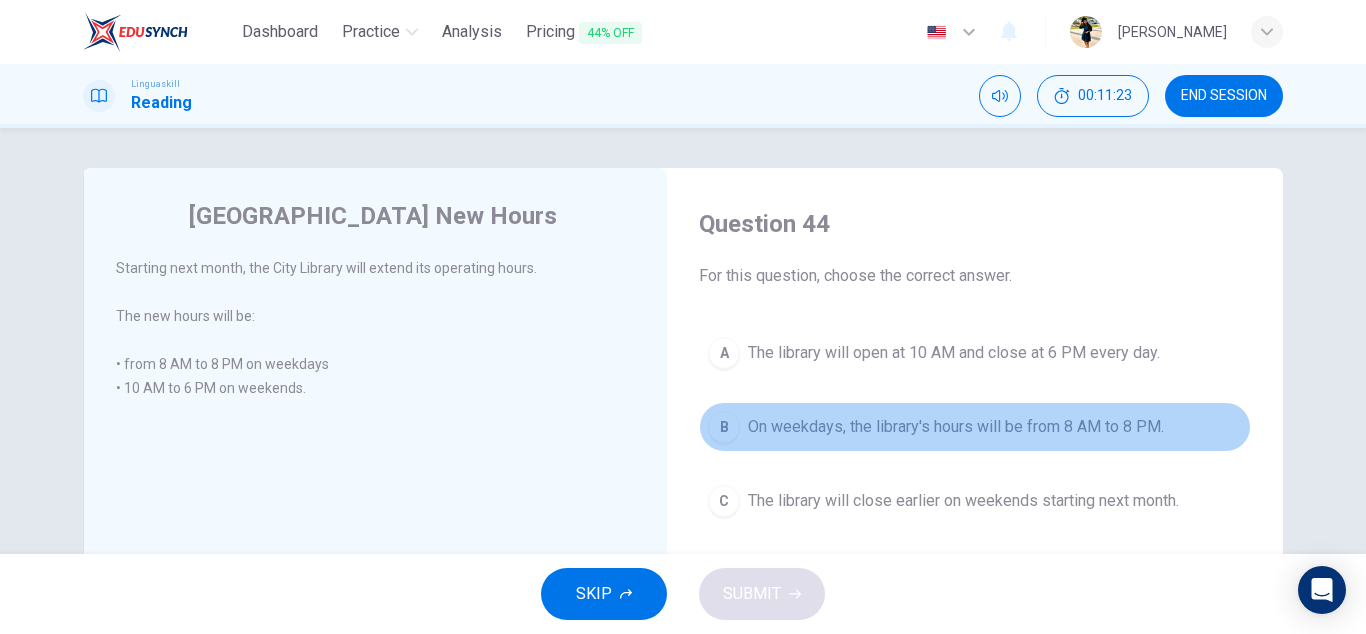 click on "On weekdays, the library's hours will be from 8 AM to 8 PM." at bounding box center [956, 427] 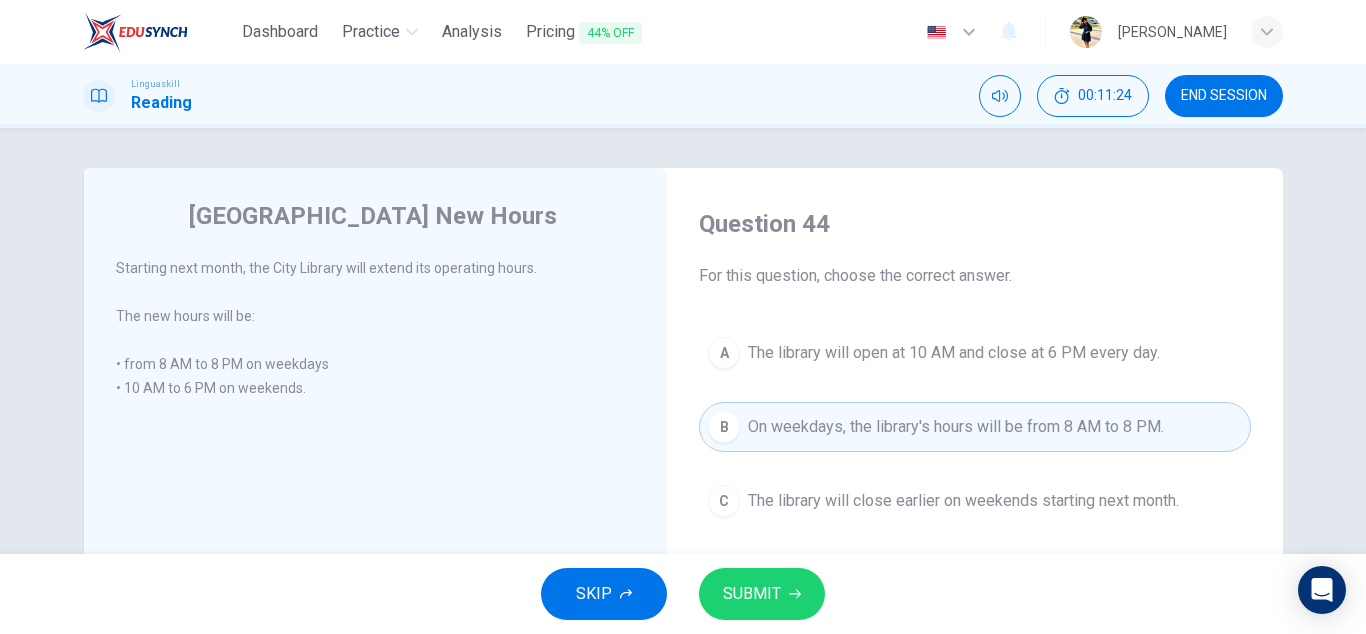 click on "SUBMIT" at bounding box center [752, 594] 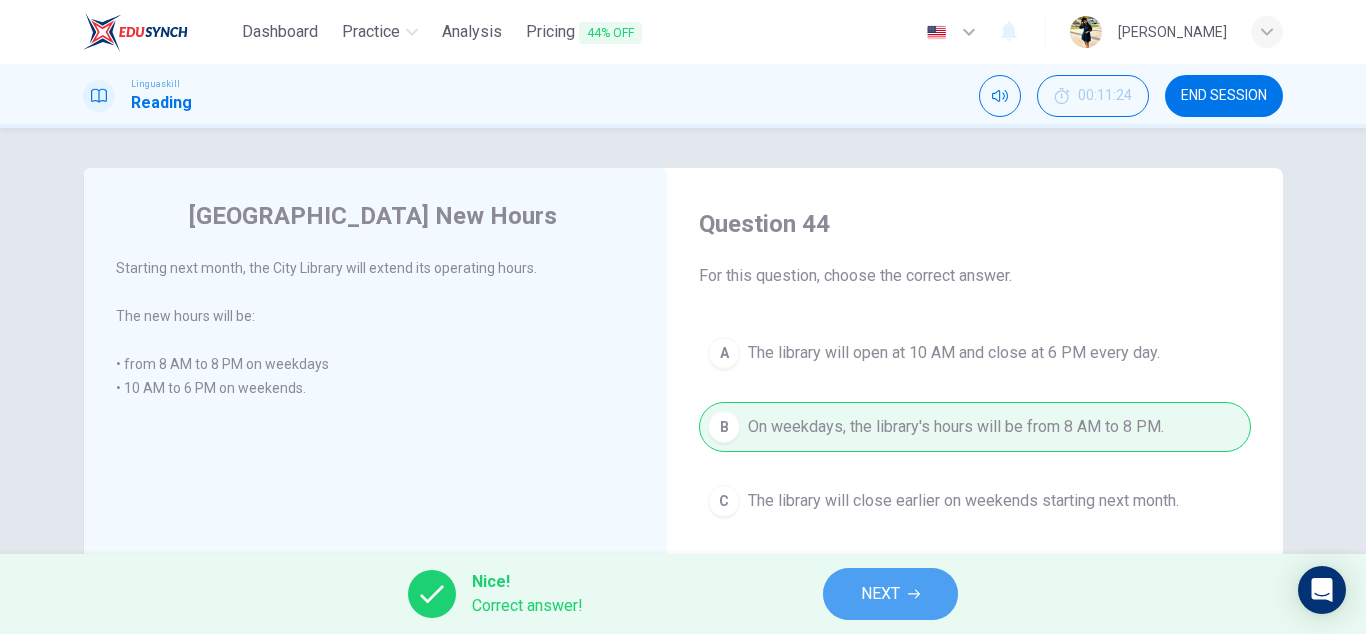click on "NEXT" at bounding box center [880, 594] 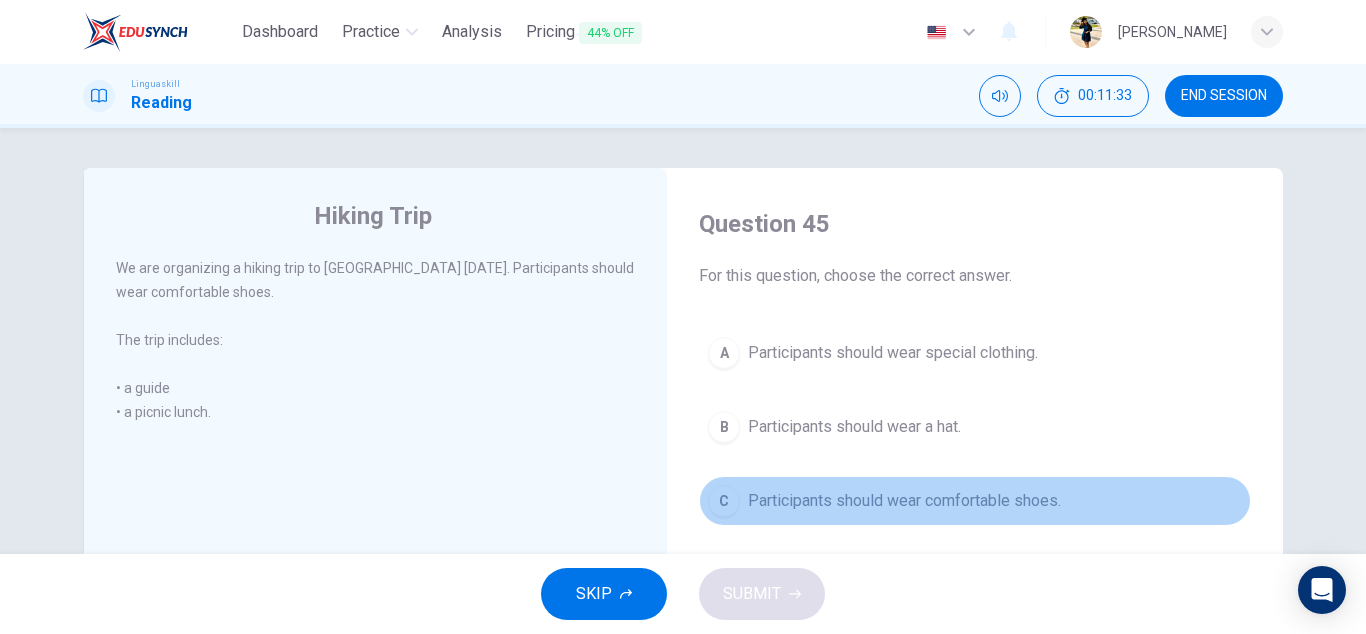click on "Participants should wear comfortable shoes." at bounding box center (904, 501) 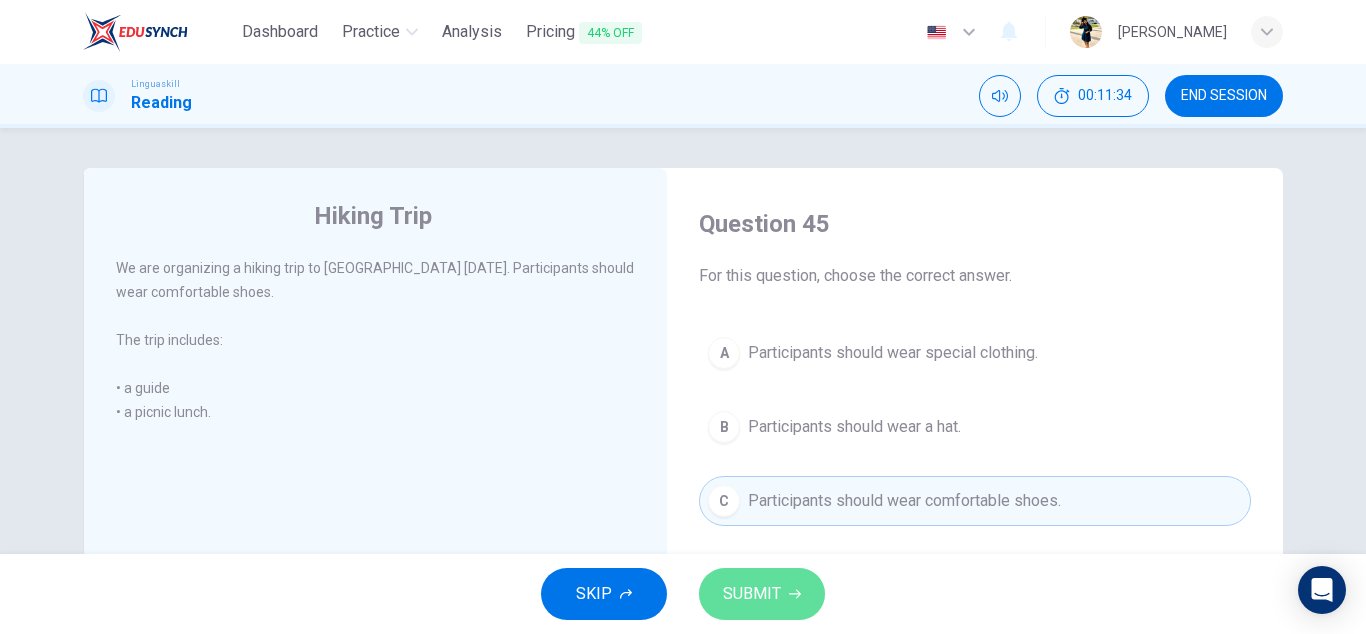 click on "SUBMIT" at bounding box center [752, 594] 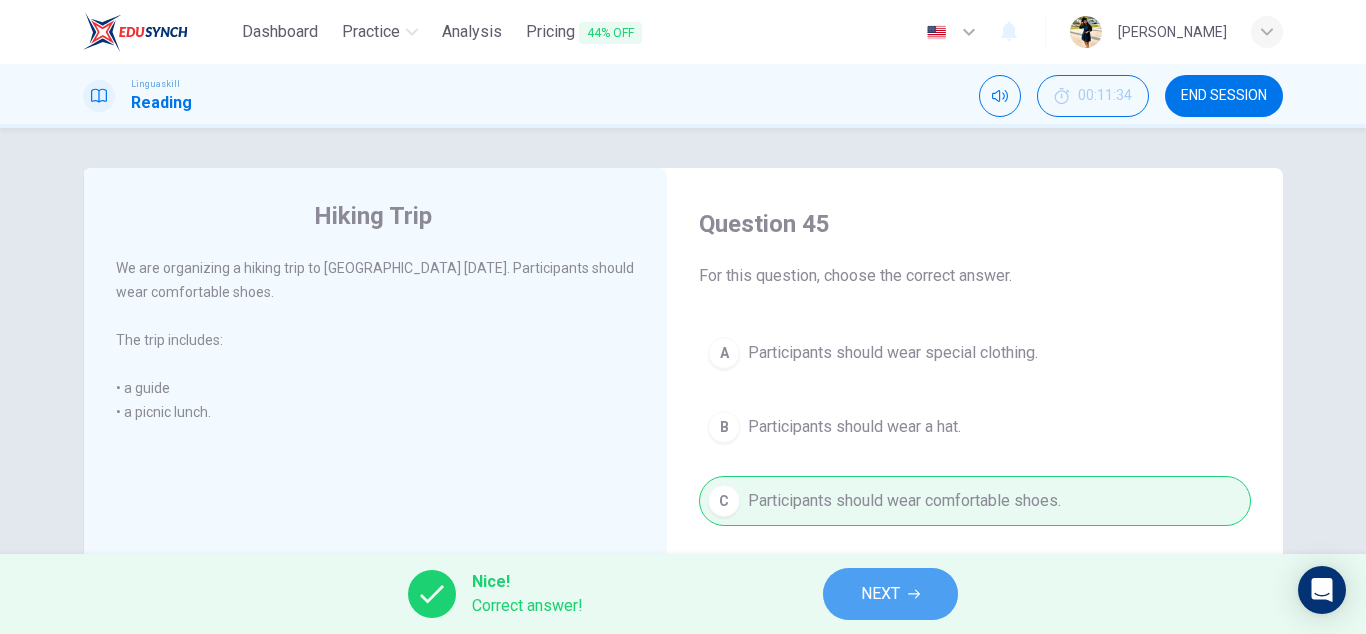 click on "NEXT" at bounding box center [890, 594] 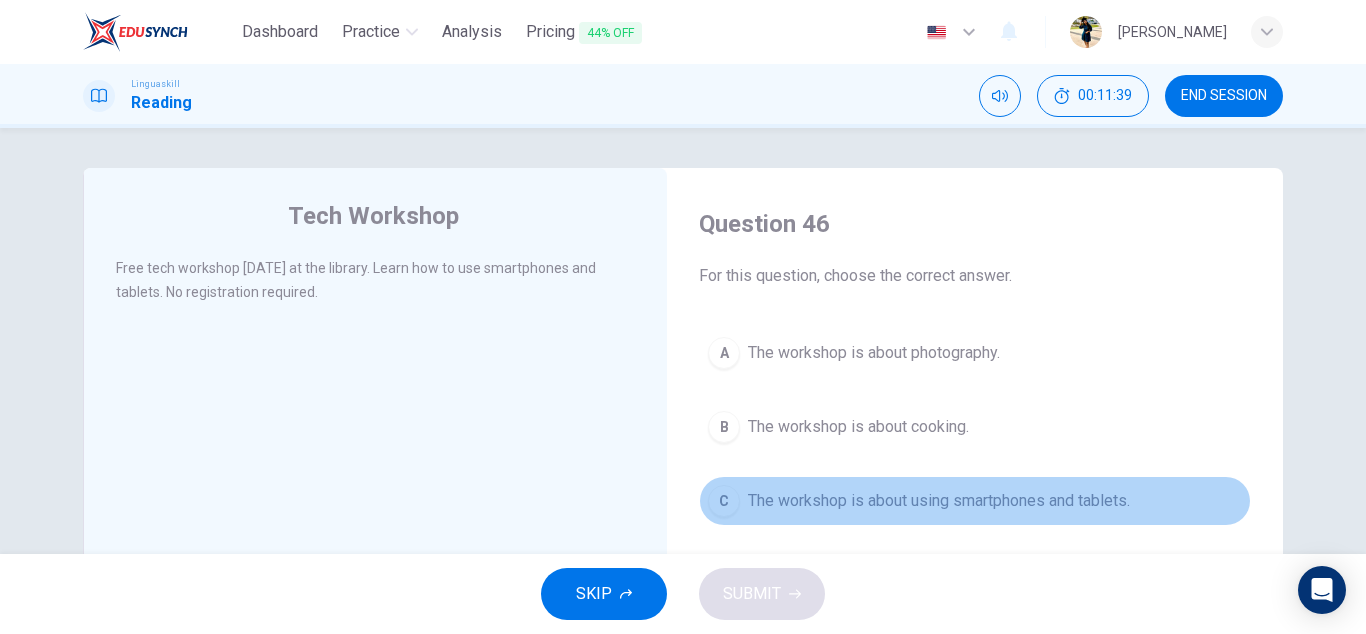 click on "The workshop is about using smartphones and tablets." at bounding box center [939, 501] 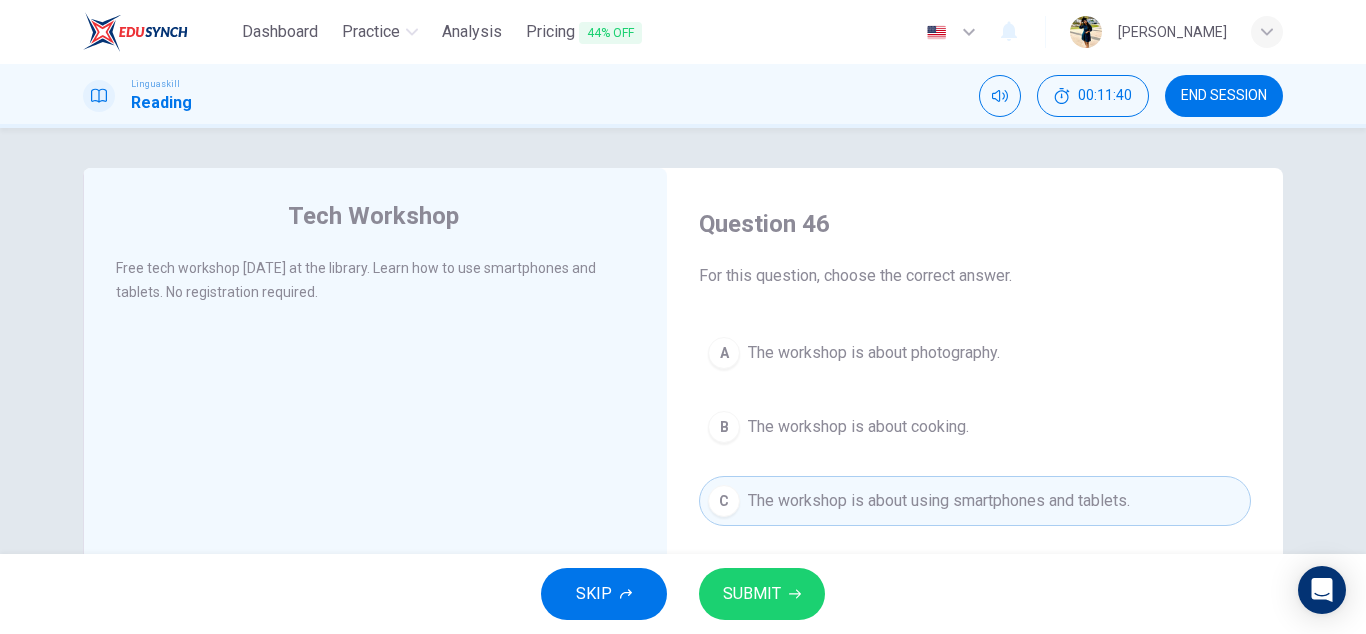 click on "SUBMIT" at bounding box center (752, 594) 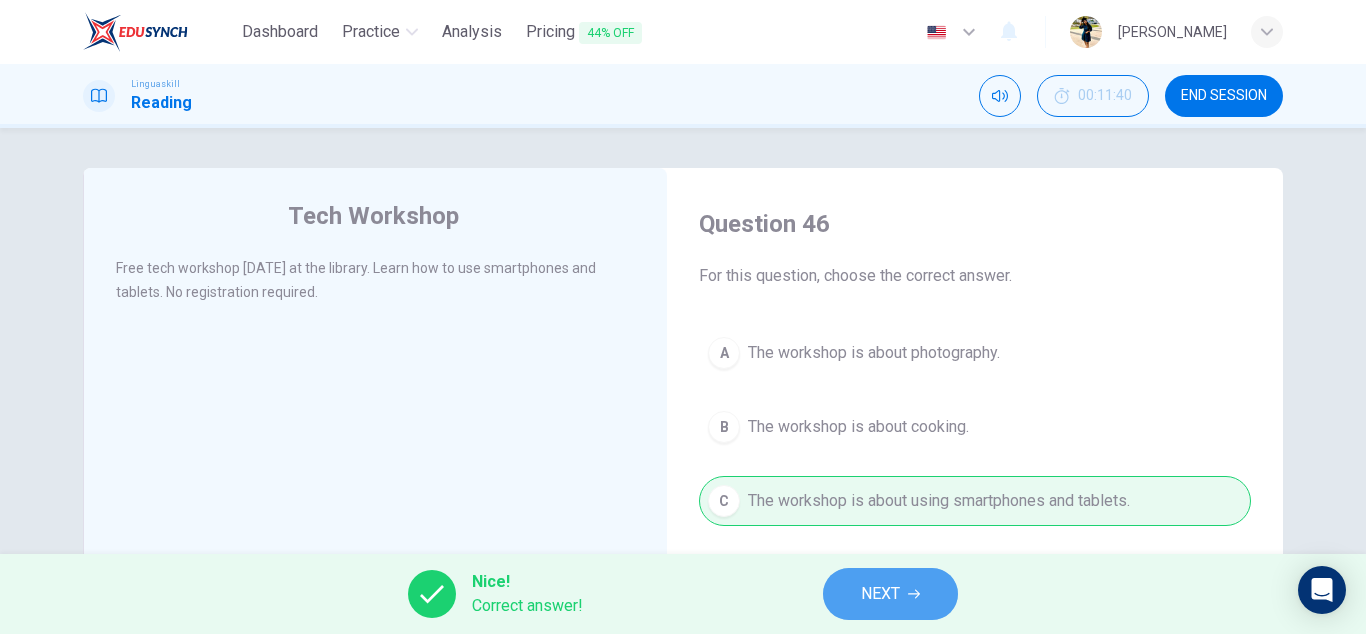 click on "NEXT" at bounding box center [890, 594] 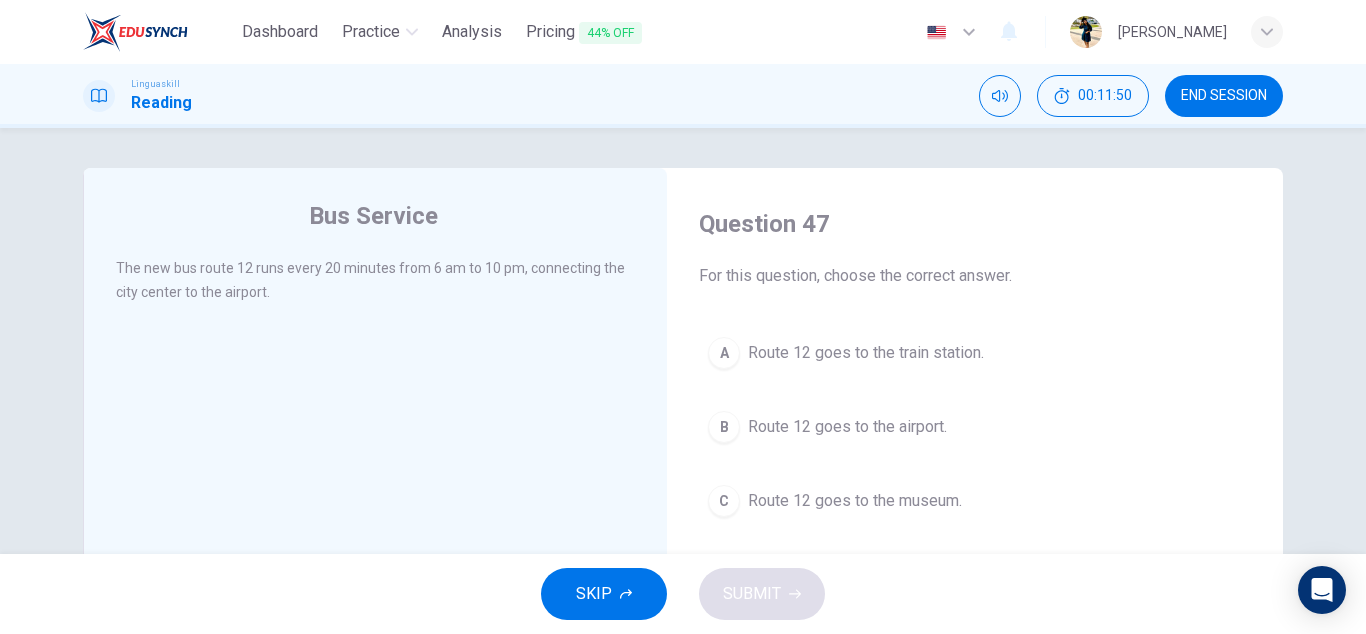 click on "B Route 12 goes to the airport." at bounding box center [975, 427] 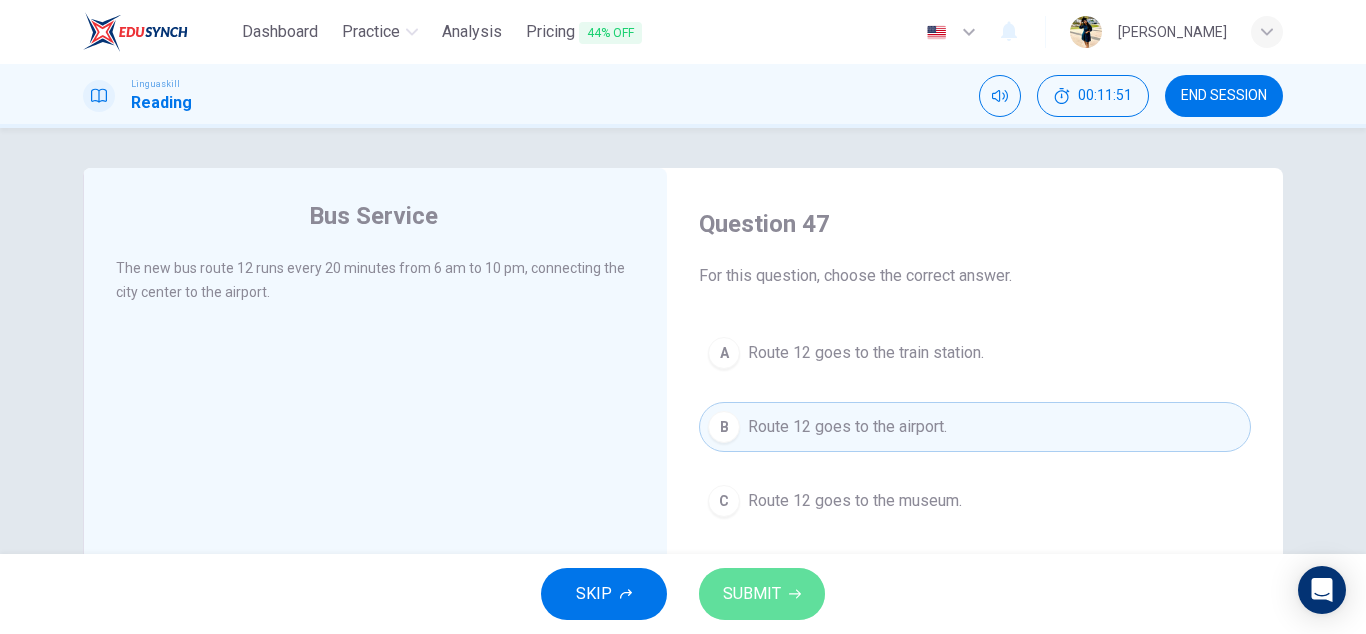 click on "SUBMIT" at bounding box center [762, 594] 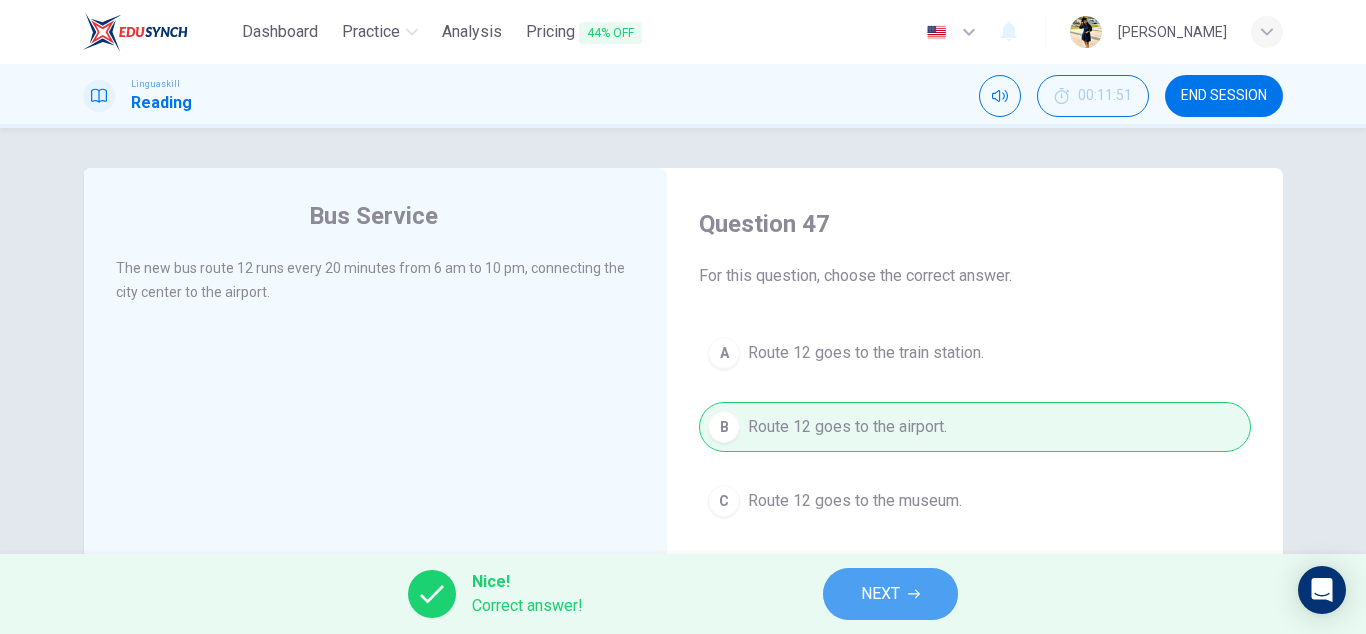 click on "NEXT" at bounding box center [880, 594] 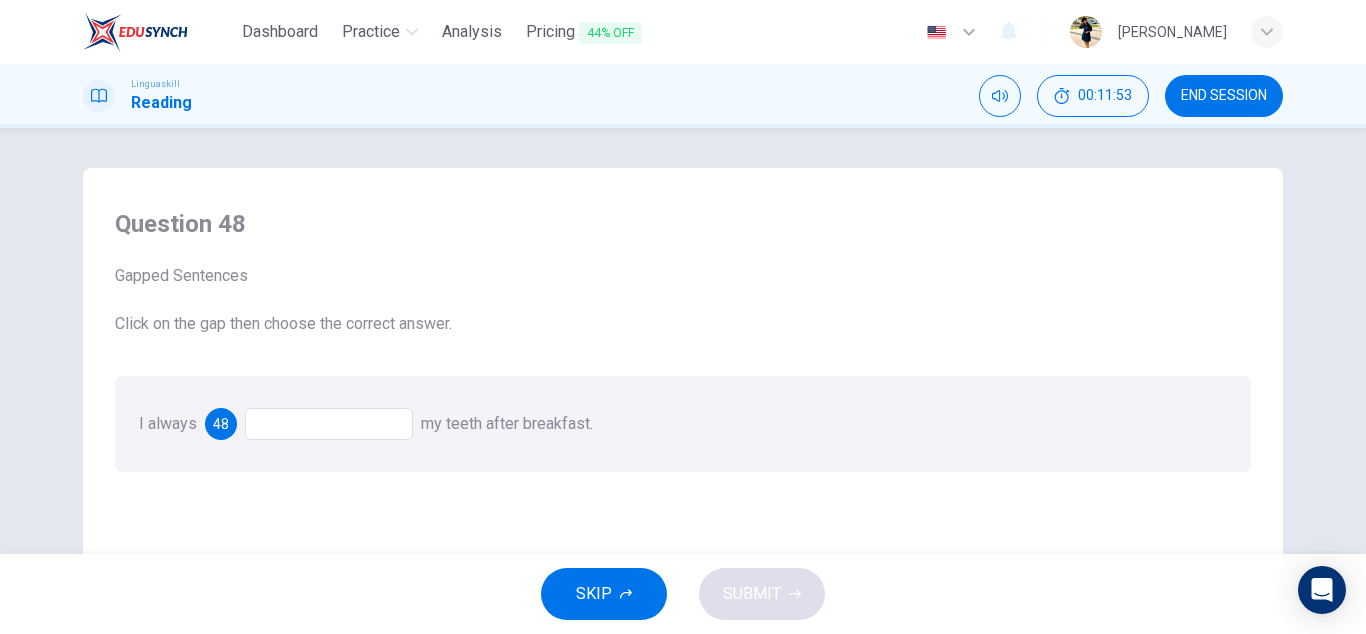 click at bounding box center [329, 424] 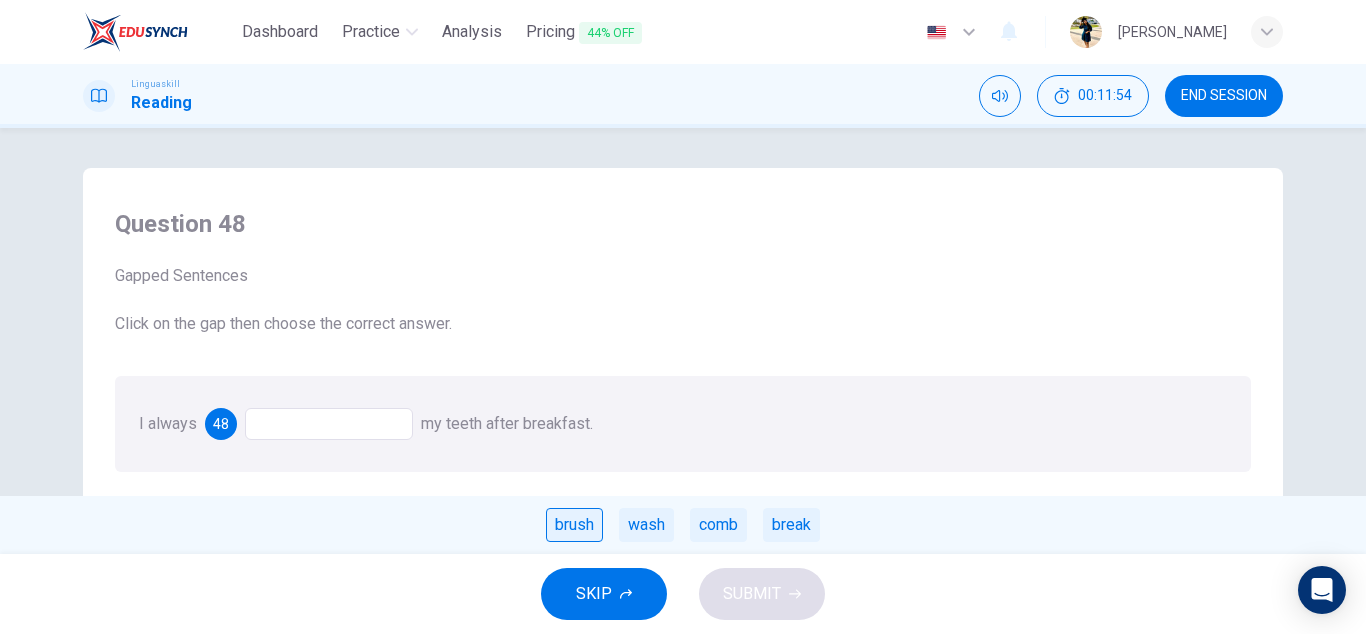 click on "brush" at bounding box center (574, 525) 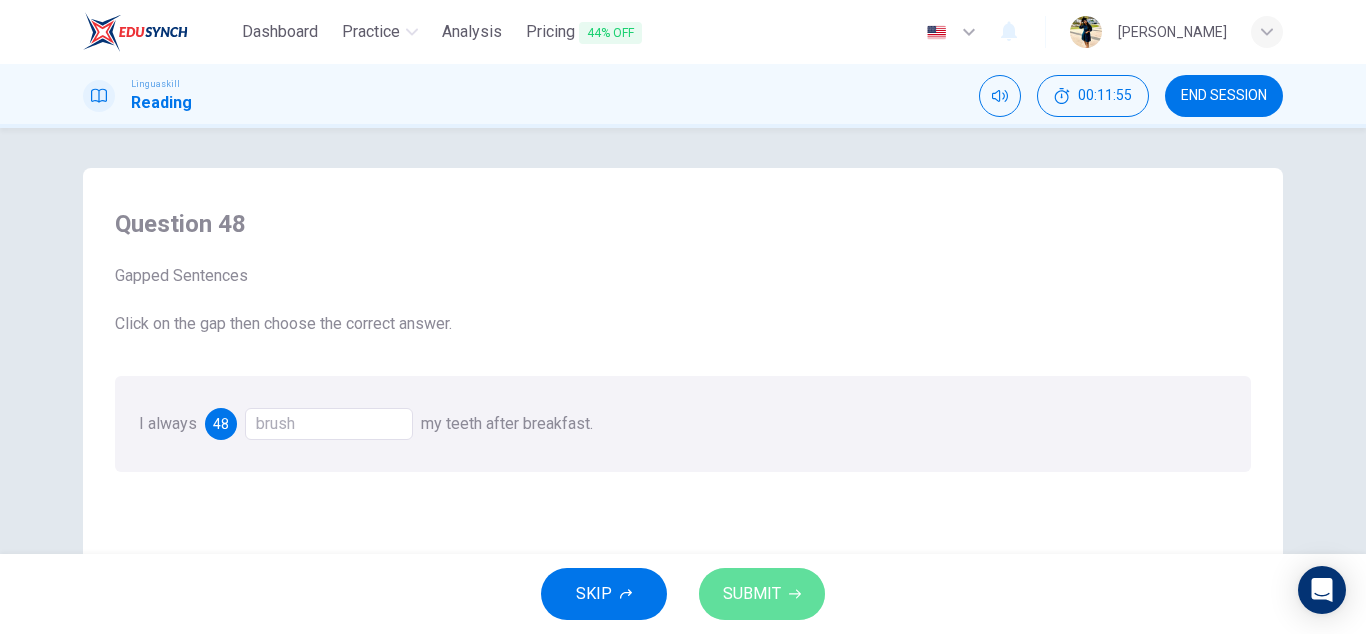 click on "SUBMIT" at bounding box center (762, 594) 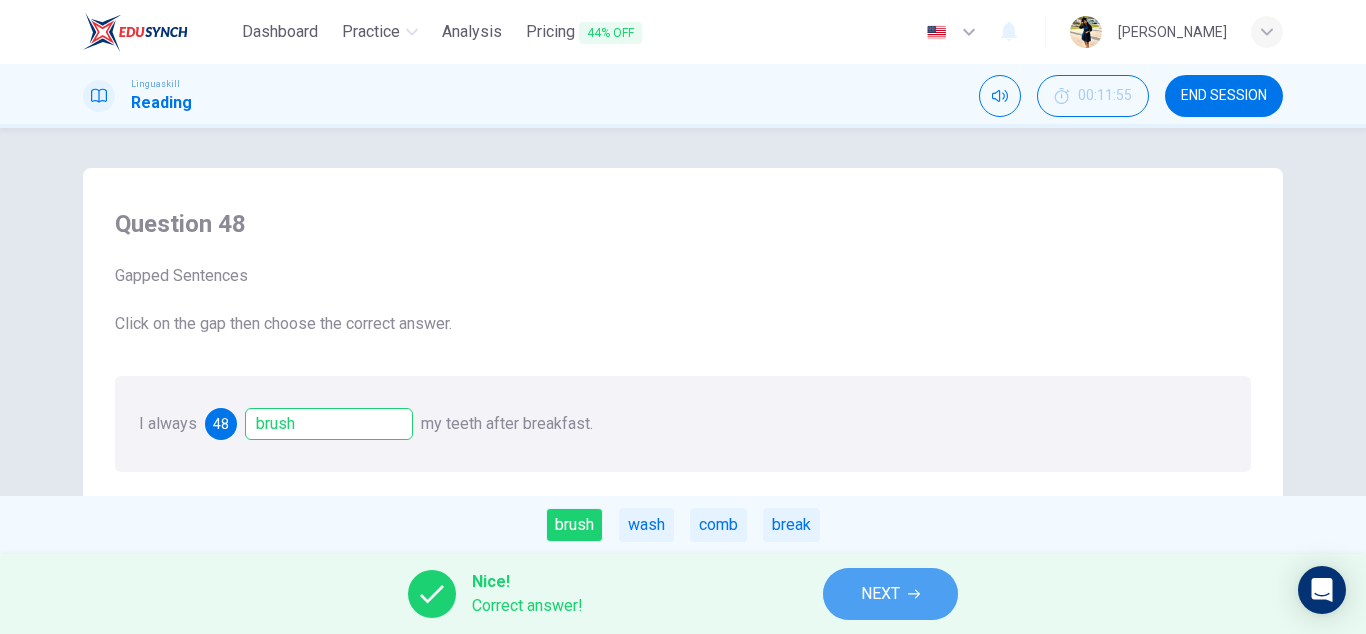 click on "NEXT" at bounding box center (890, 594) 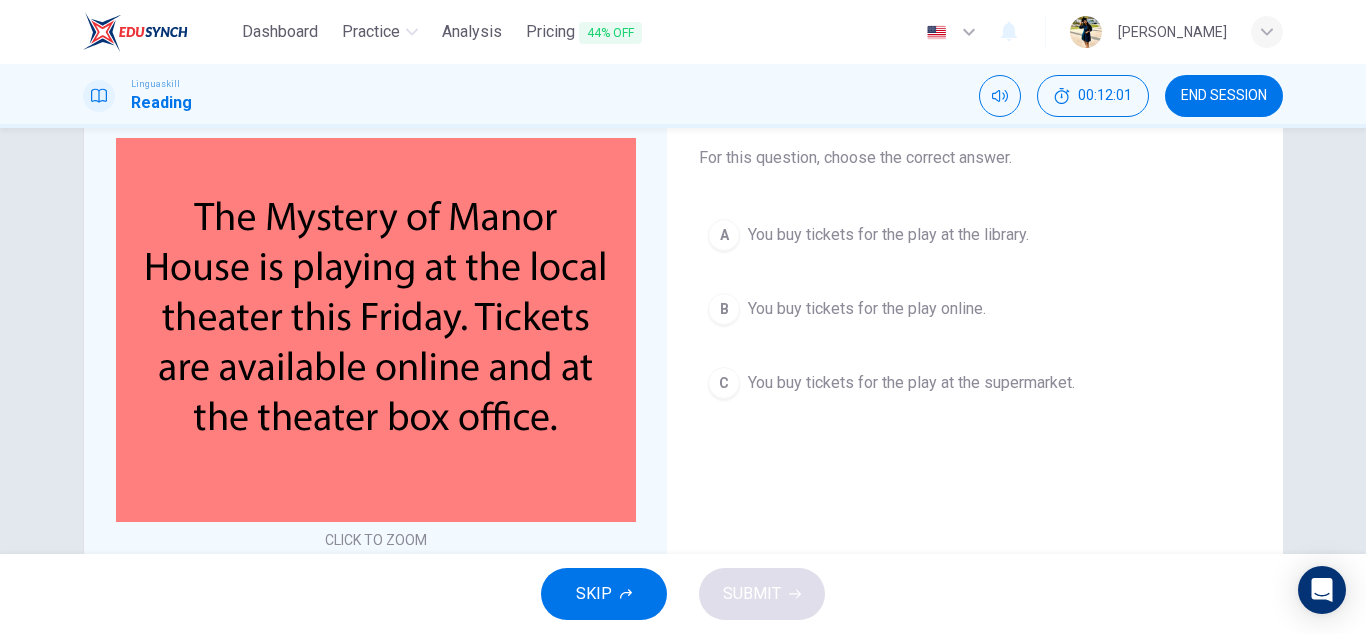 scroll, scrollTop: 99, scrollLeft: 0, axis: vertical 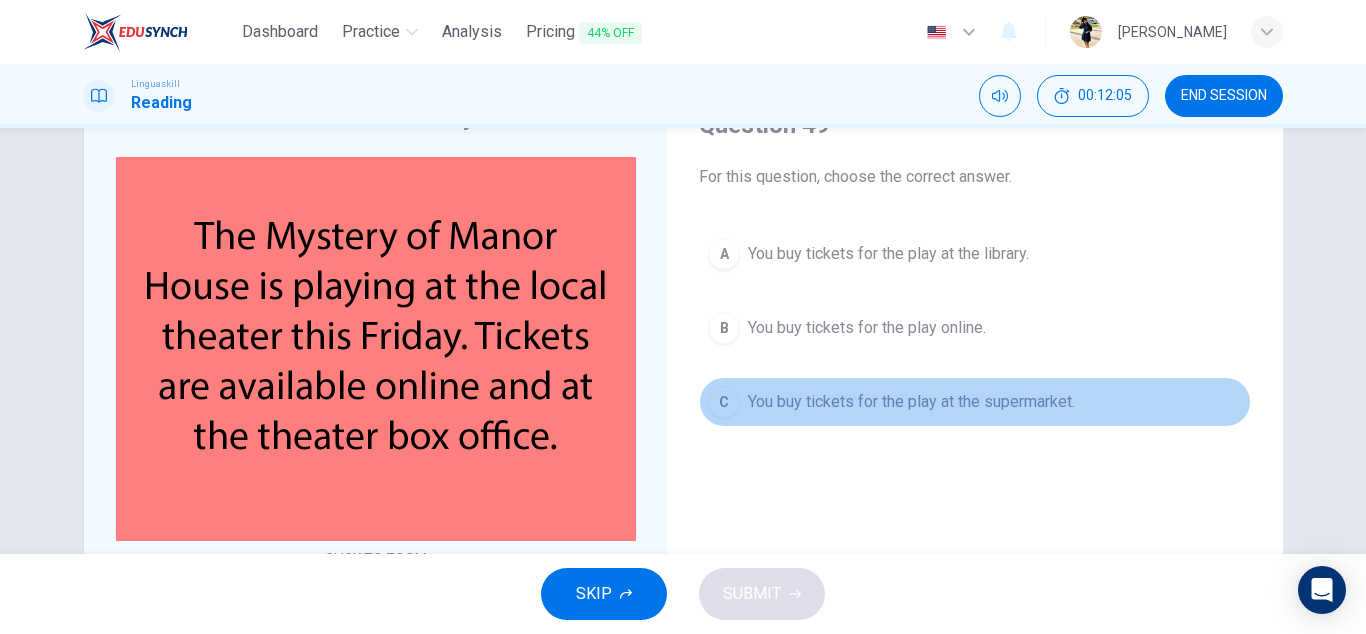 click on "You buy tickets for the play at the supermarket." at bounding box center (911, 402) 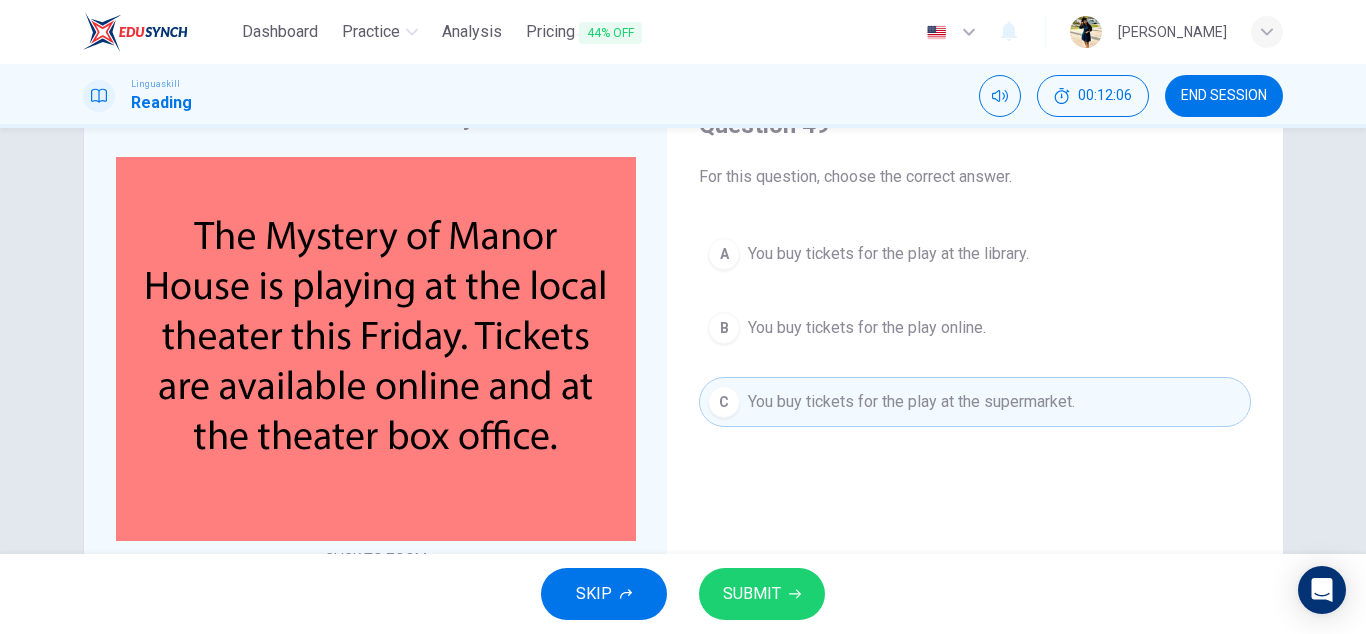 click on "B You buy tickets for the play online." at bounding box center (975, 328) 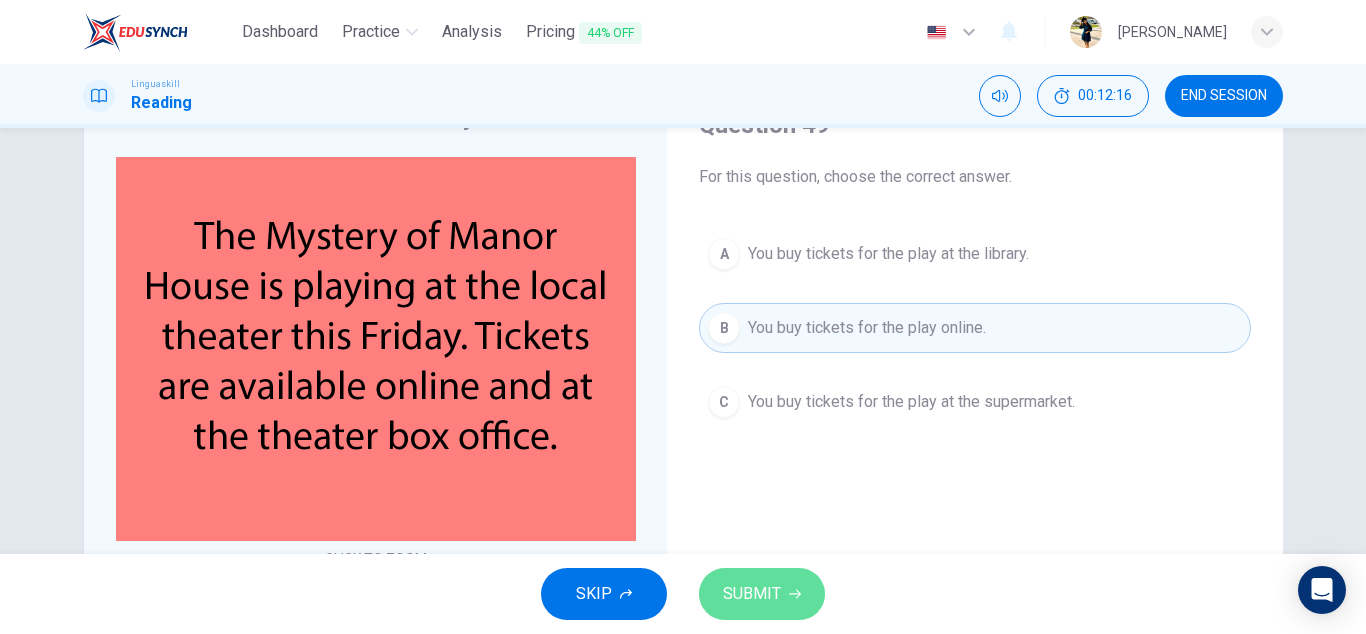 click on "SUBMIT" at bounding box center (752, 594) 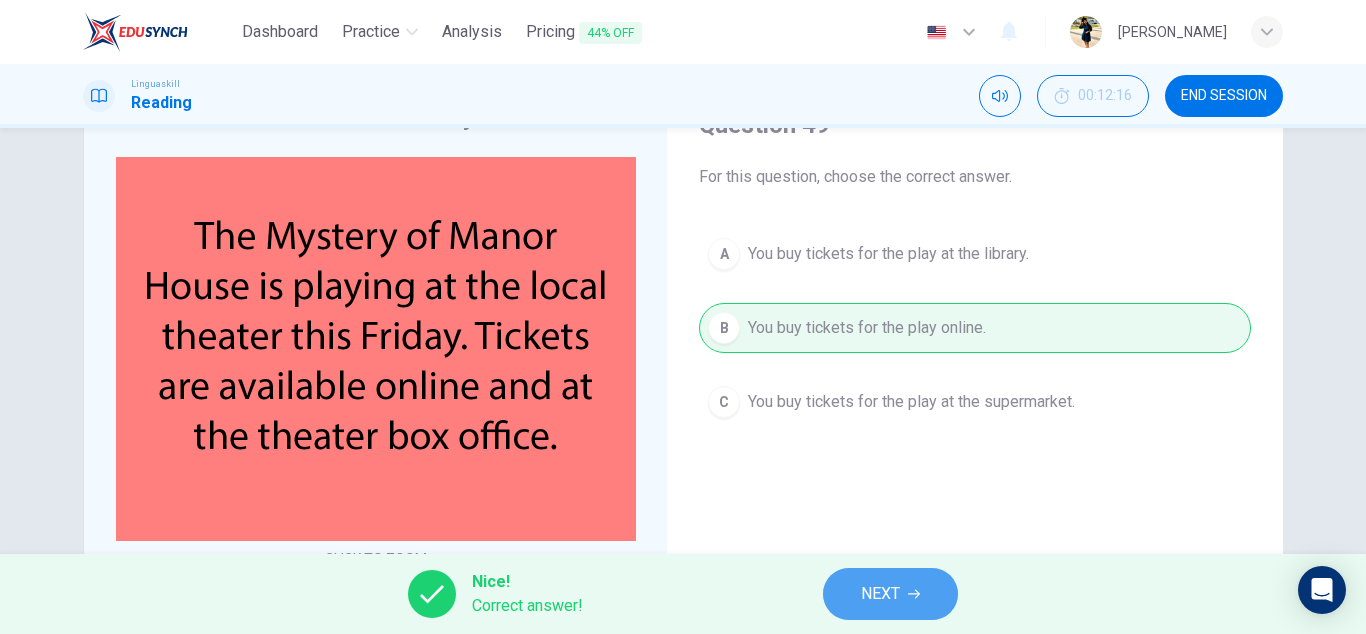 click on "NEXT" at bounding box center (890, 594) 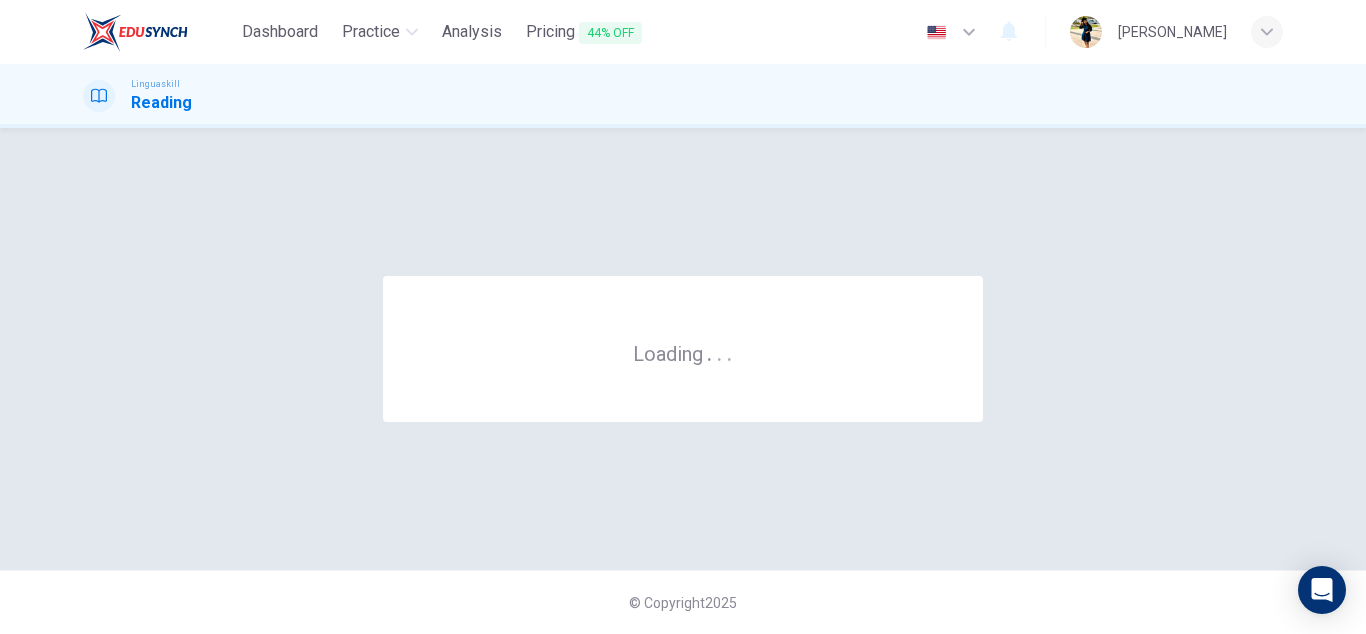 scroll, scrollTop: 0, scrollLeft: 0, axis: both 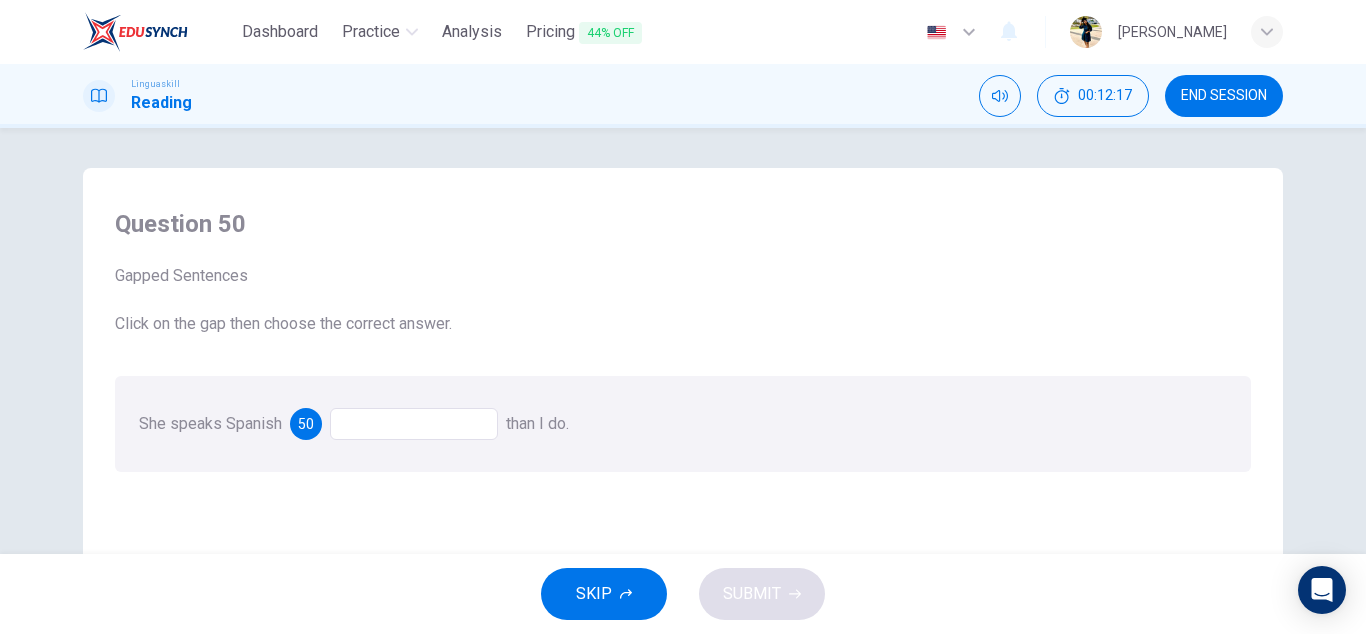 click at bounding box center (414, 424) 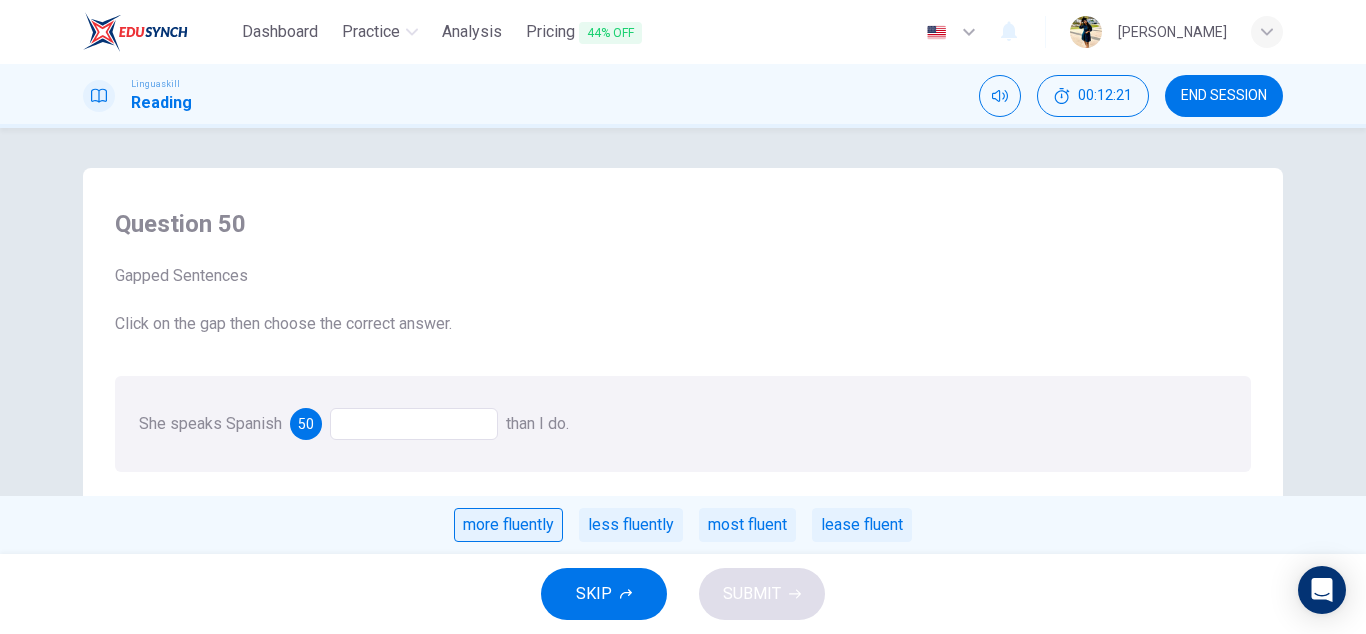 click on "more fluently" at bounding box center (508, 525) 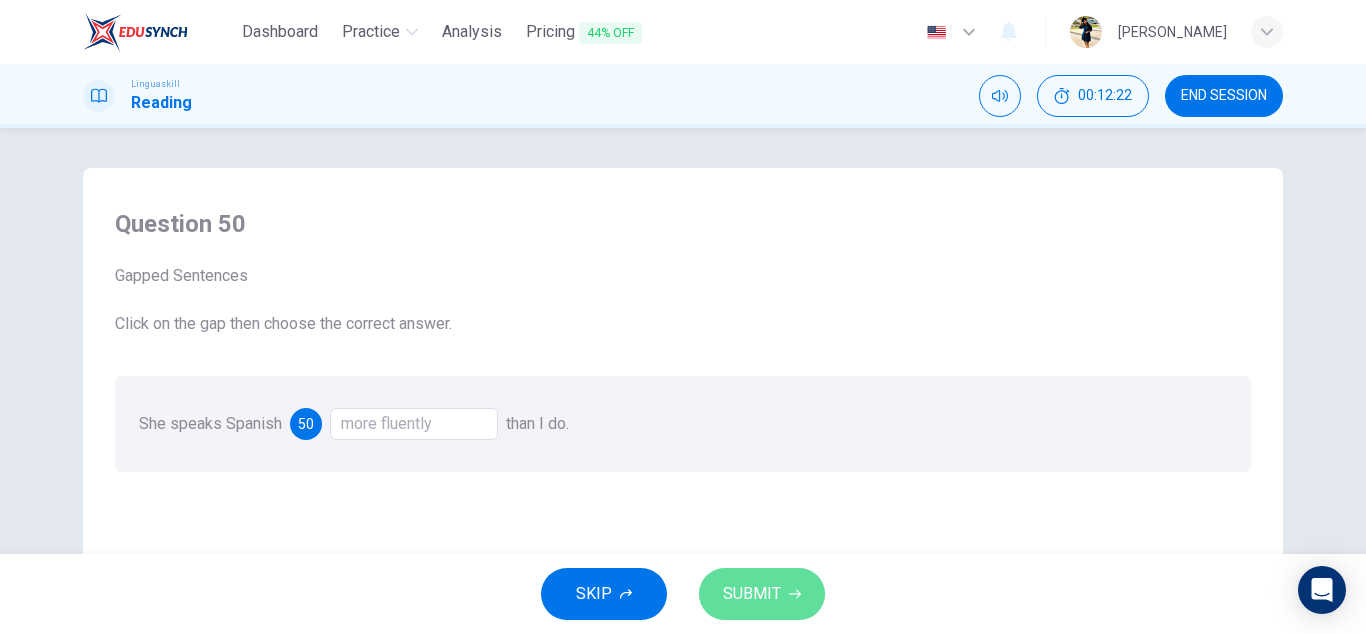 click on "SUBMIT" at bounding box center [762, 594] 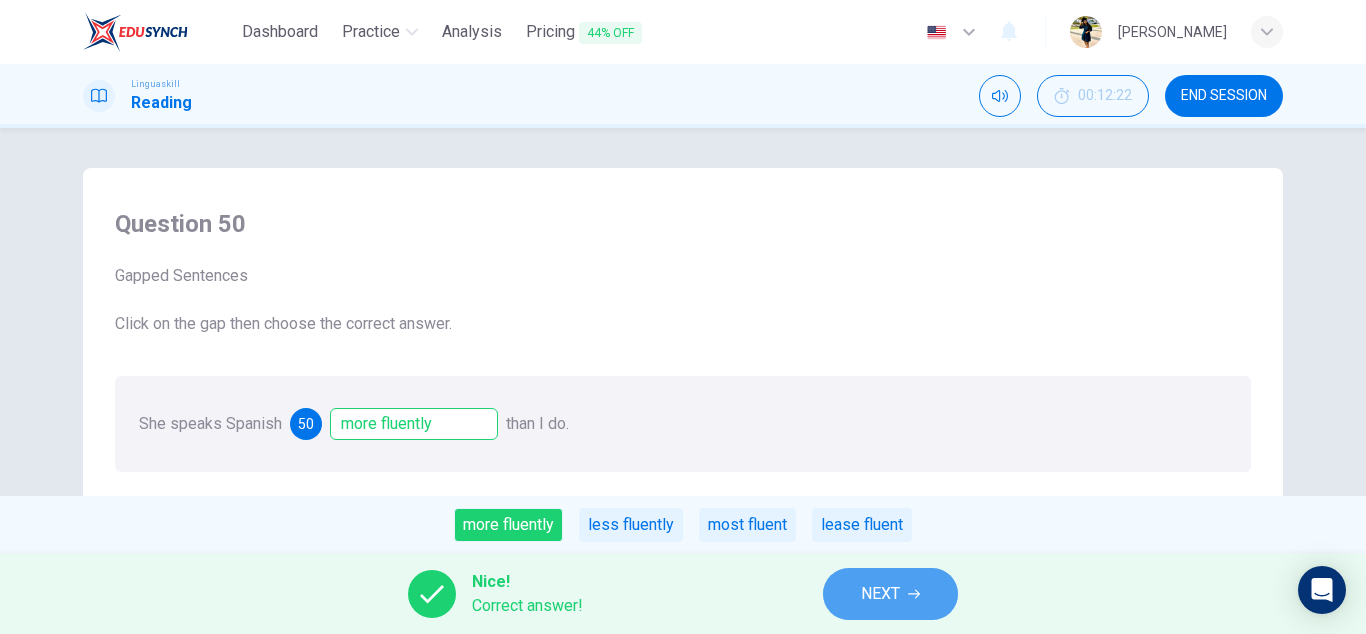 click on "NEXT" at bounding box center [890, 594] 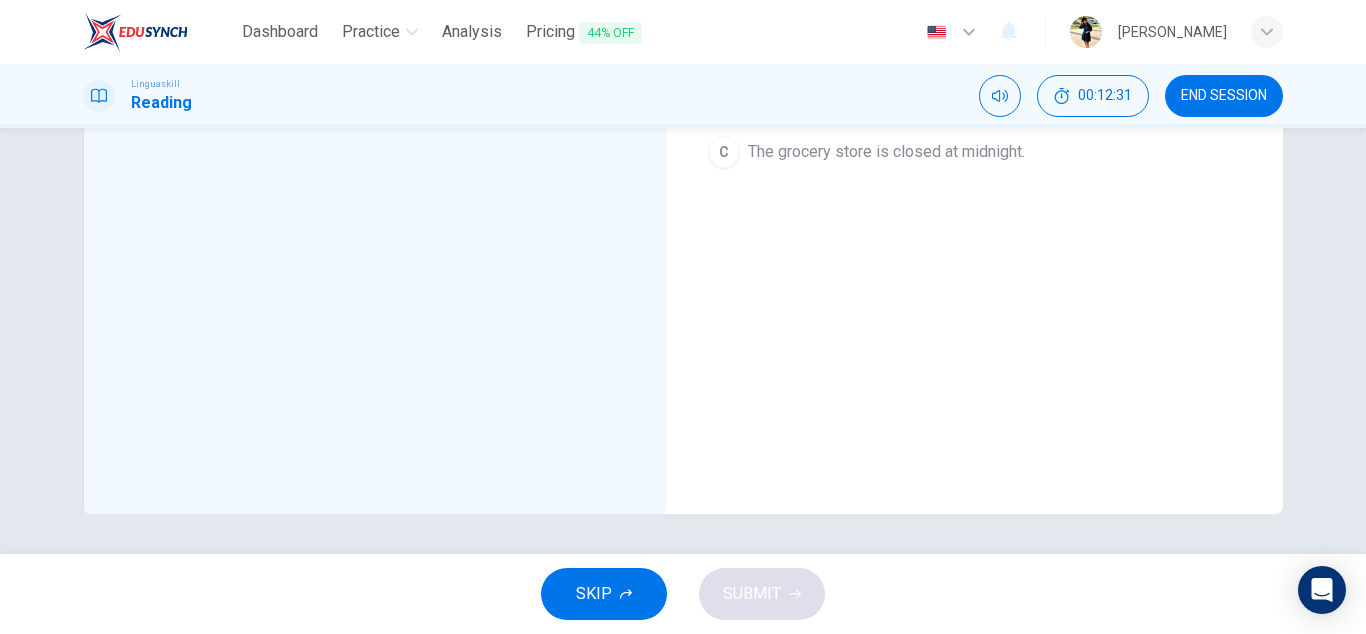 scroll, scrollTop: 0, scrollLeft: 0, axis: both 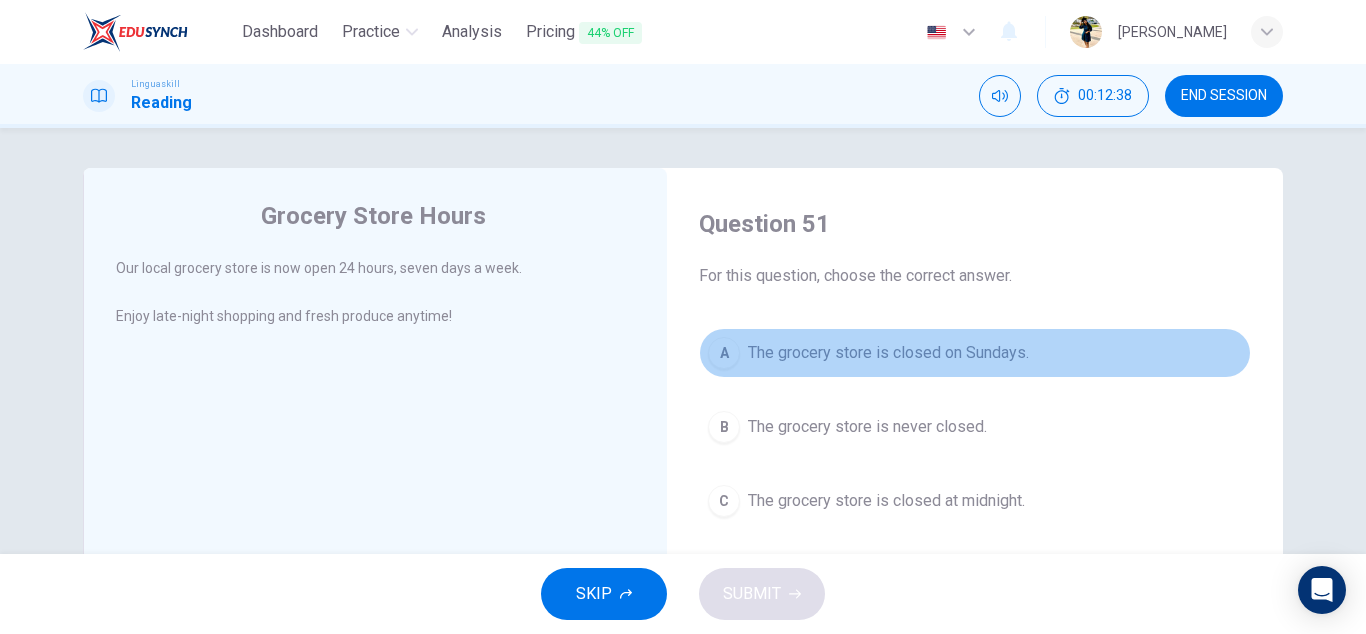 click on "A The grocery store is closed on Sundays." at bounding box center [975, 353] 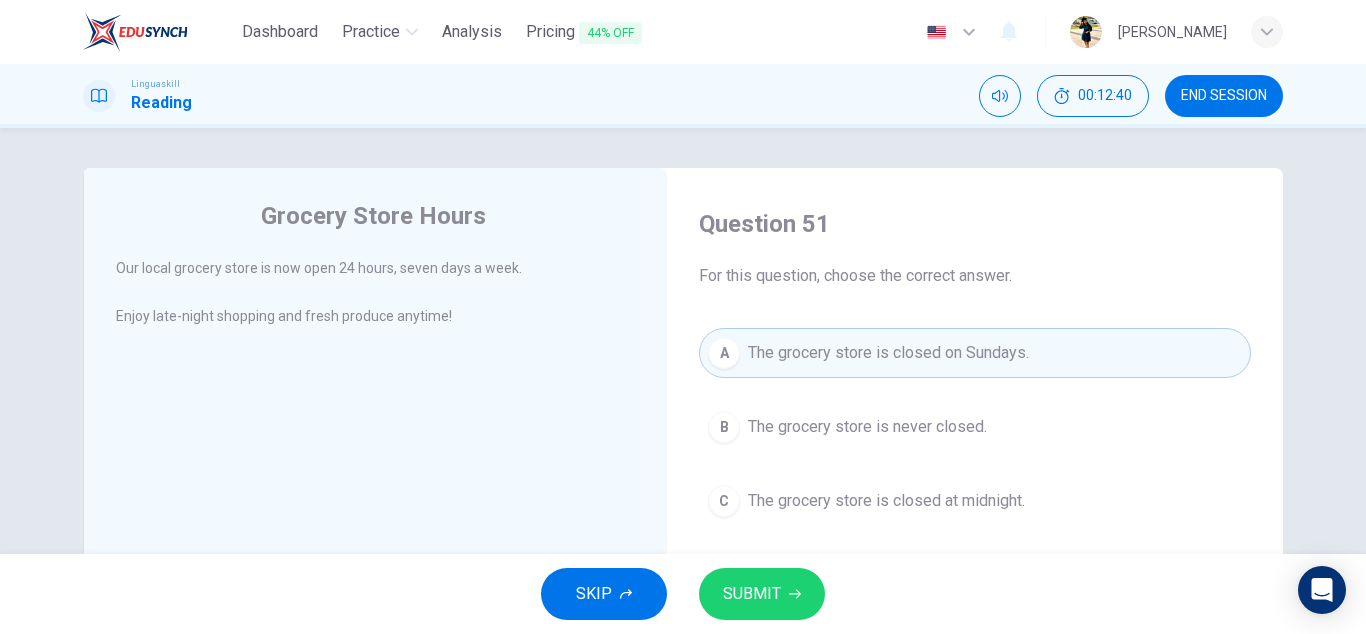click on "SUBMIT" at bounding box center (762, 594) 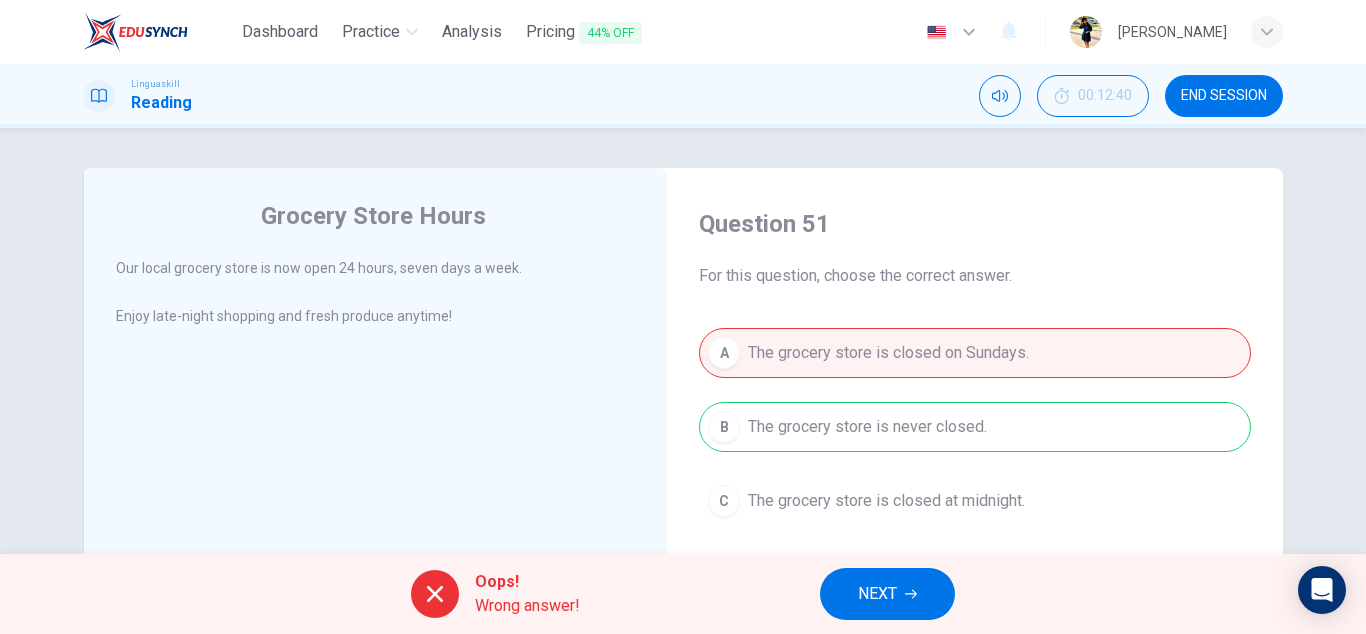 click on "NEXT" at bounding box center (877, 594) 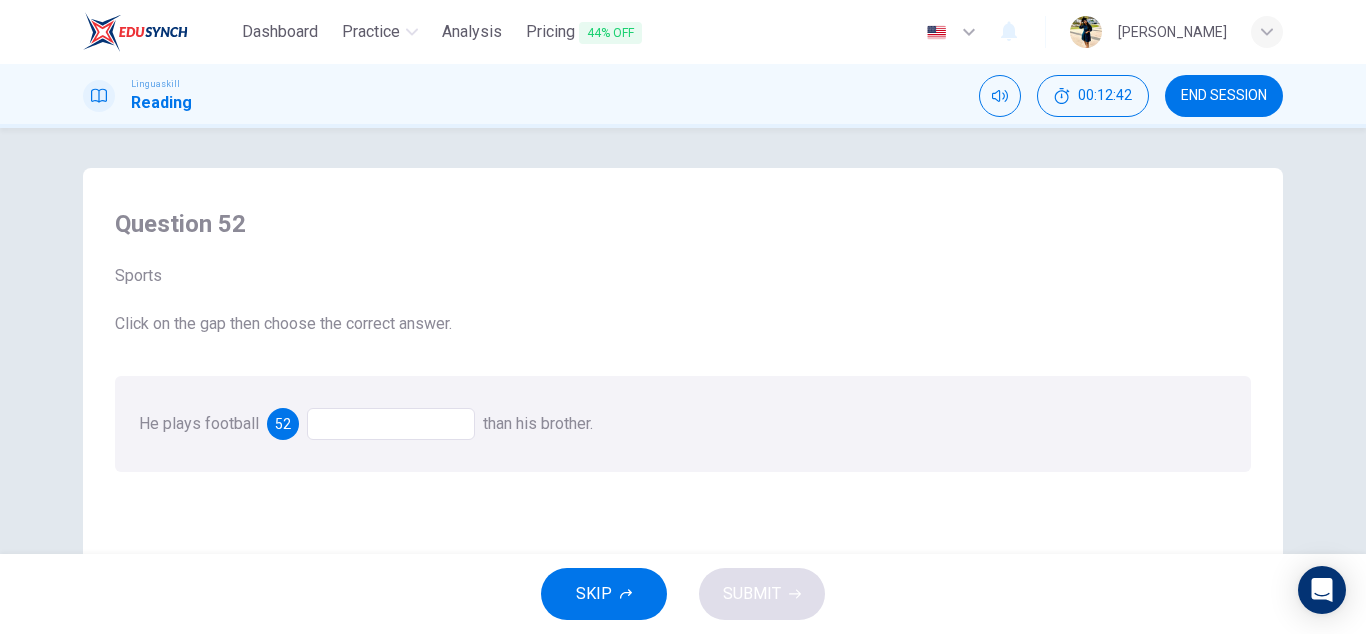 click at bounding box center [391, 424] 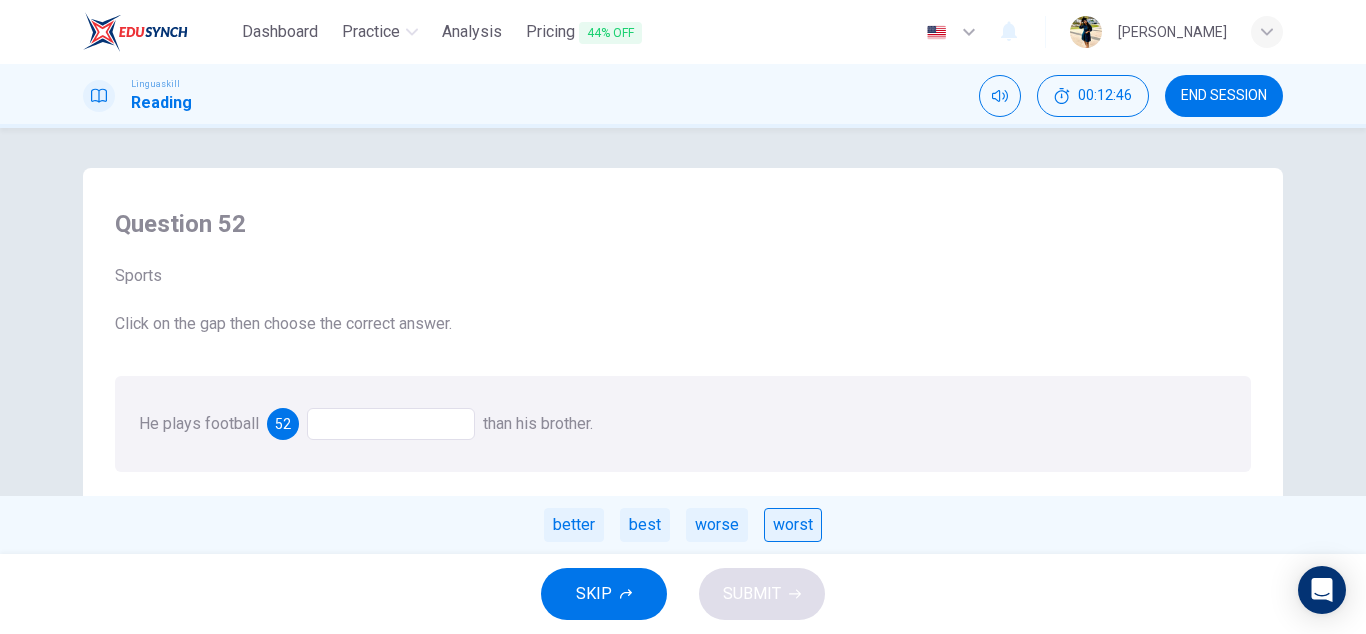 drag, startPoint x: 758, startPoint y: 526, endPoint x: 803, endPoint y: 533, distance: 45.54119 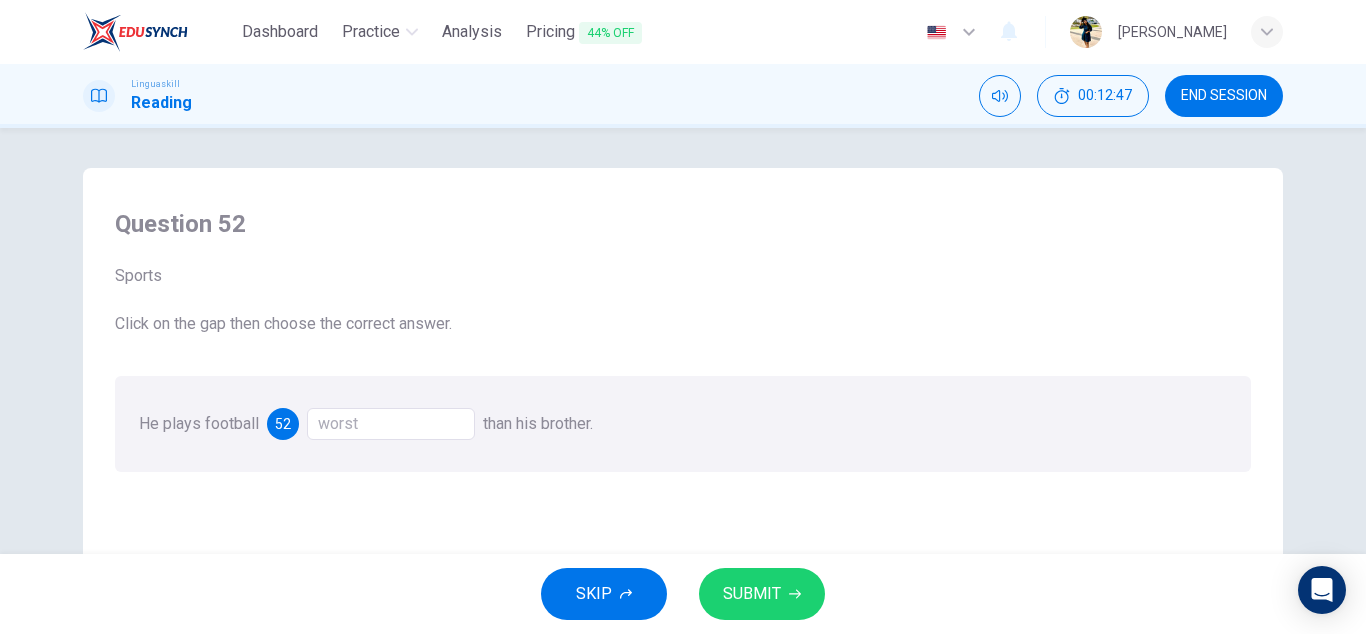 click on "SKIP SUBMIT" at bounding box center [683, 594] 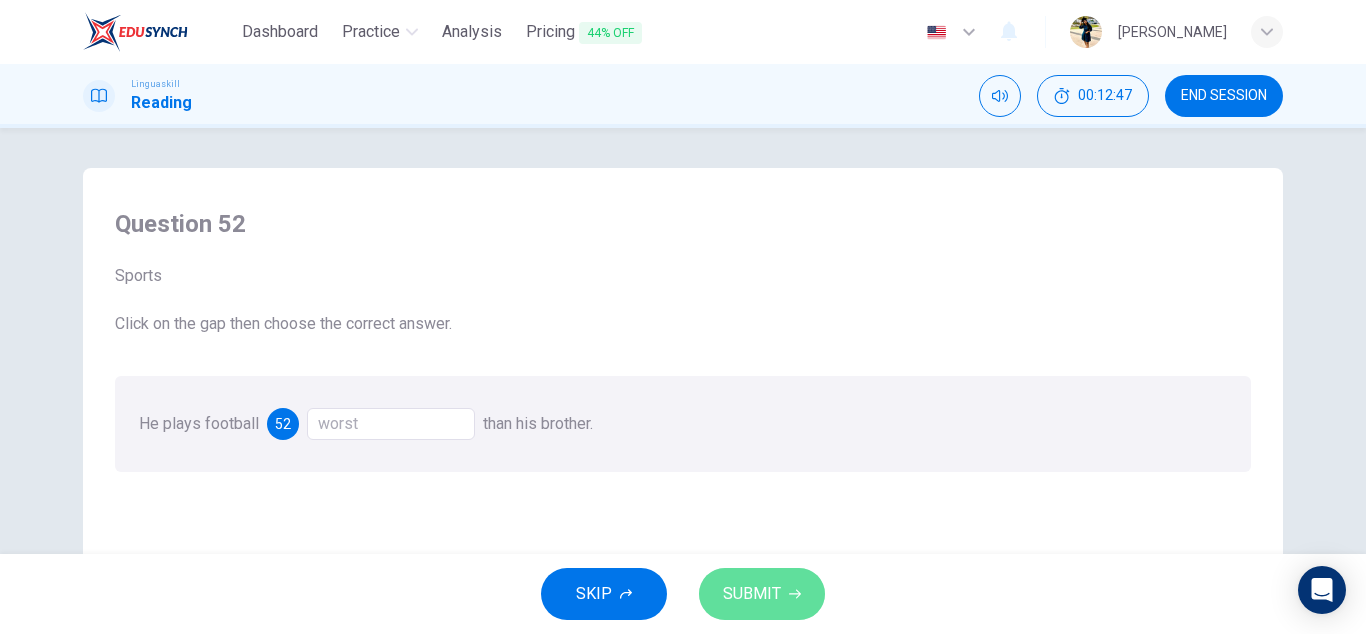 click on "SUBMIT" at bounding box center [762, 594] 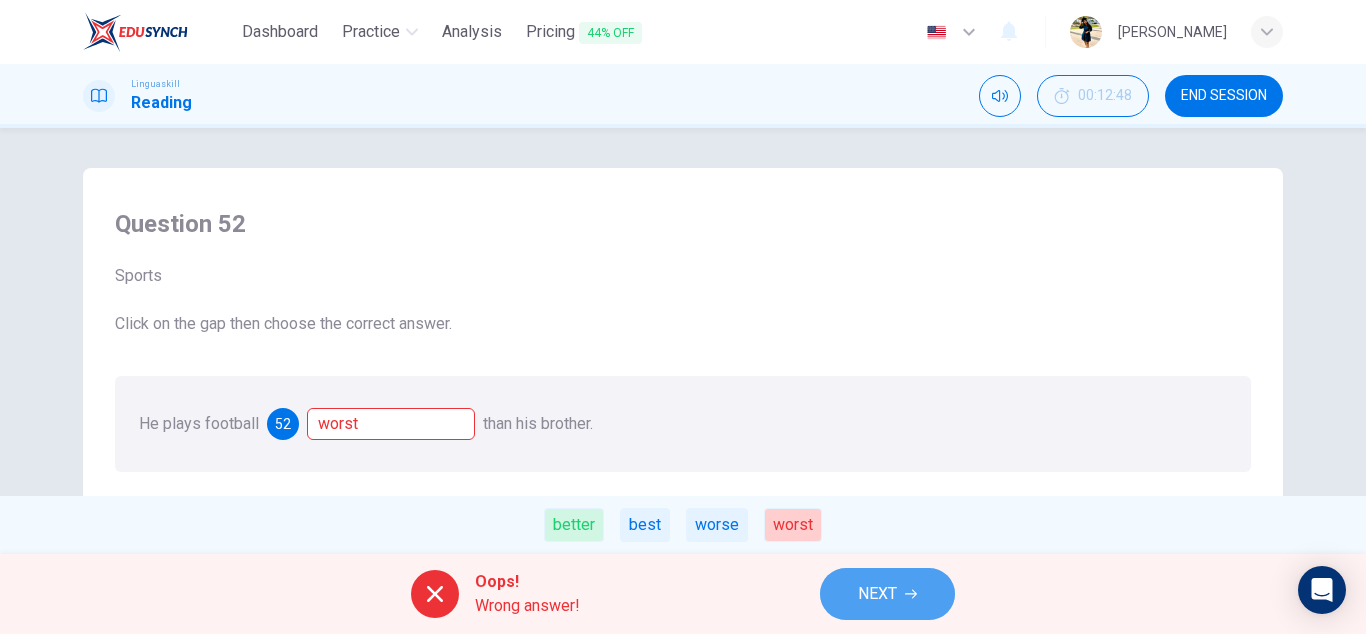 click on "NEXT" at bounding box center (877, 594) 